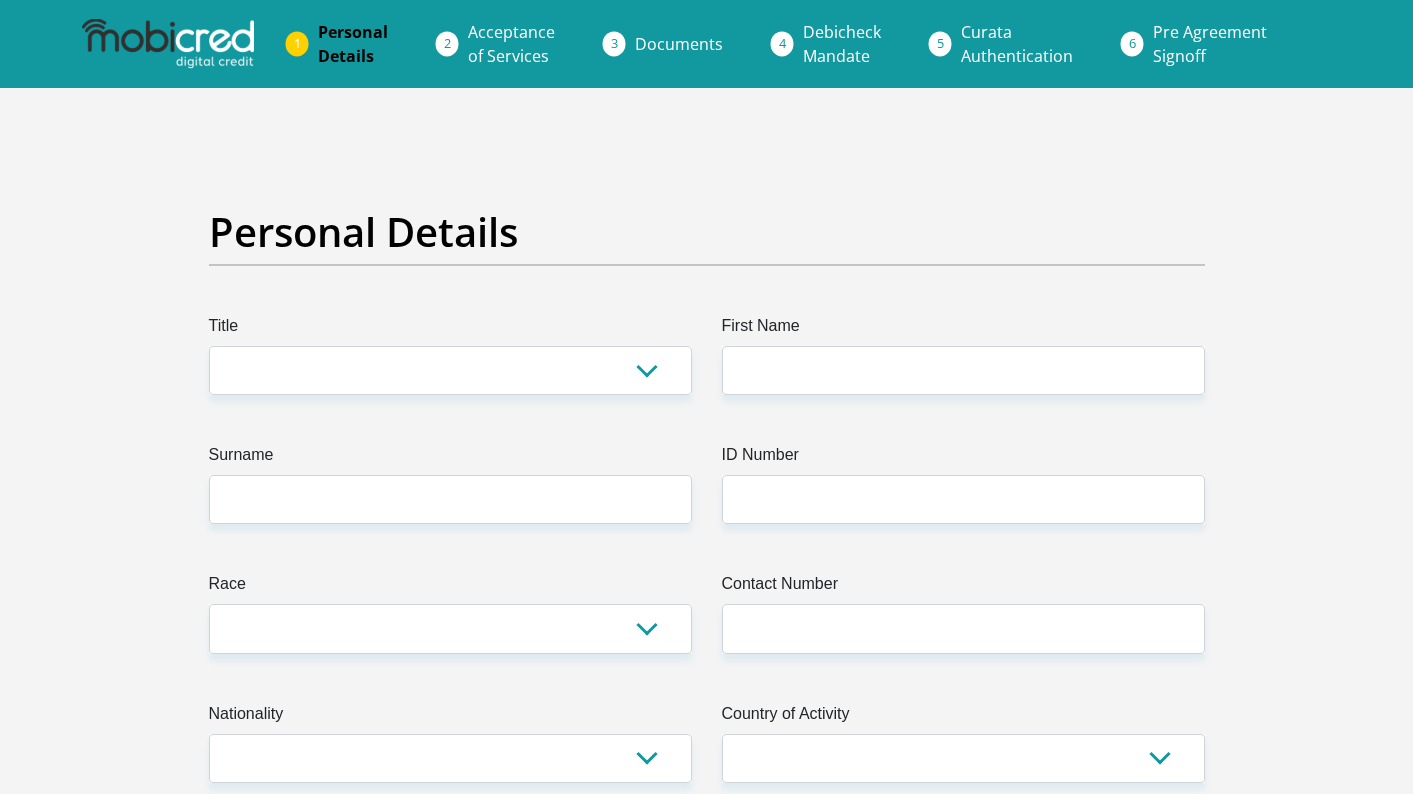 scroll, scrollTop: 0, scrollLeft: 0, axis: both 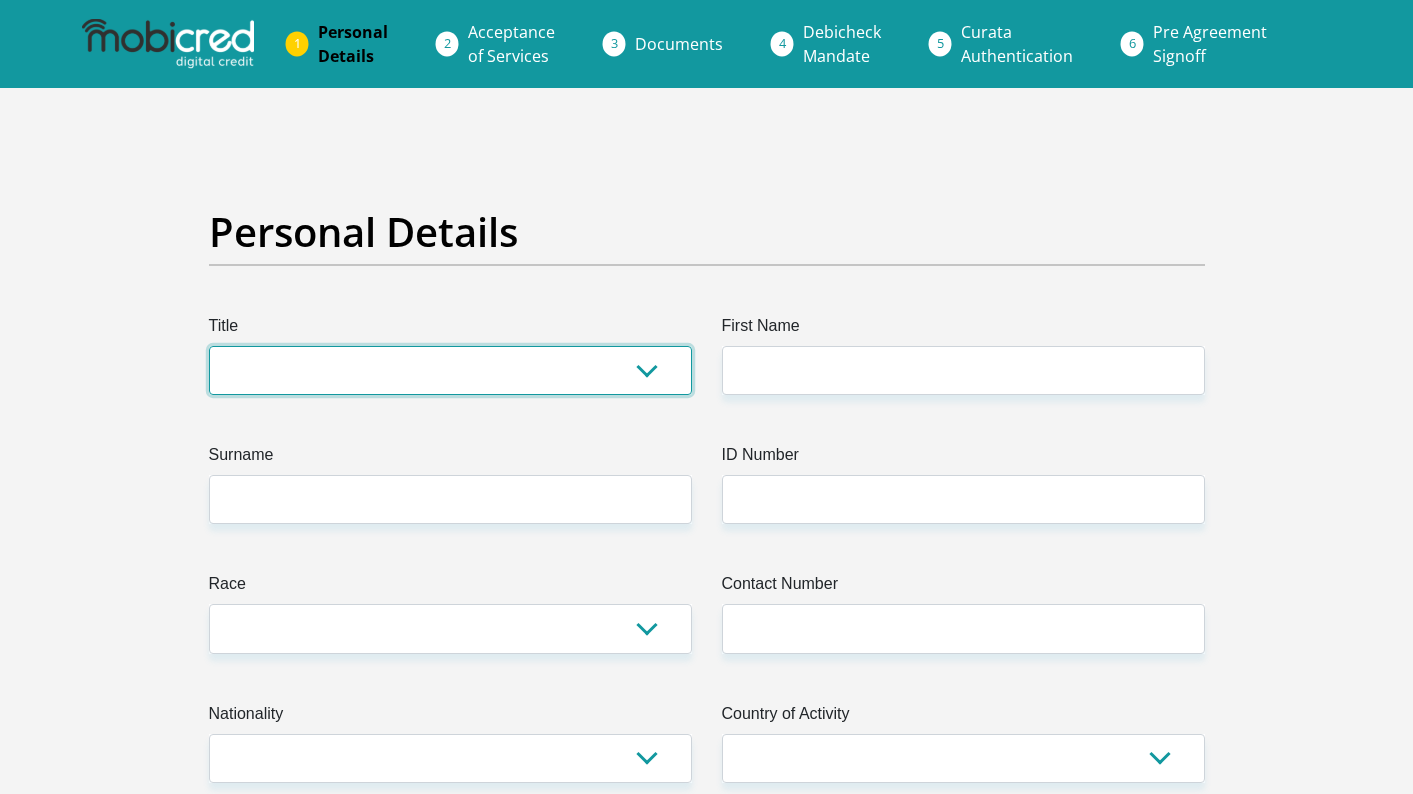 click on "Mr
Ms
Mrs
Dr
[PERSON_NAME]" at bounding box center (450, 370) 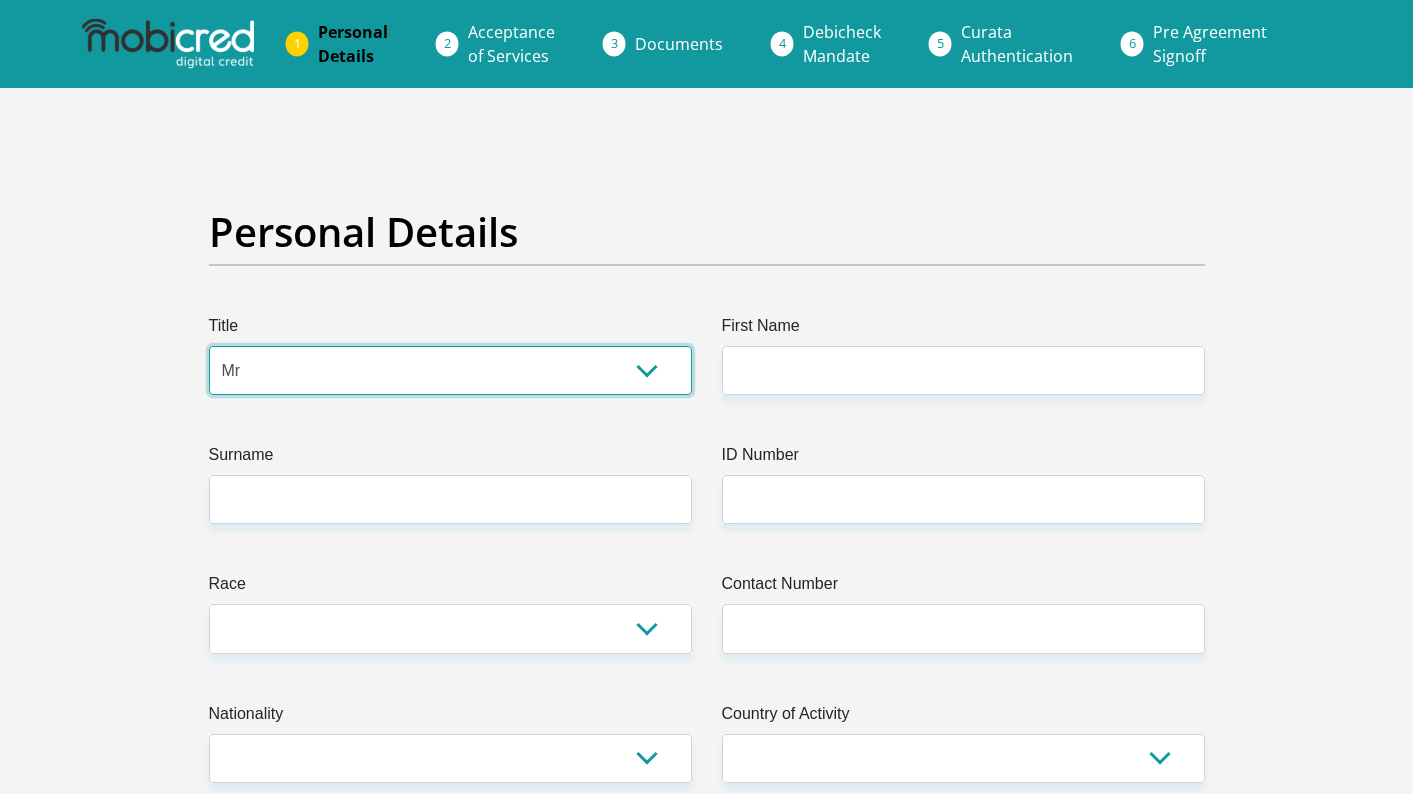 click on "Mr
Ms
Mrs
Dr
[PERSON_NAME]" at bounding box center [450, 370] 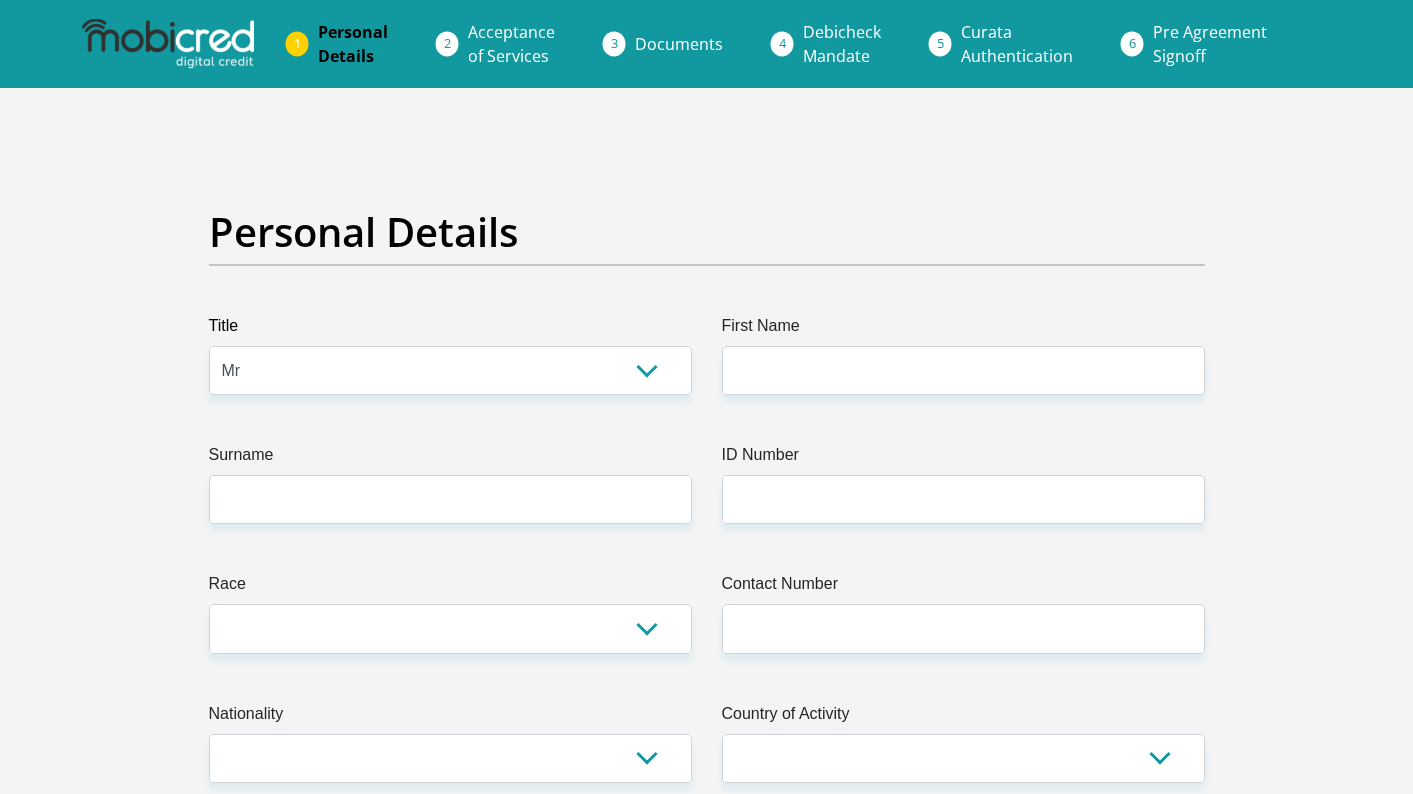 drag, startPoint x: 794, startPoint y: 340, endPoint x: 791, endPoint y: 363, distance: 23.194826 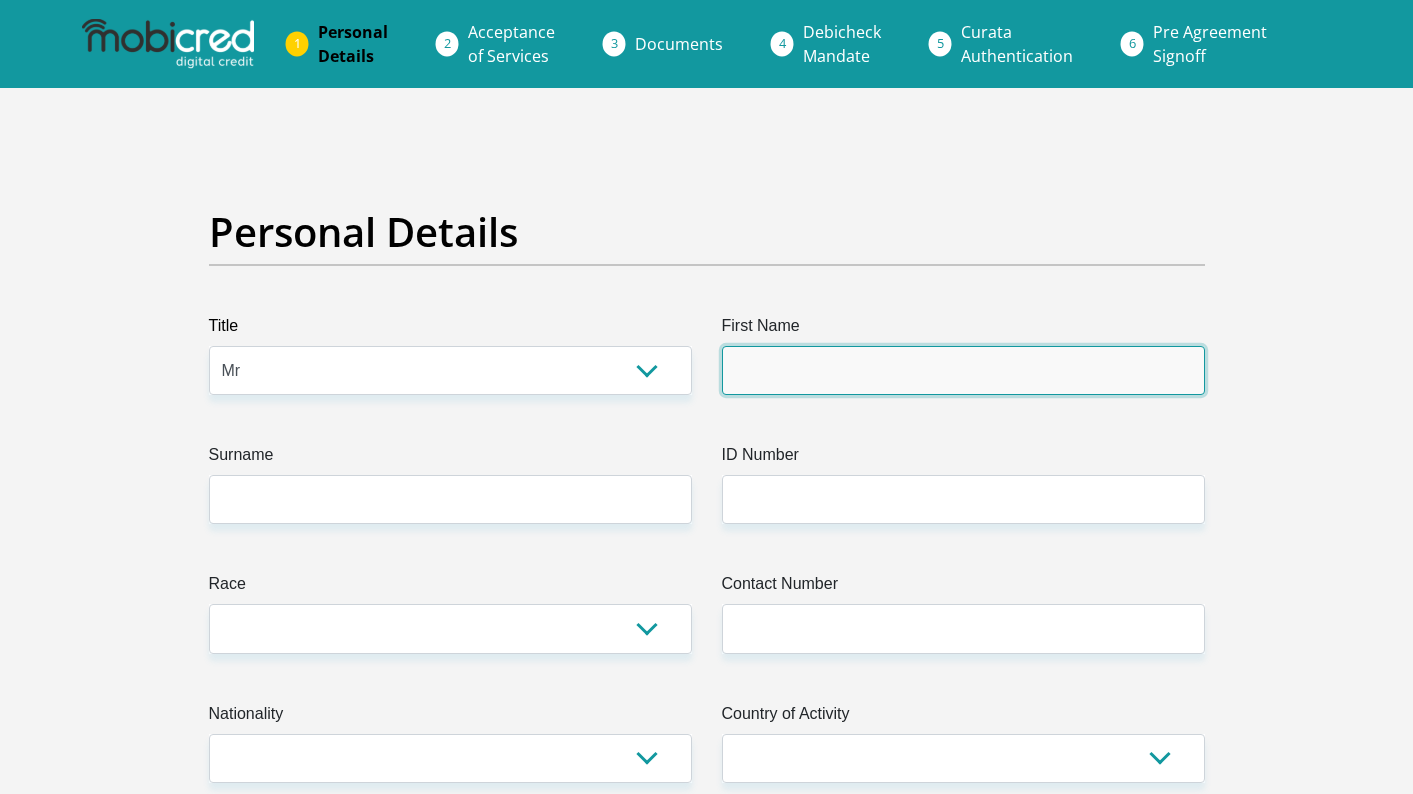 click on "First Name" at bounding box center (963, 370) 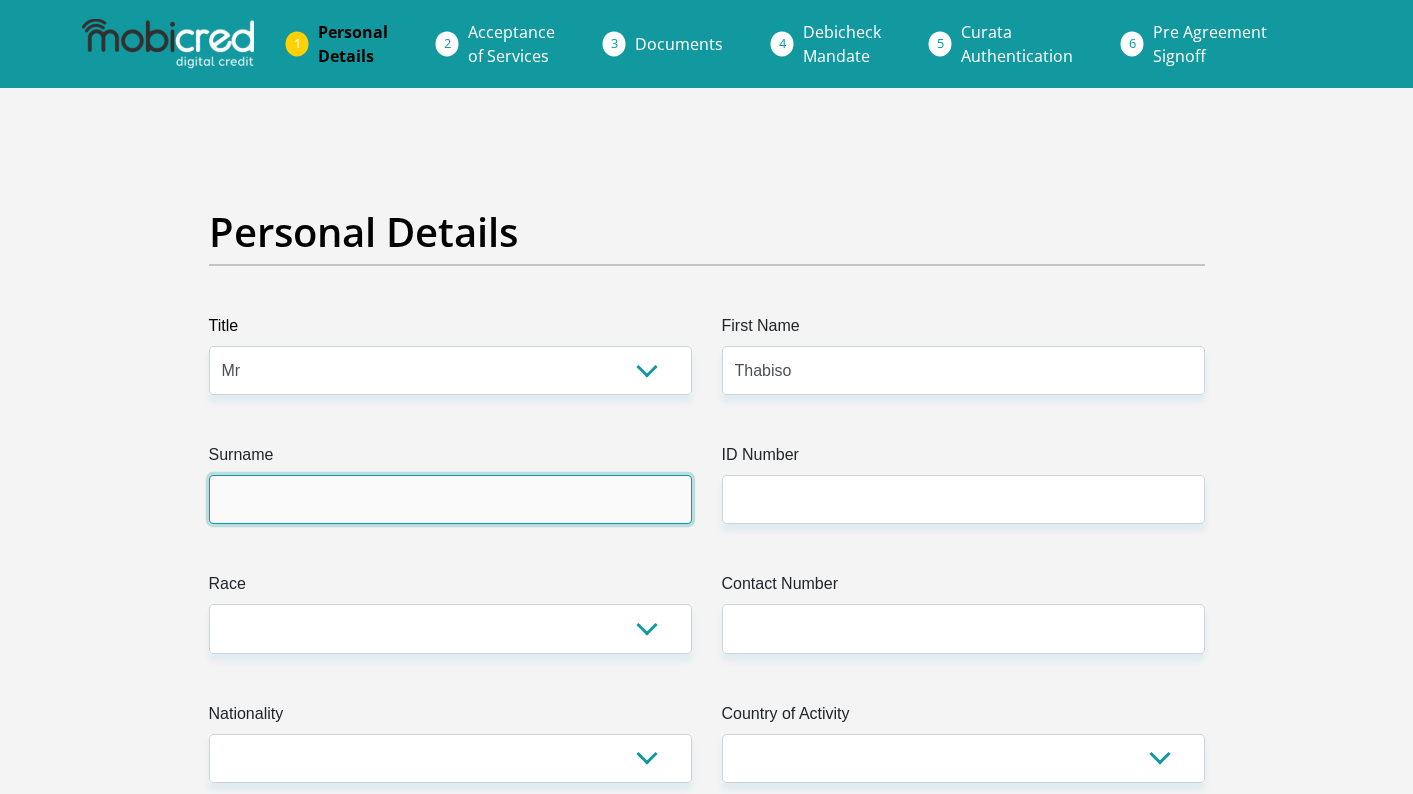 type on "Mokhatla" 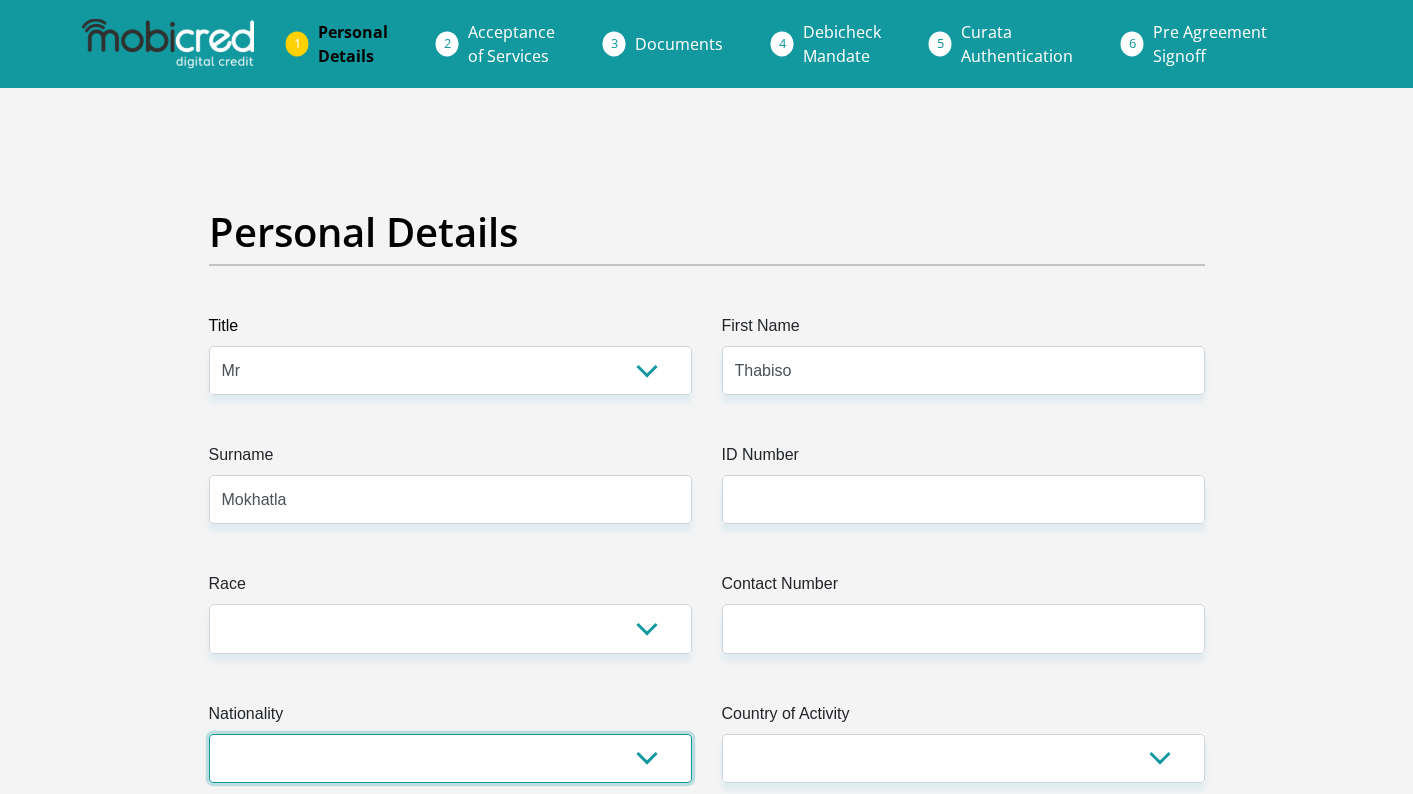 select on "ZAF" 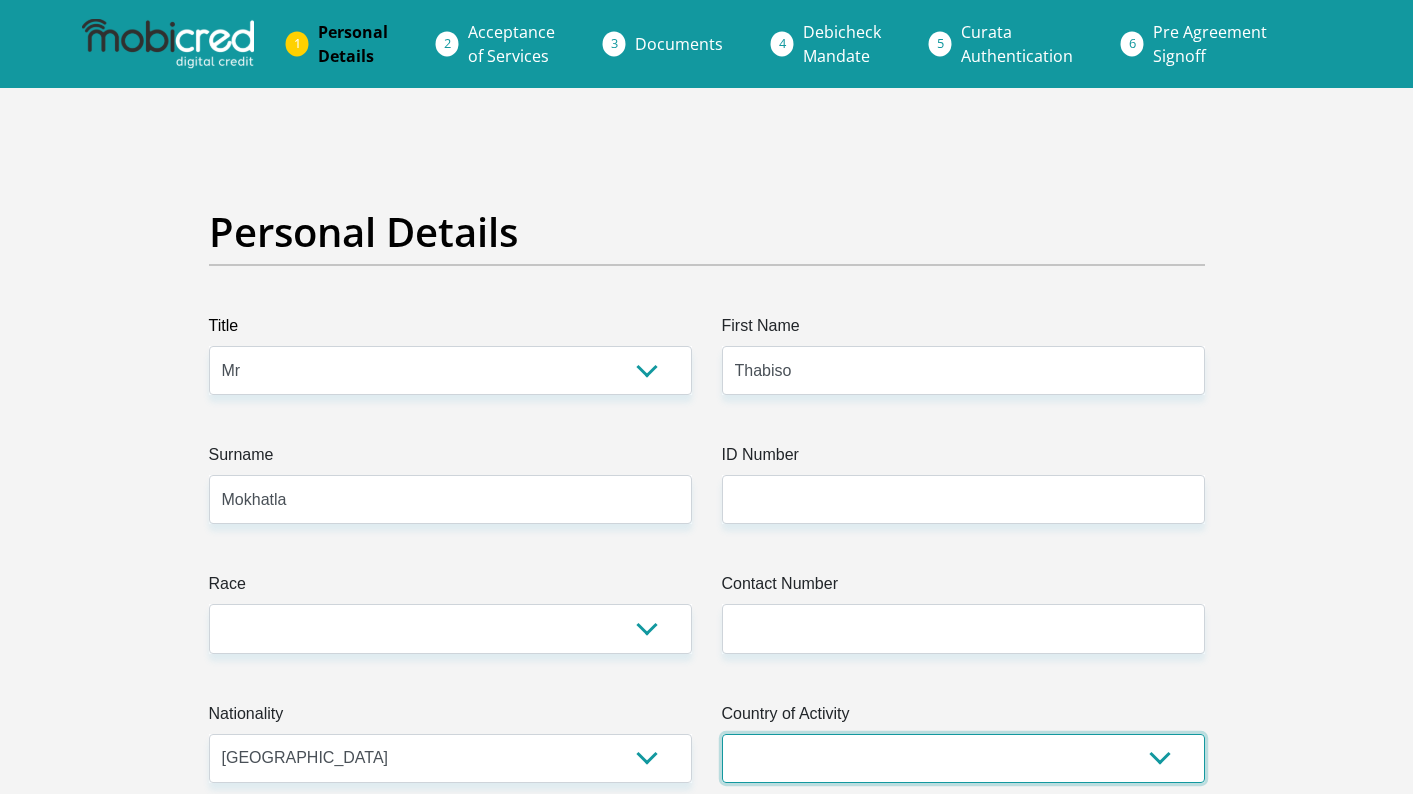 select on "ZAF" 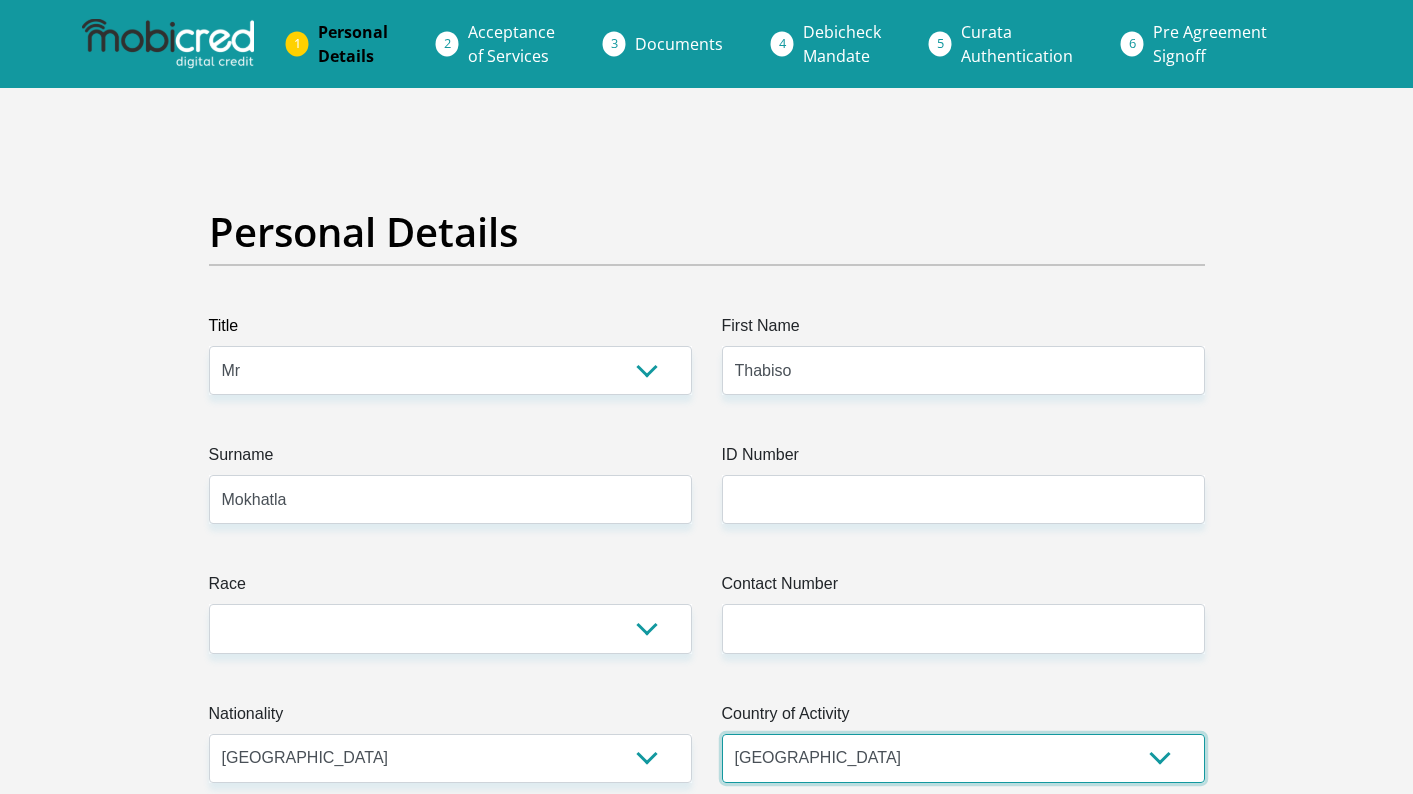 type on "115 NYAKALLONG" 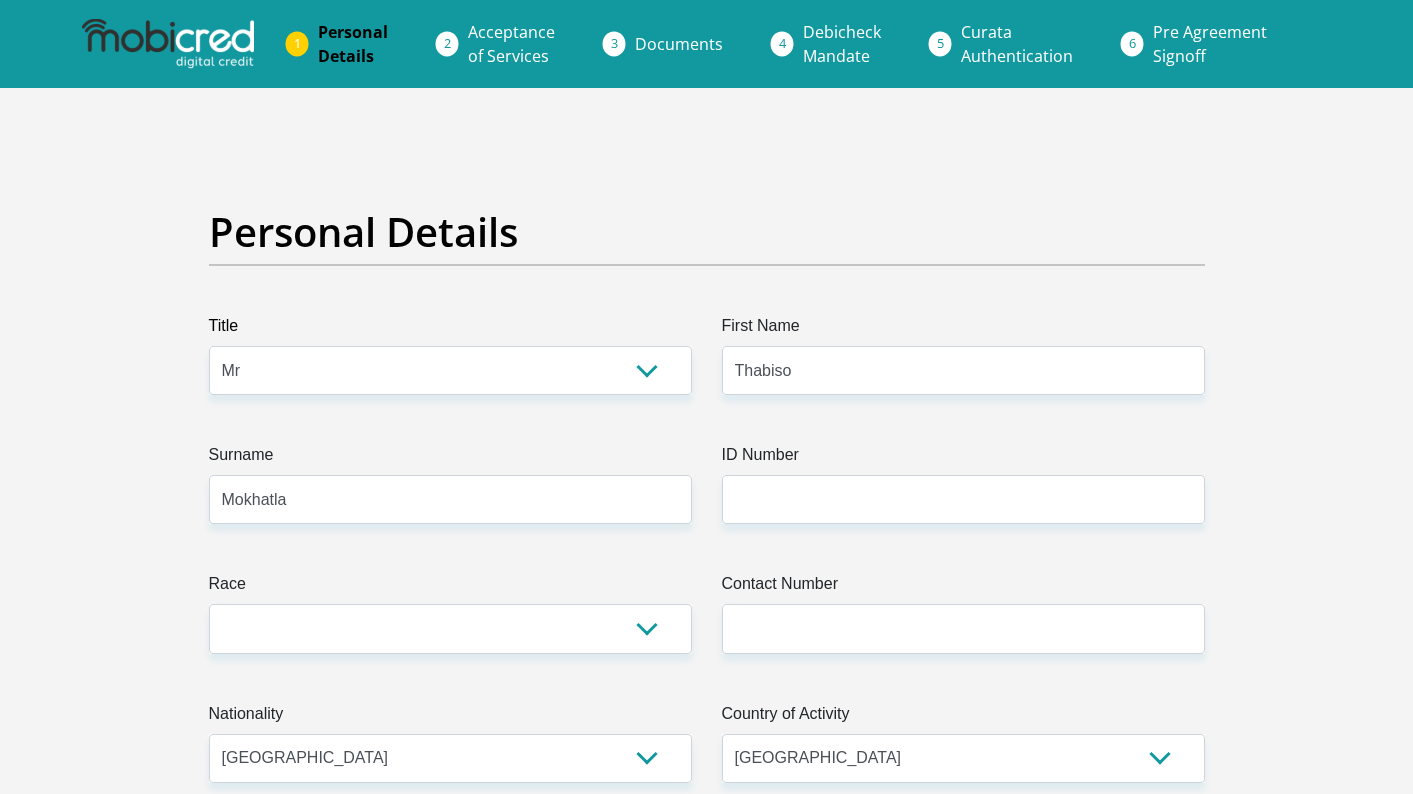 type on "Welkom" 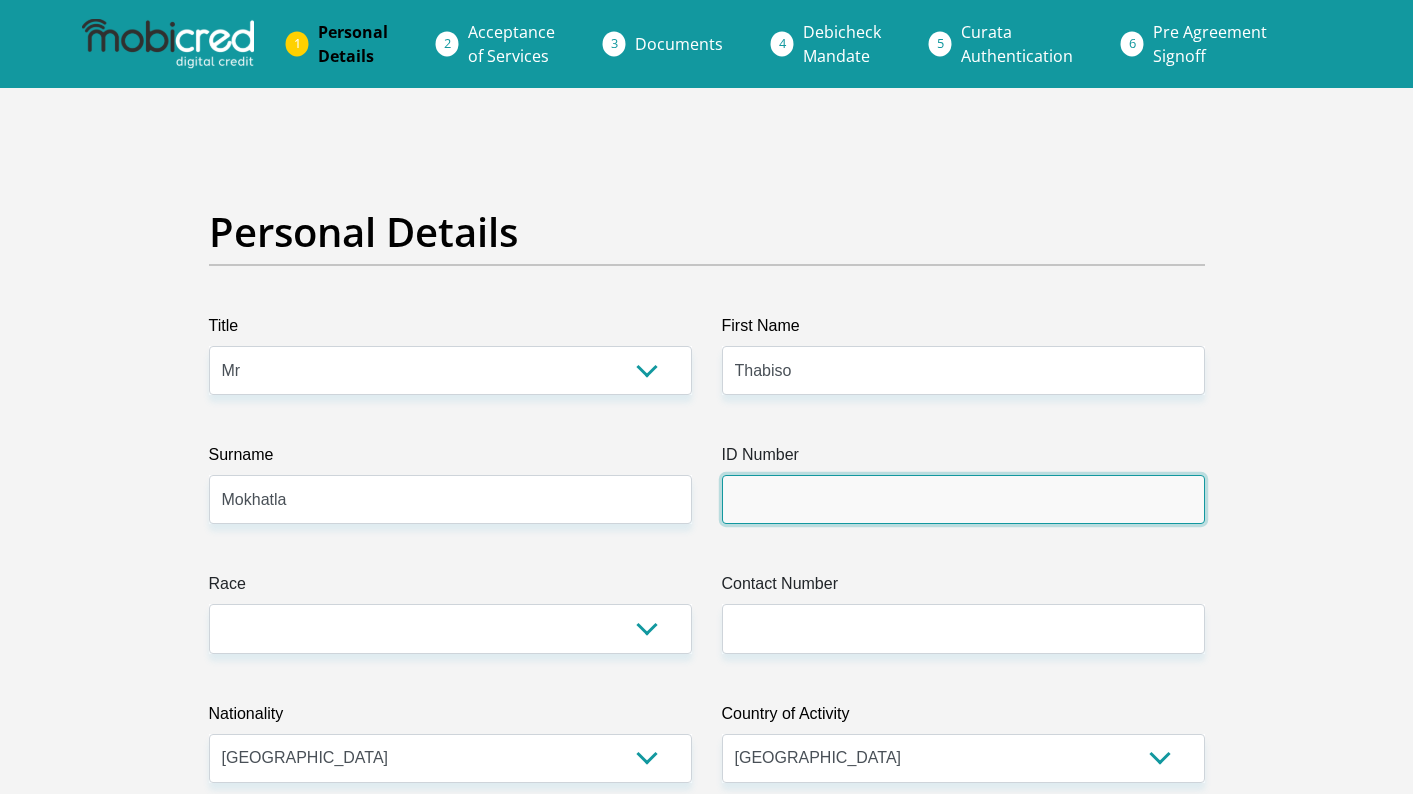 click on "ID Number" at bounding box center [963, 499] 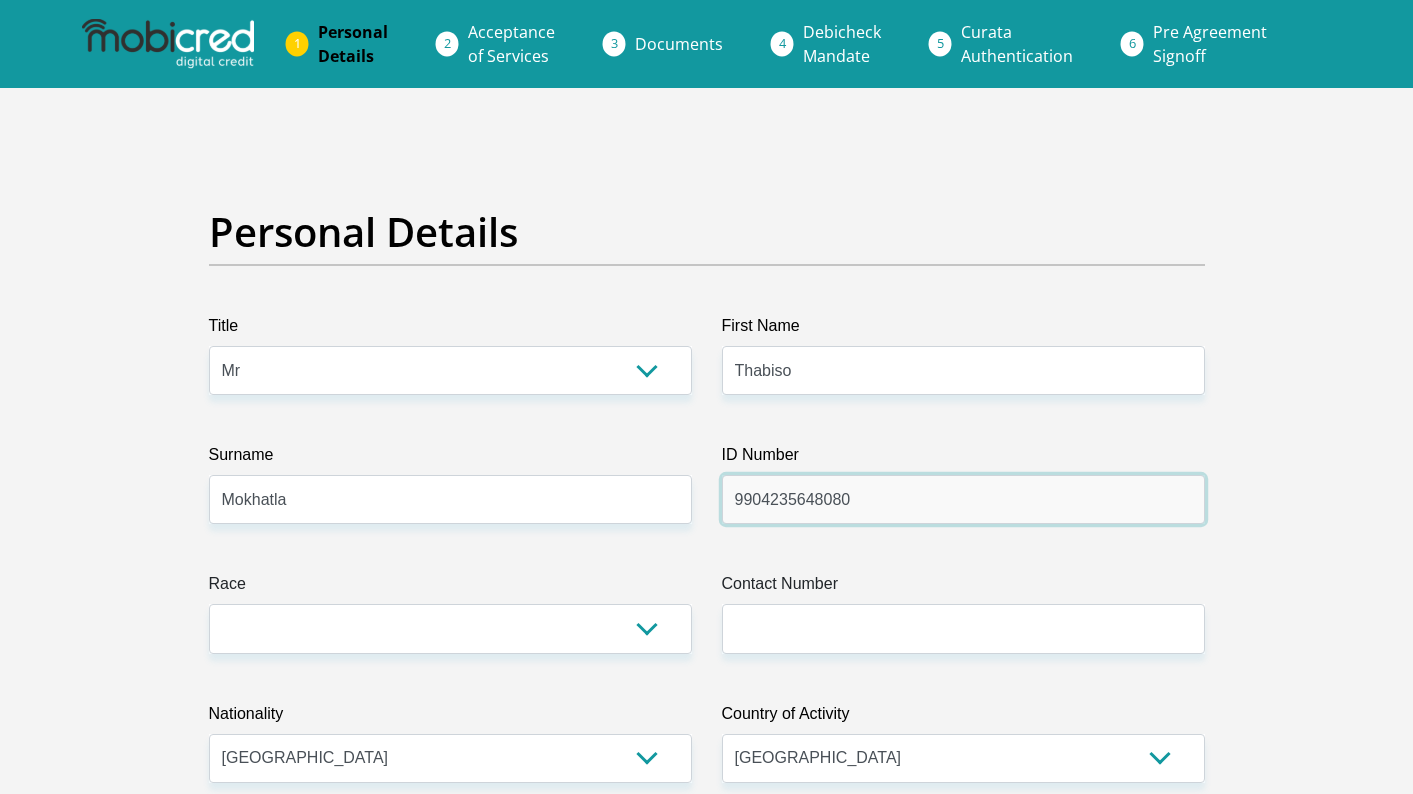 type on "9904235648080" 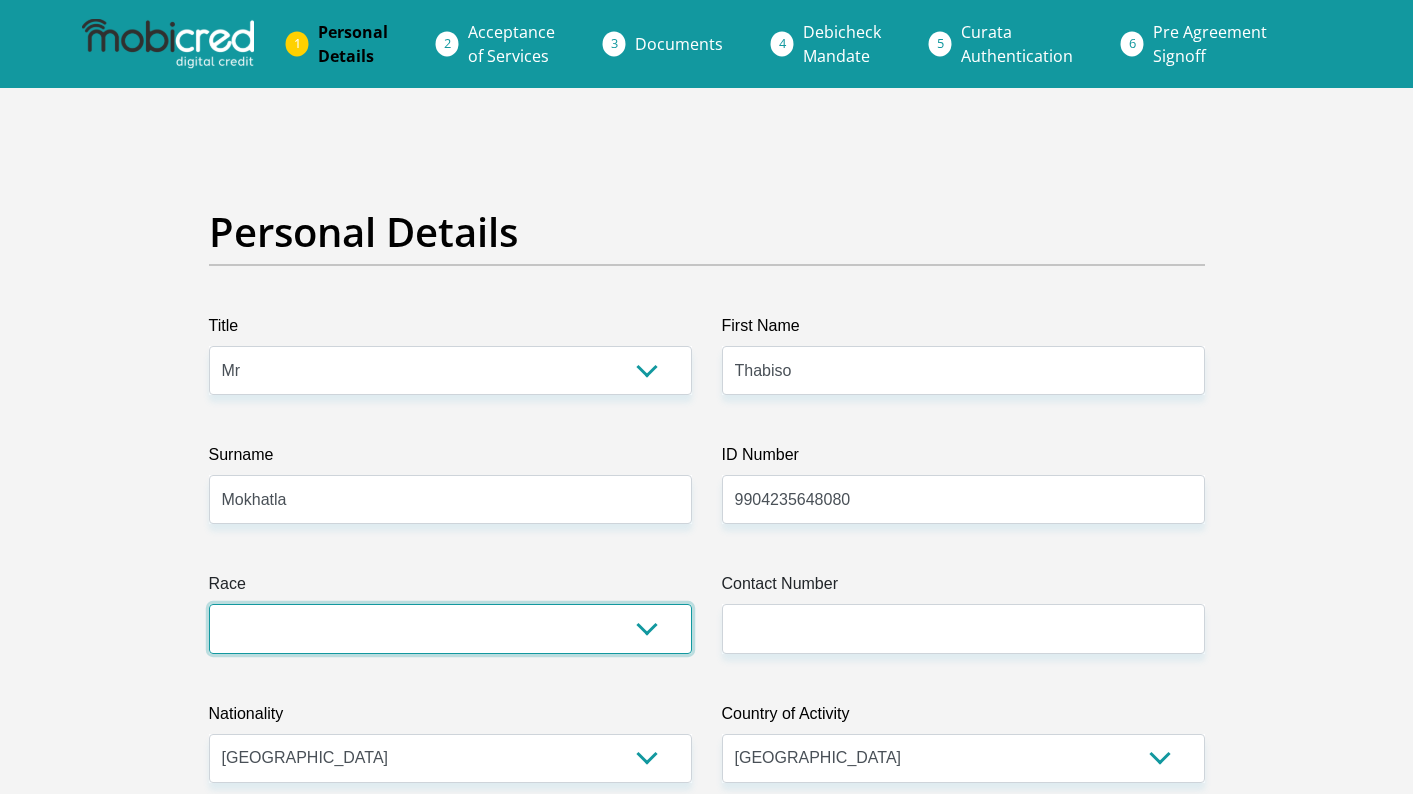 click on "Black
Coloured
Indian
White
Other" at bounding box center [450, 628] 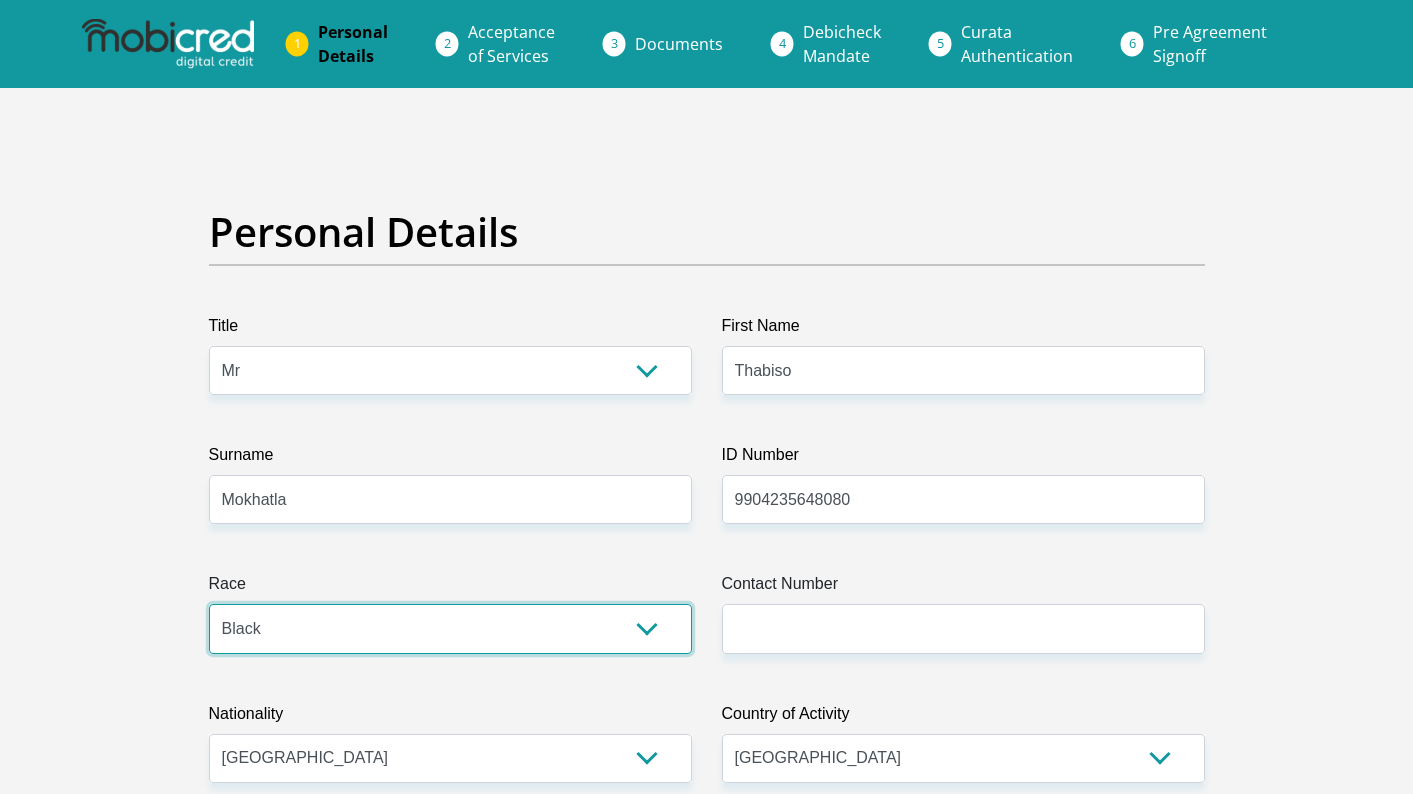 click on "Black
Coloured
Indian
White
Other" at bounding box center [450, 628] 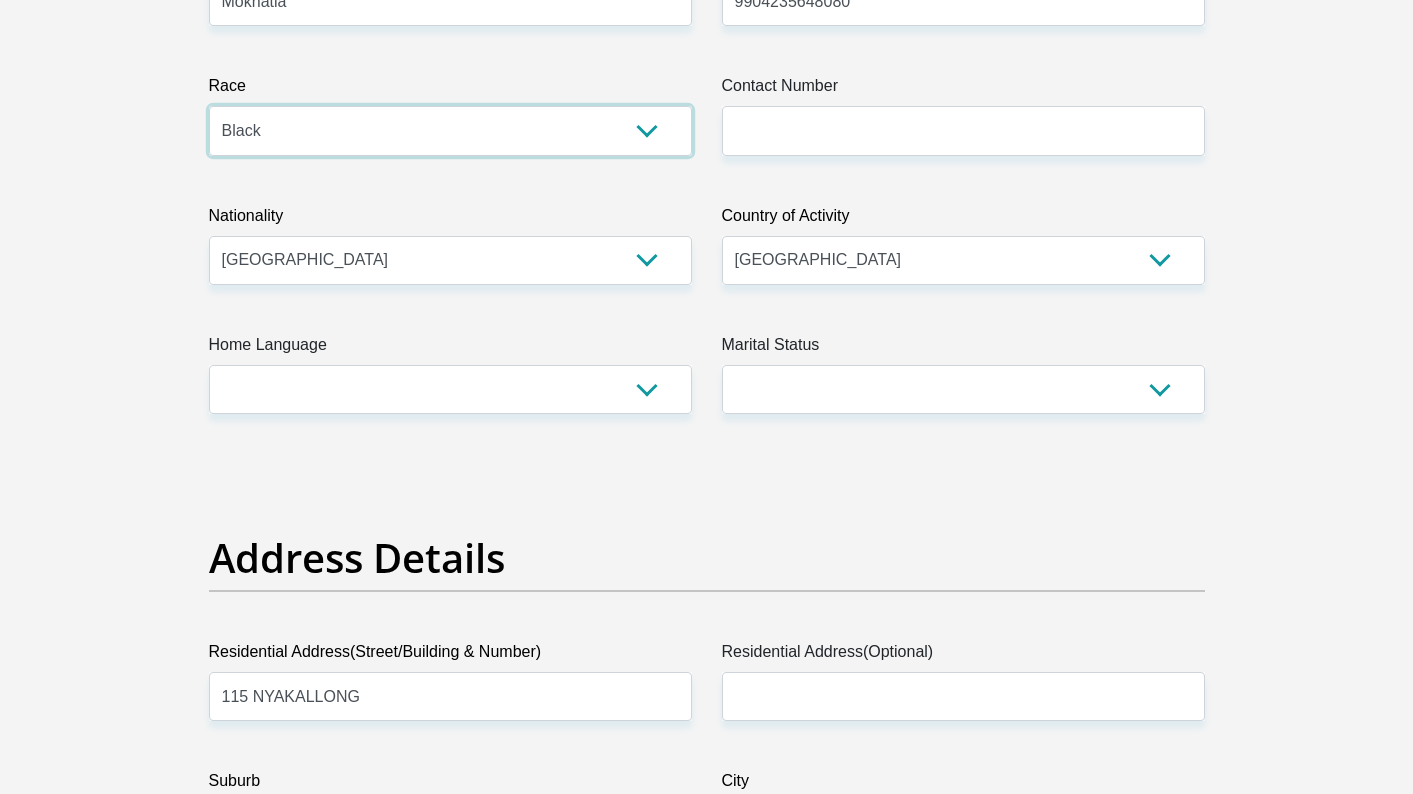 scroll, scrollTop: 500, scrollLeft: 0, axis: vertical 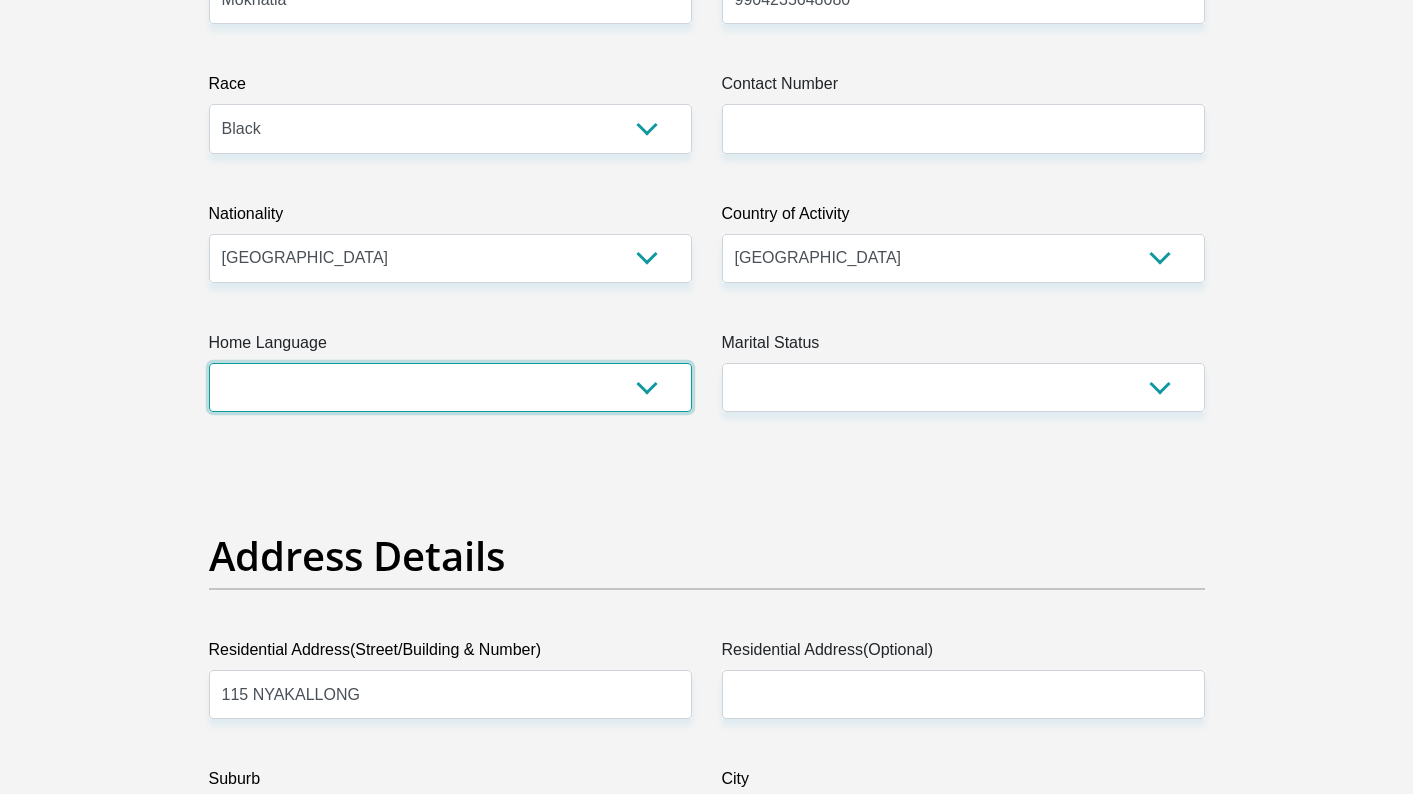 click on "Afrikaans
English
Sepedi
South Ndebele
Southern Sotho
Swati
Tsonga
Tswana
Venda
Xhosa
Zulu
Other" at bounding box center (450, 387) 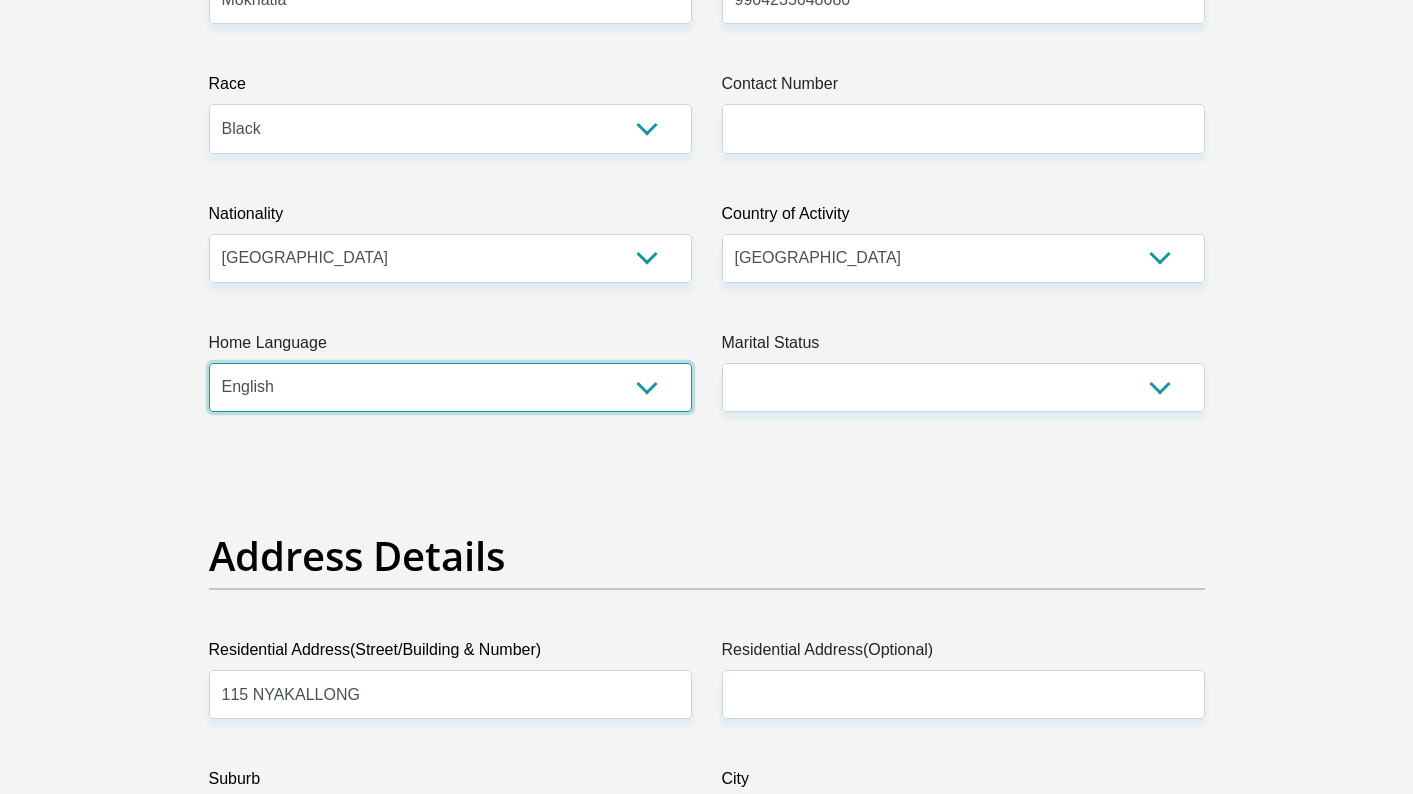 click on "Afrikaans
English
Sepedi
South Ndebele
Southern Sotho
Swati
Tsonga
Tswana
Venda
Xhosa
Zulu
Other" at bounding box center [450, 387] 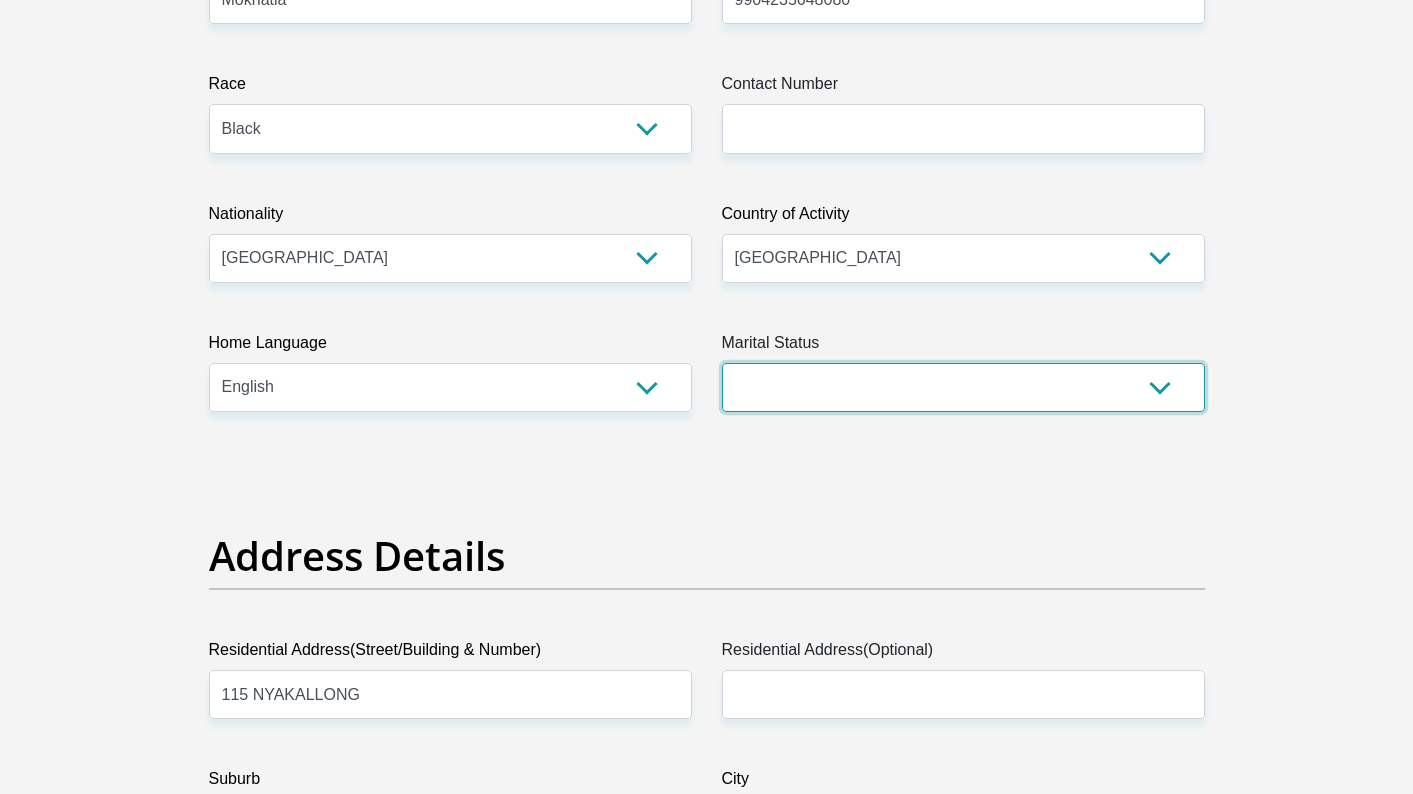 click on "Married ANC
Single
Divorced
Widowed
Married COP or Customary Law" at bounding box center (963, 387) 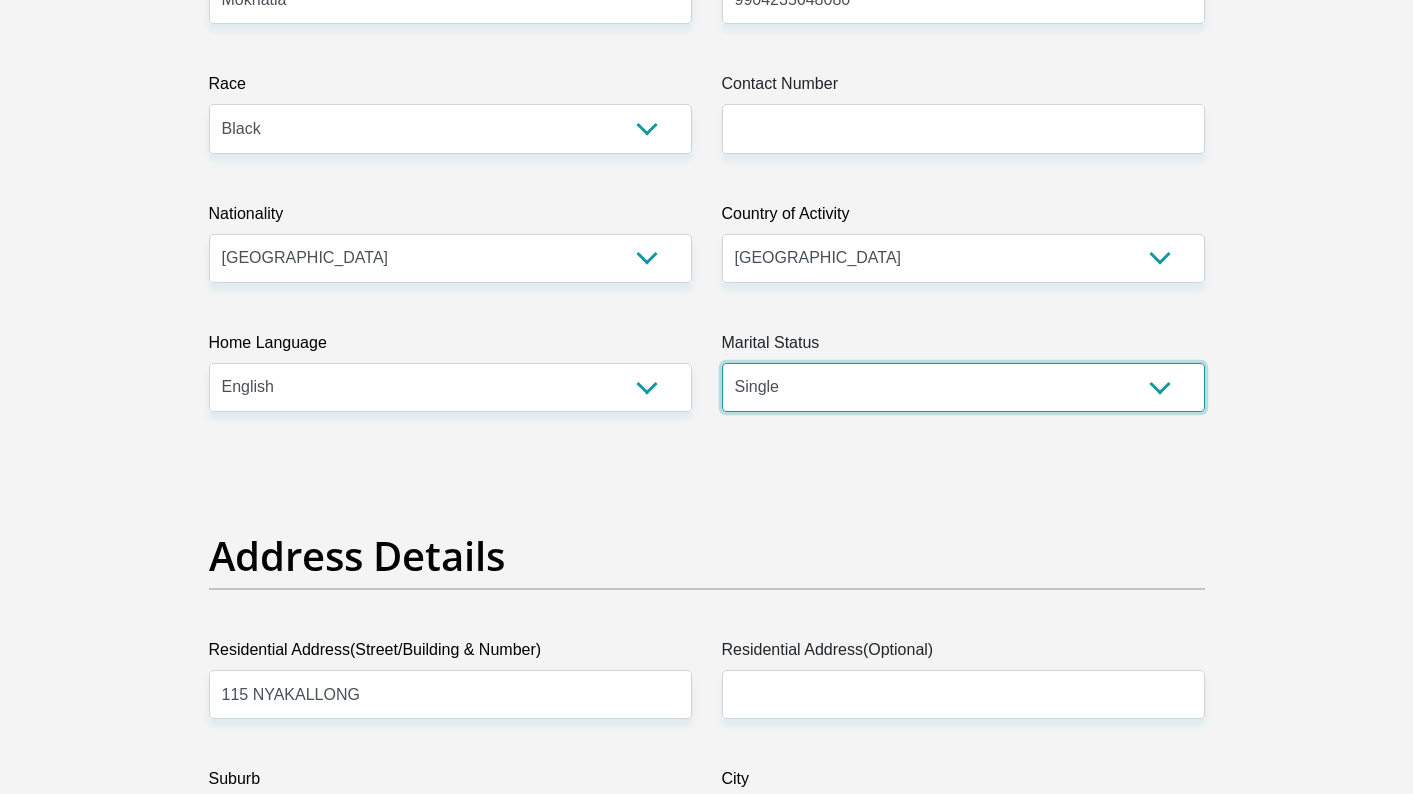 click on "Married ANC
Single
Divorced
Widowed
Married COP or Customary Law" at bounding box center [963, 387] 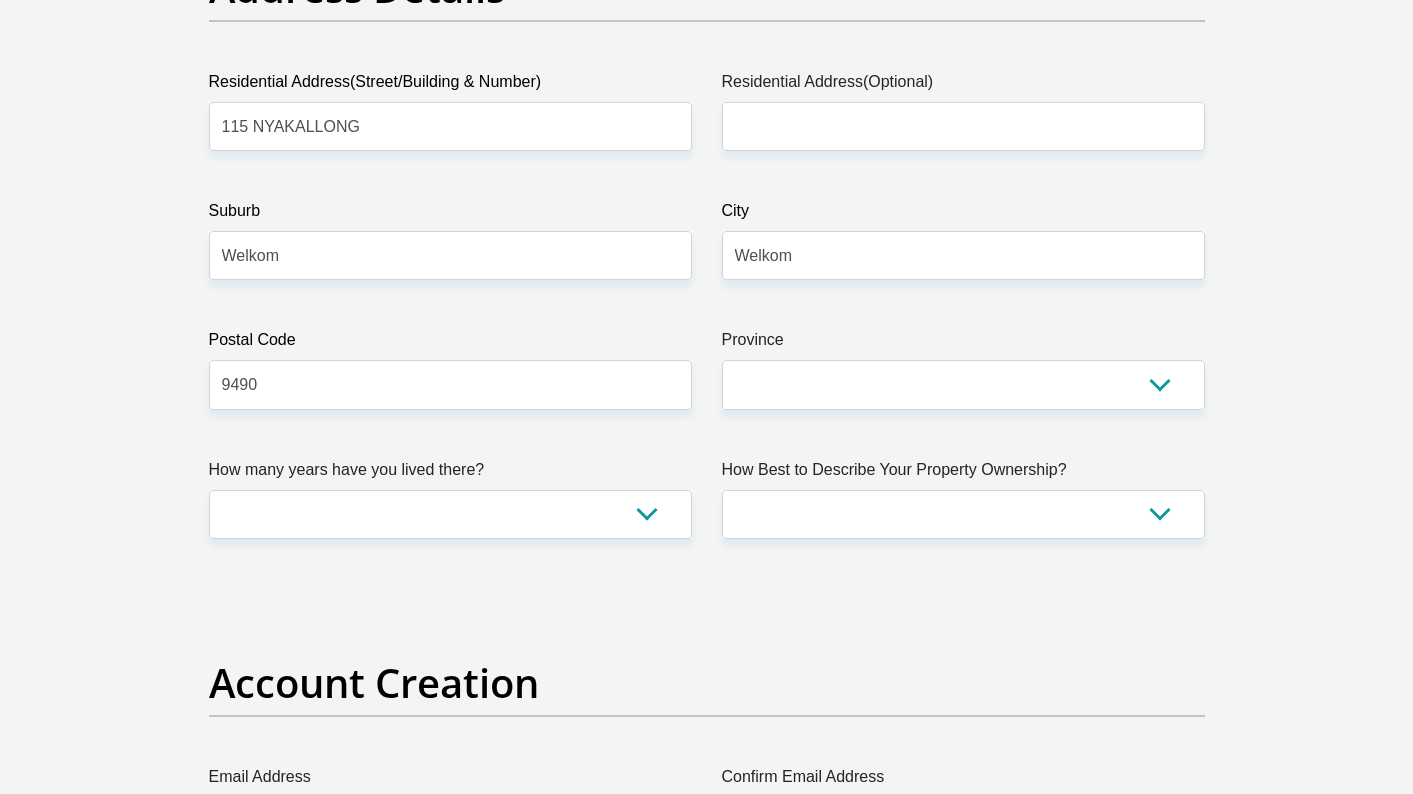 scroll, scrollTop: 1100, scrollLeft: 0, axis: vertical 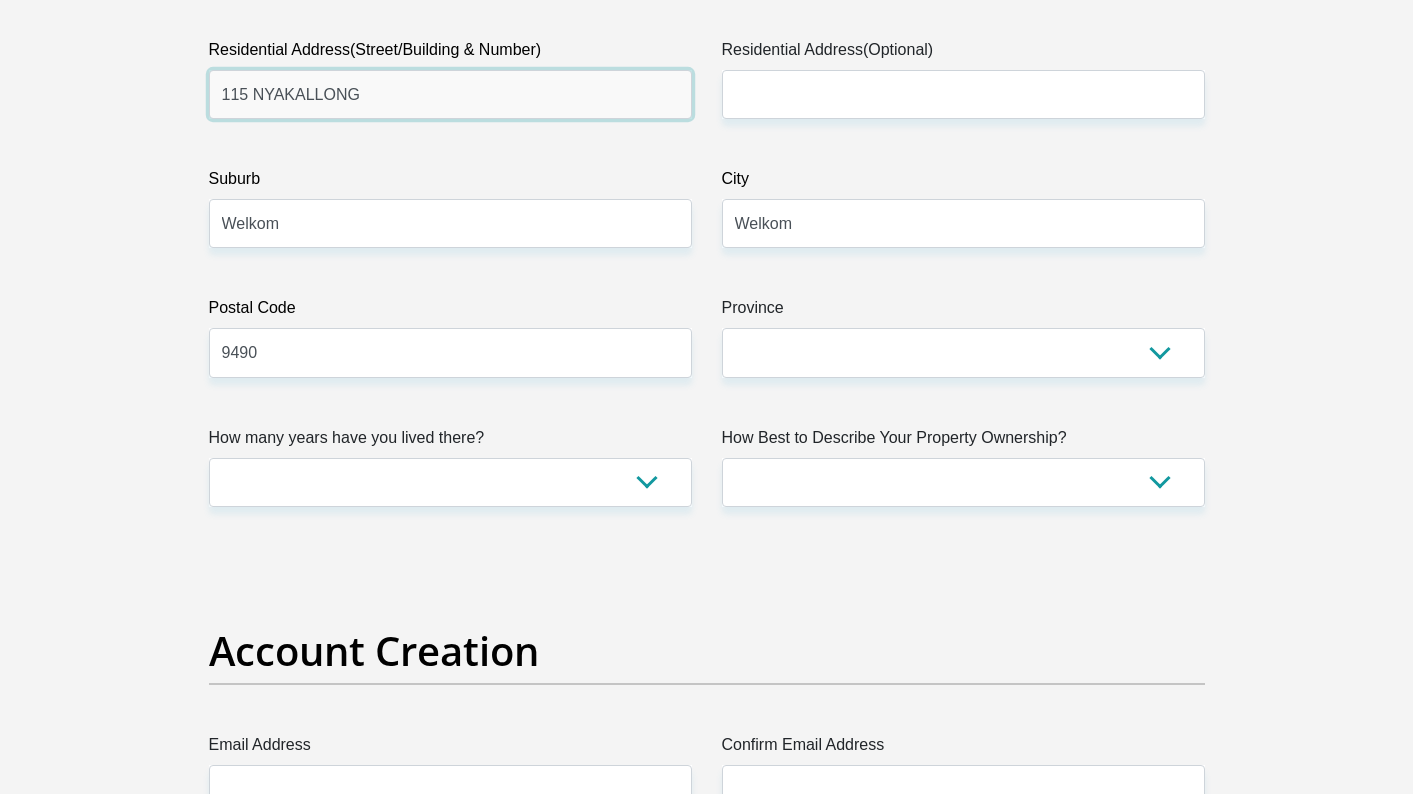 drag, startPoint x: 410, startPoint y: 97, endPoint x: 122, endPoint y: 88, distance: 288.1406 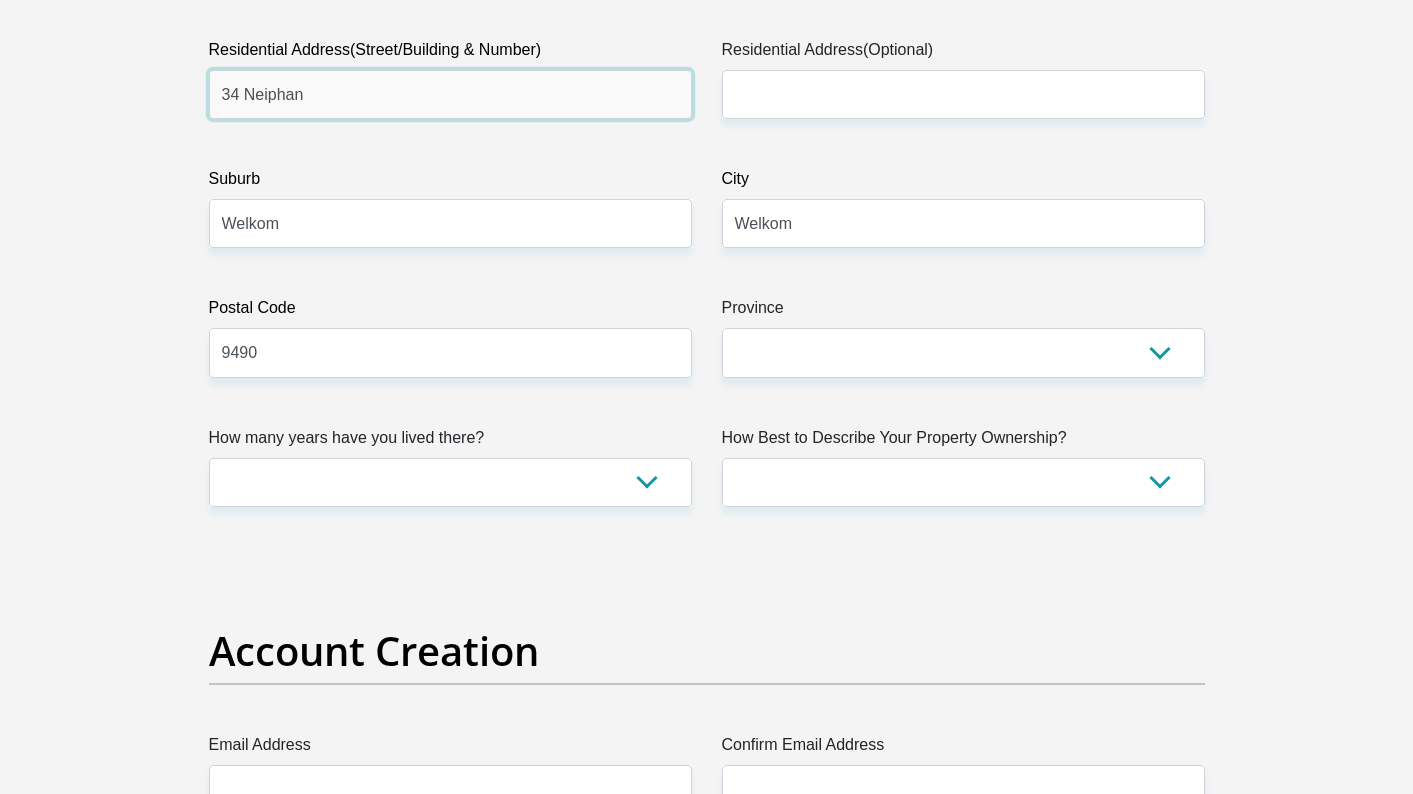 type on "34 Neiphan" 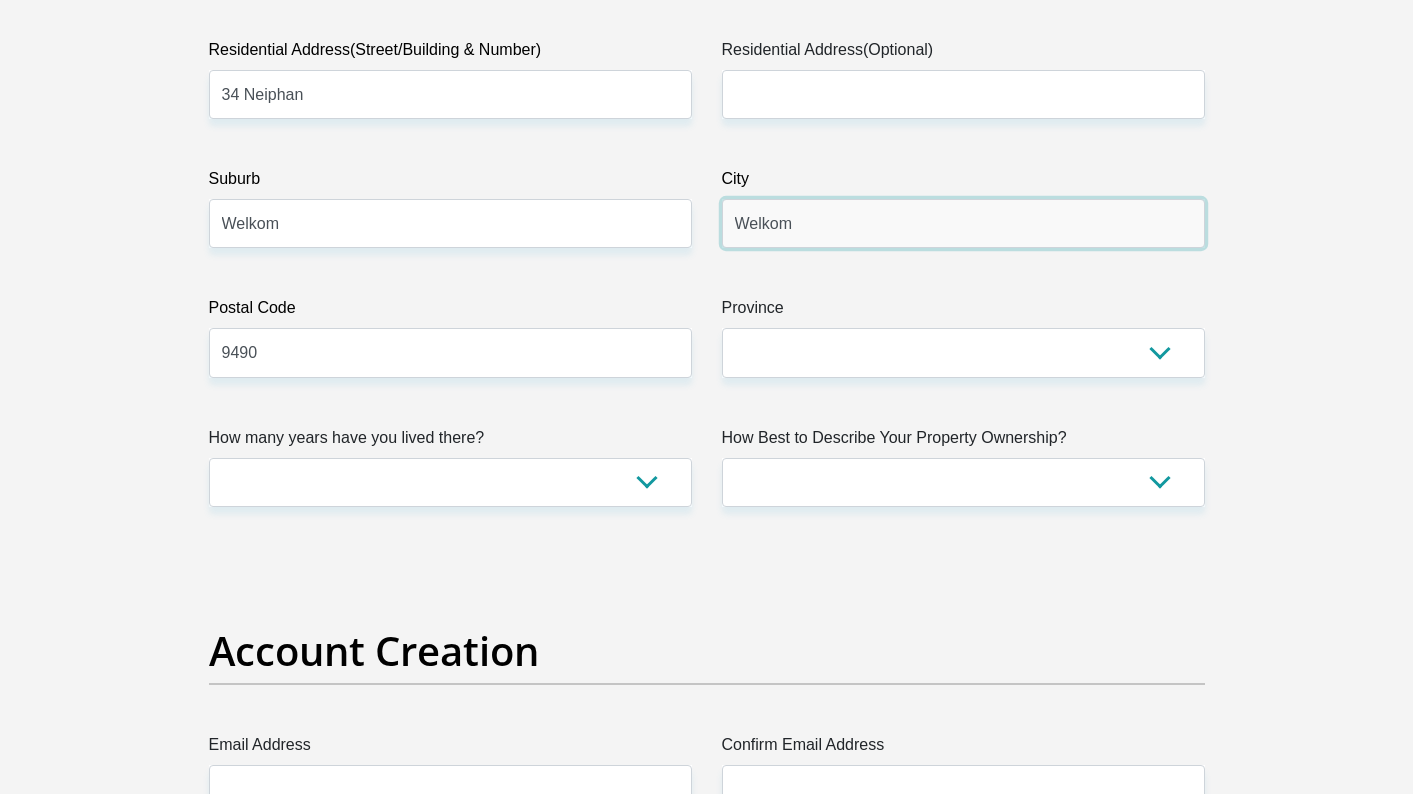 drag, startPoint x: 819, startPoint y: 221, endPoint x: 668, endPoint y: 233, distance: 151.47607 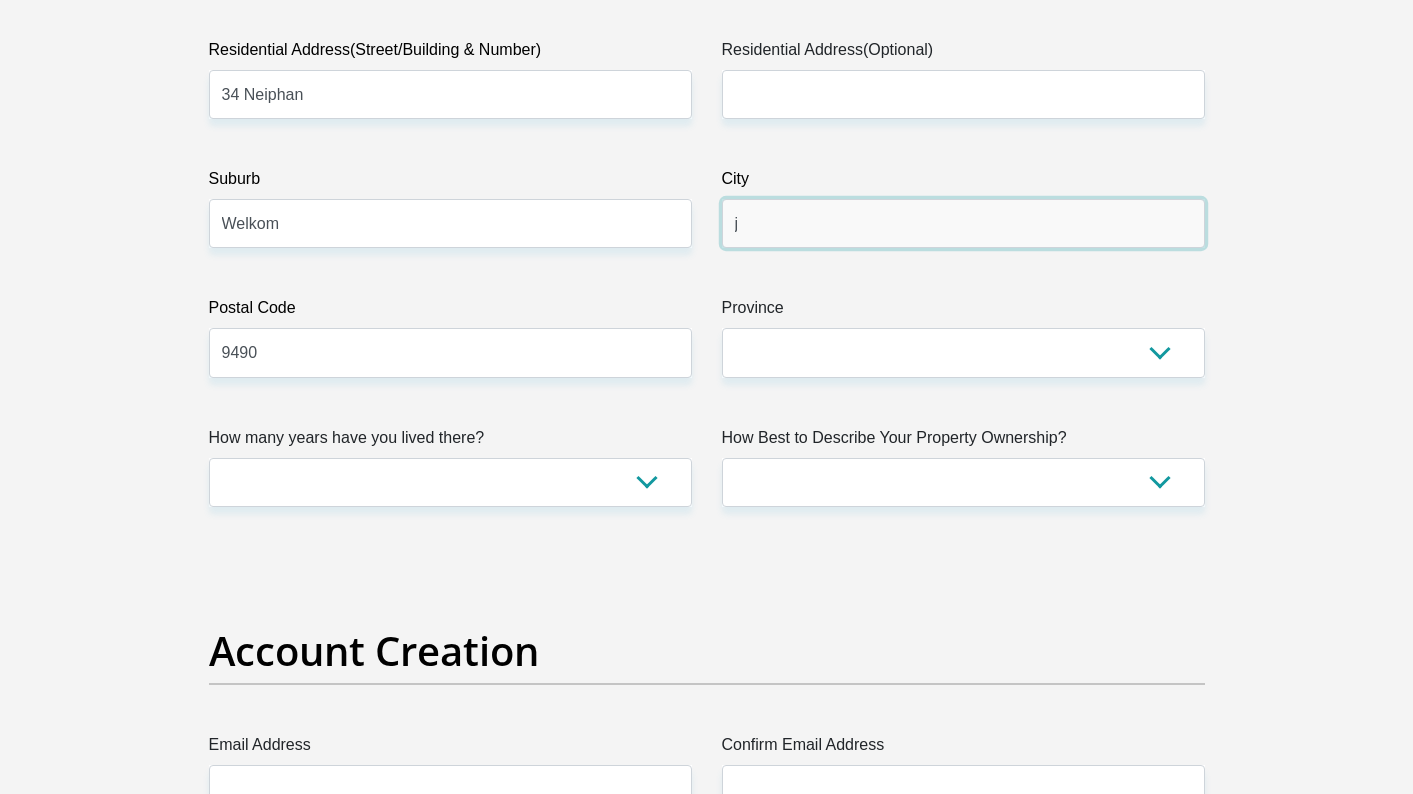 type on "[GEOGRAPHIC_DATA]" 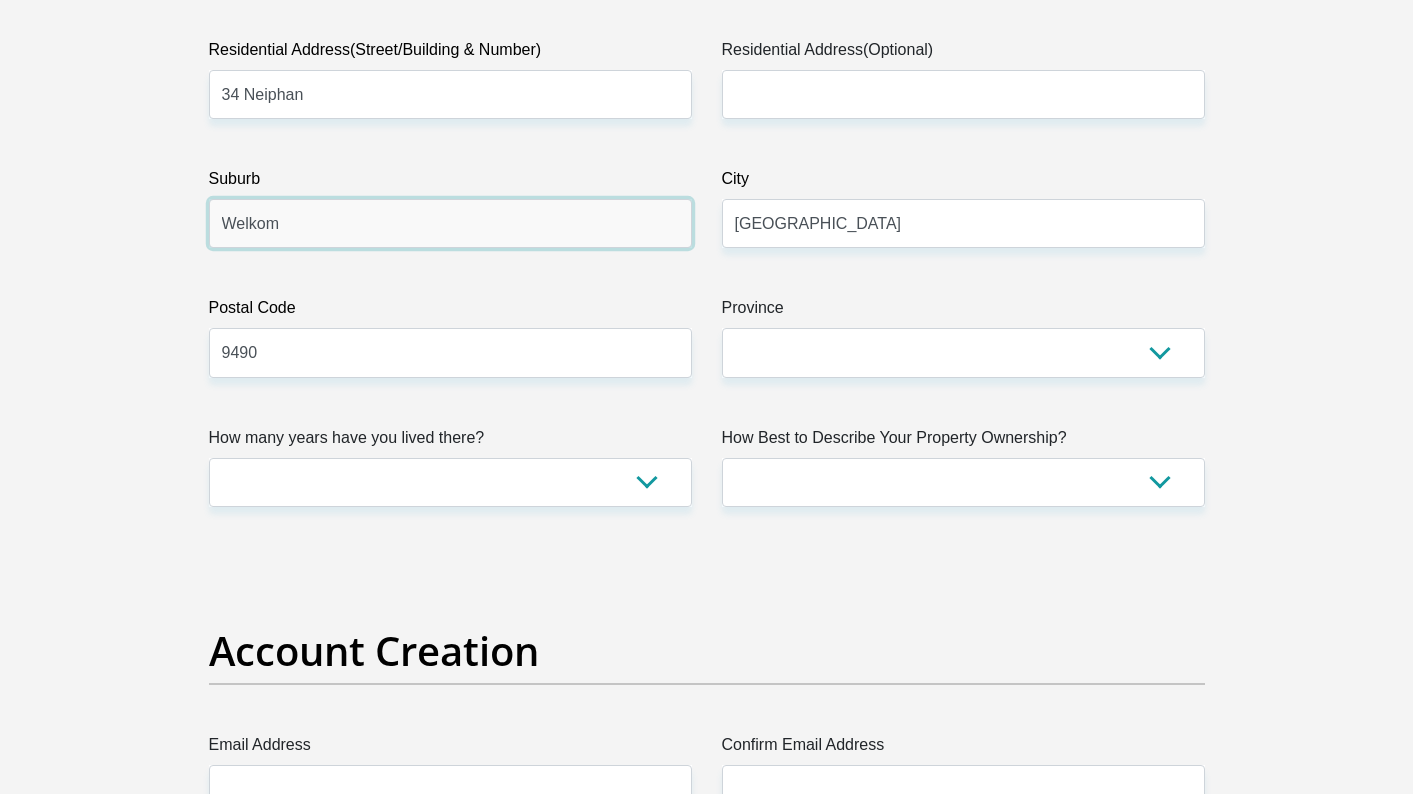 drag, startPoint x: 490, startPoint y: 241, endPoint x: -15, endPoint y: 194, distance: 507.1824 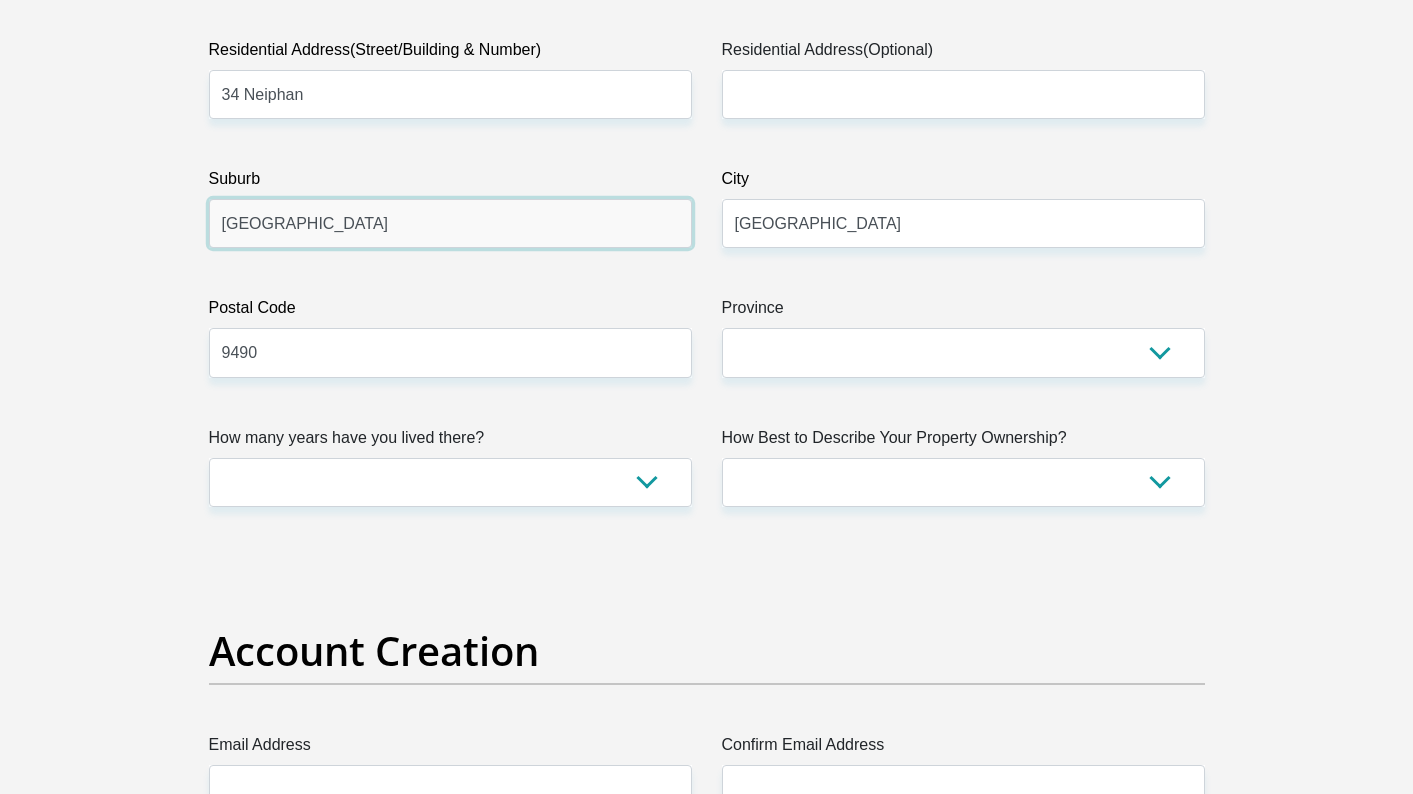type on "[GEOGRAPHIC_DATA]" 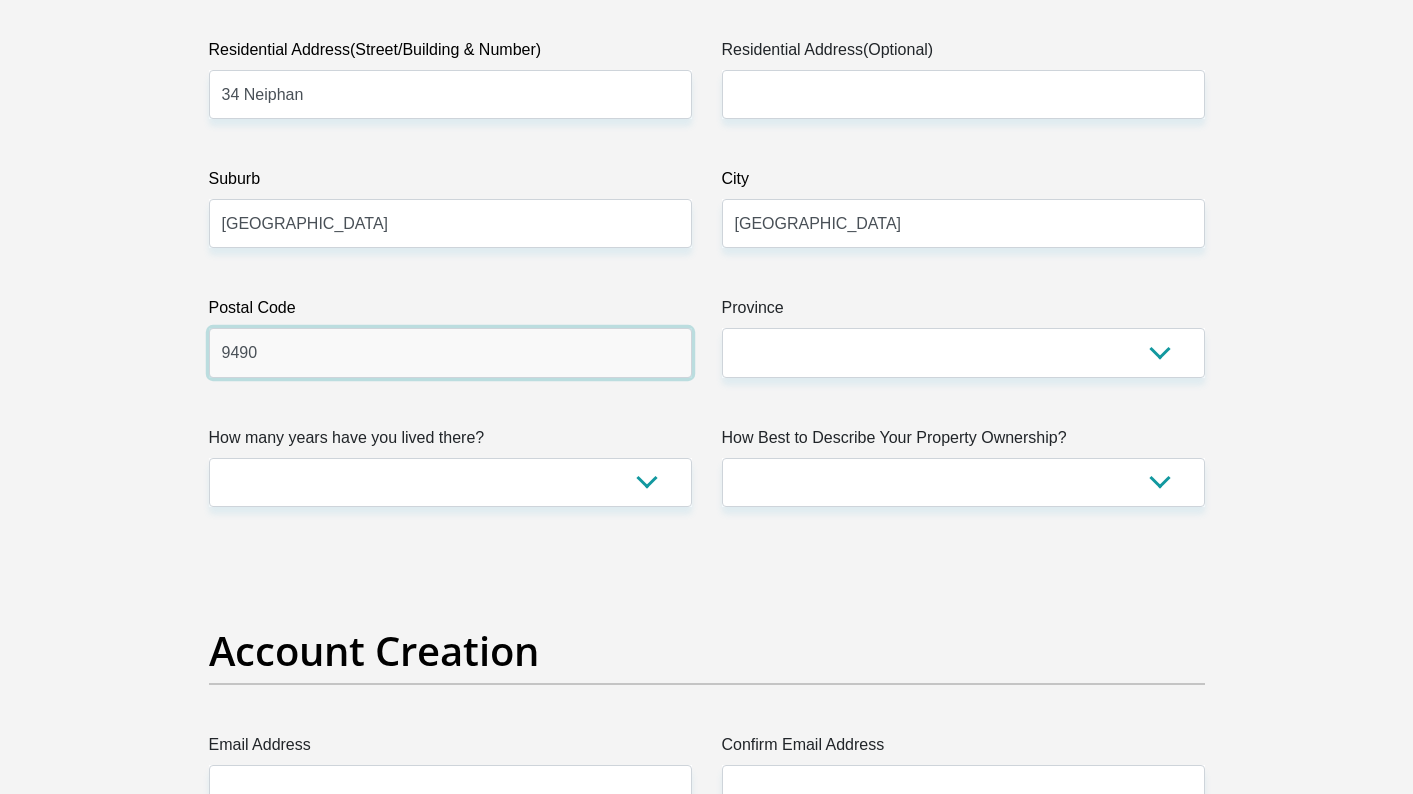 drag, startPoint x: 331, startPoint y: 363, endPoint x: 152, endPoint y: 349, distance: 179.54665 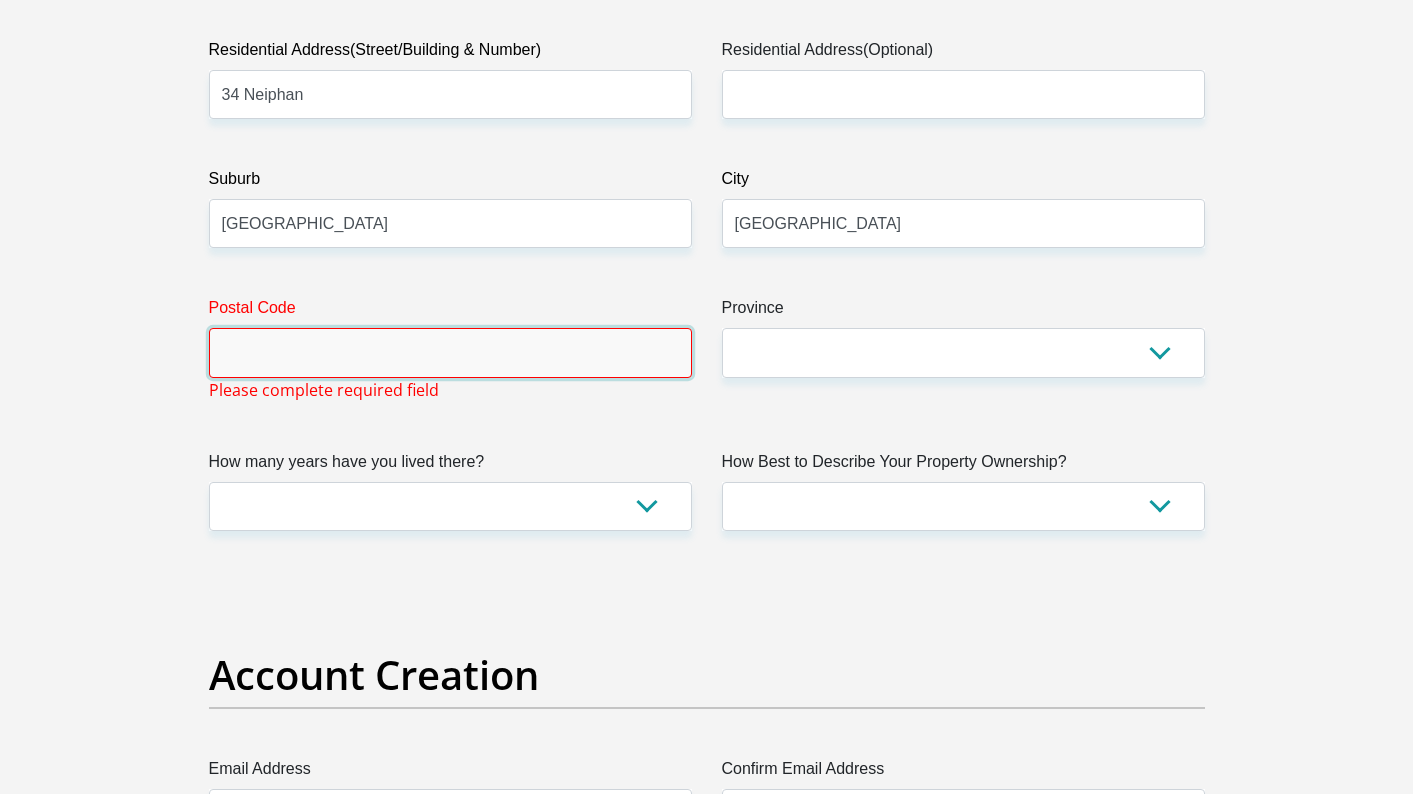 type 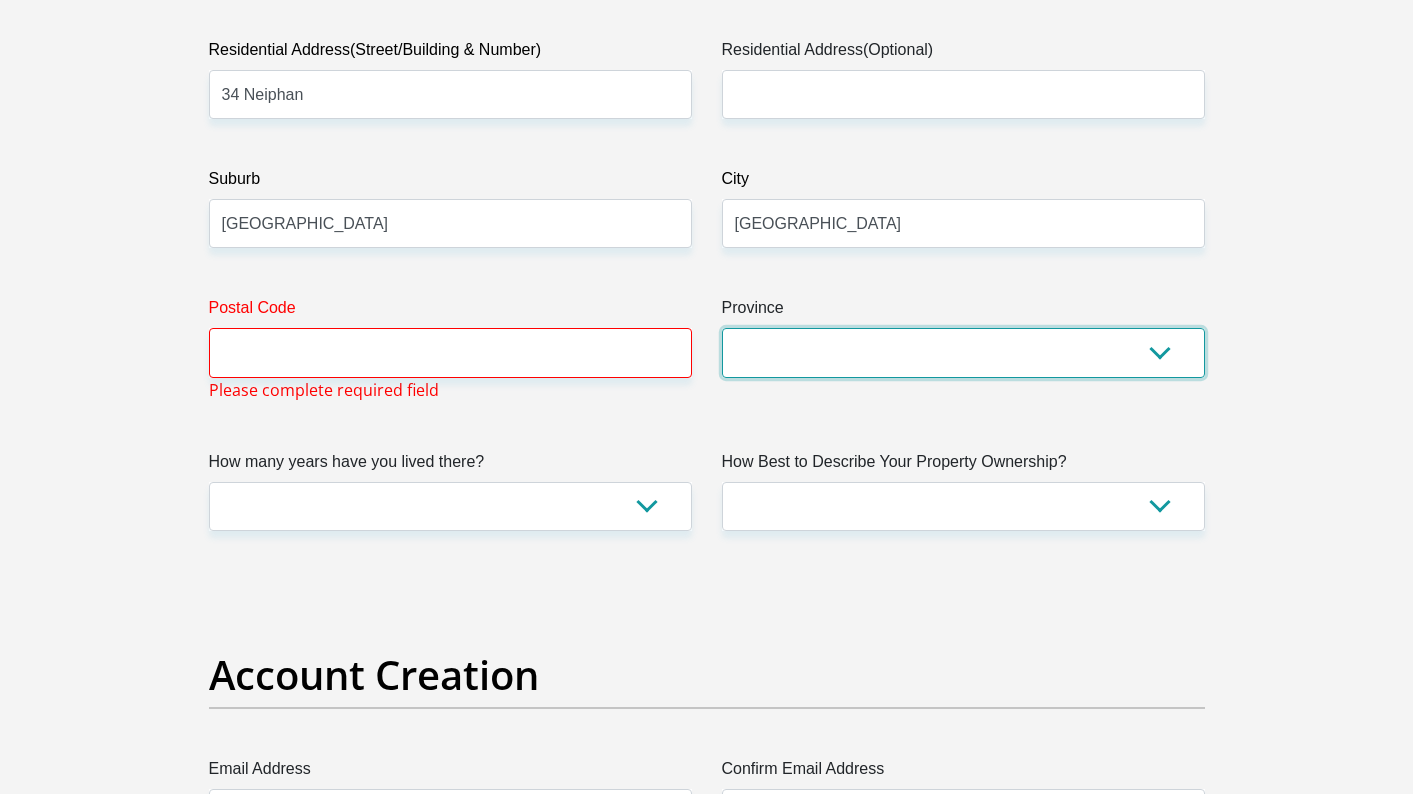 click on "Eastern Cape
Free State
[GEOGRAPHIC_DATA]
[GEOGRAPHIC_DATA][DATE]
[GEOGRAPHIC_DATA]
[GEOGRAPHIC_DATA]
[GEOGRAPHIC_DATA]
[GEOGRAPHIC_DATA]" at bounding box center (963, 352) 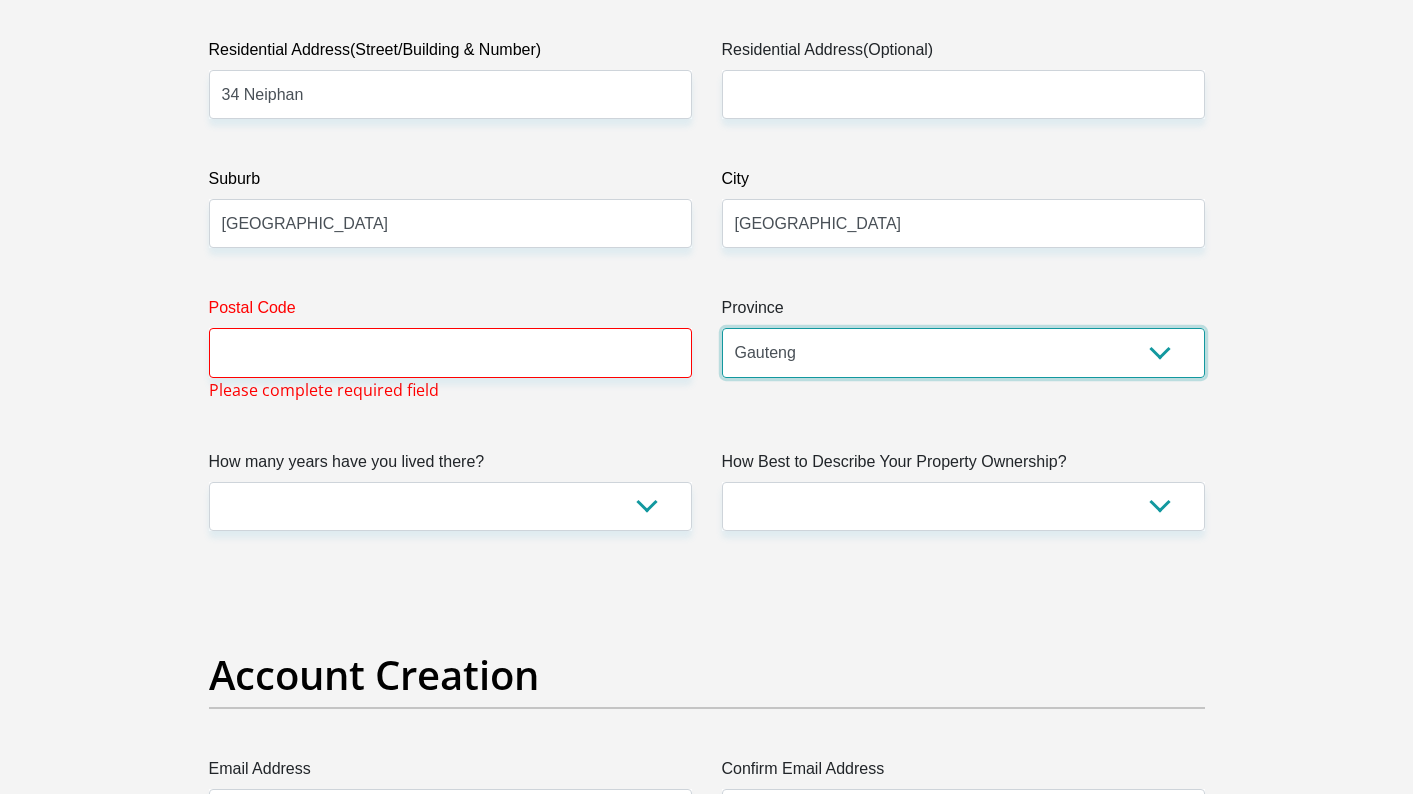 click on "Eastern Cape
Free State
[GEOGRAPHIC_DATA]
[GEOGRAPHIC_DATA][DATE]
[GEOGRAPHIC_DATA]
[GEOGRAPHIC_DATA]
[GEOGRAPHIC_DATA]
[GEOGRAPHIC_DATA]" at bounding box center [963, 352] 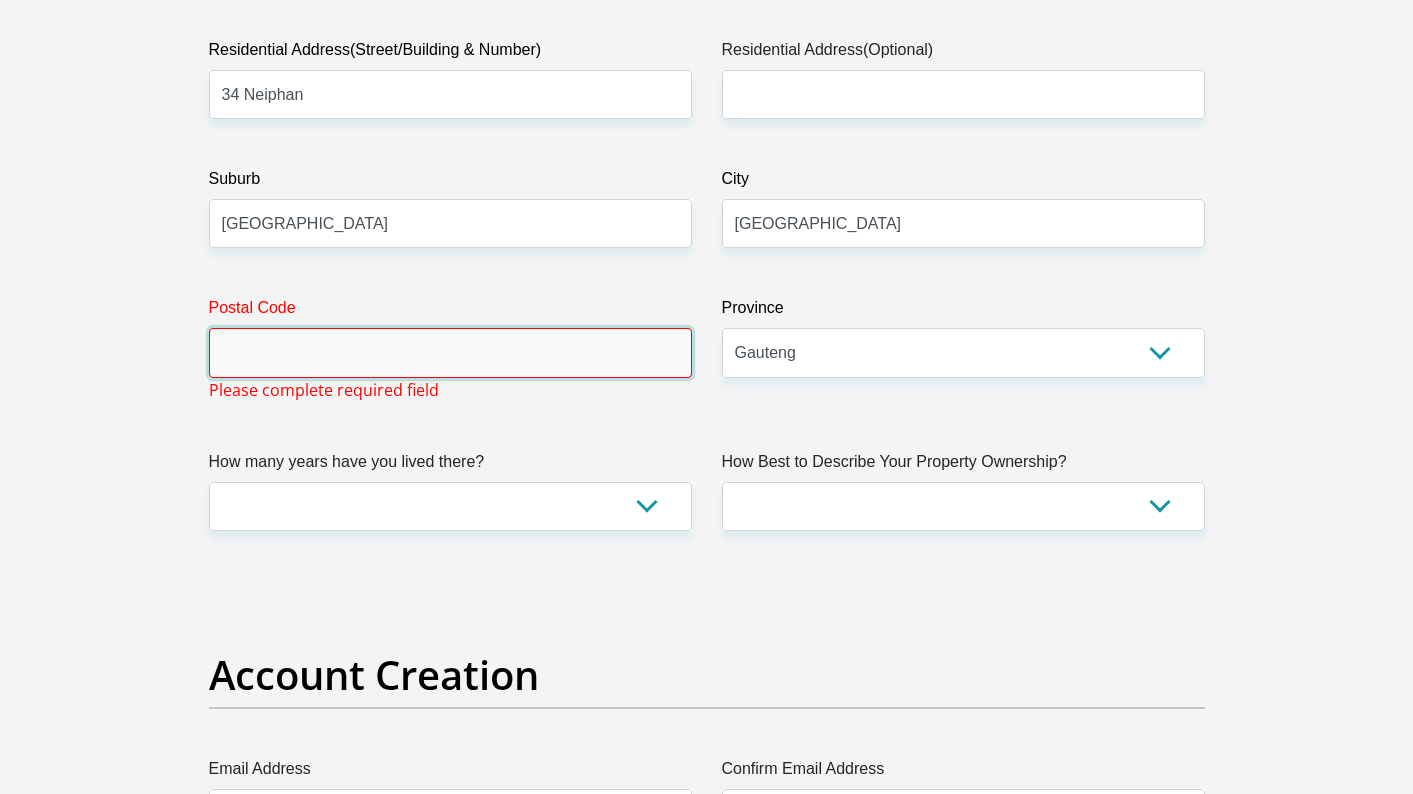 click on "Postal Code" at bounding box center (450, 352) 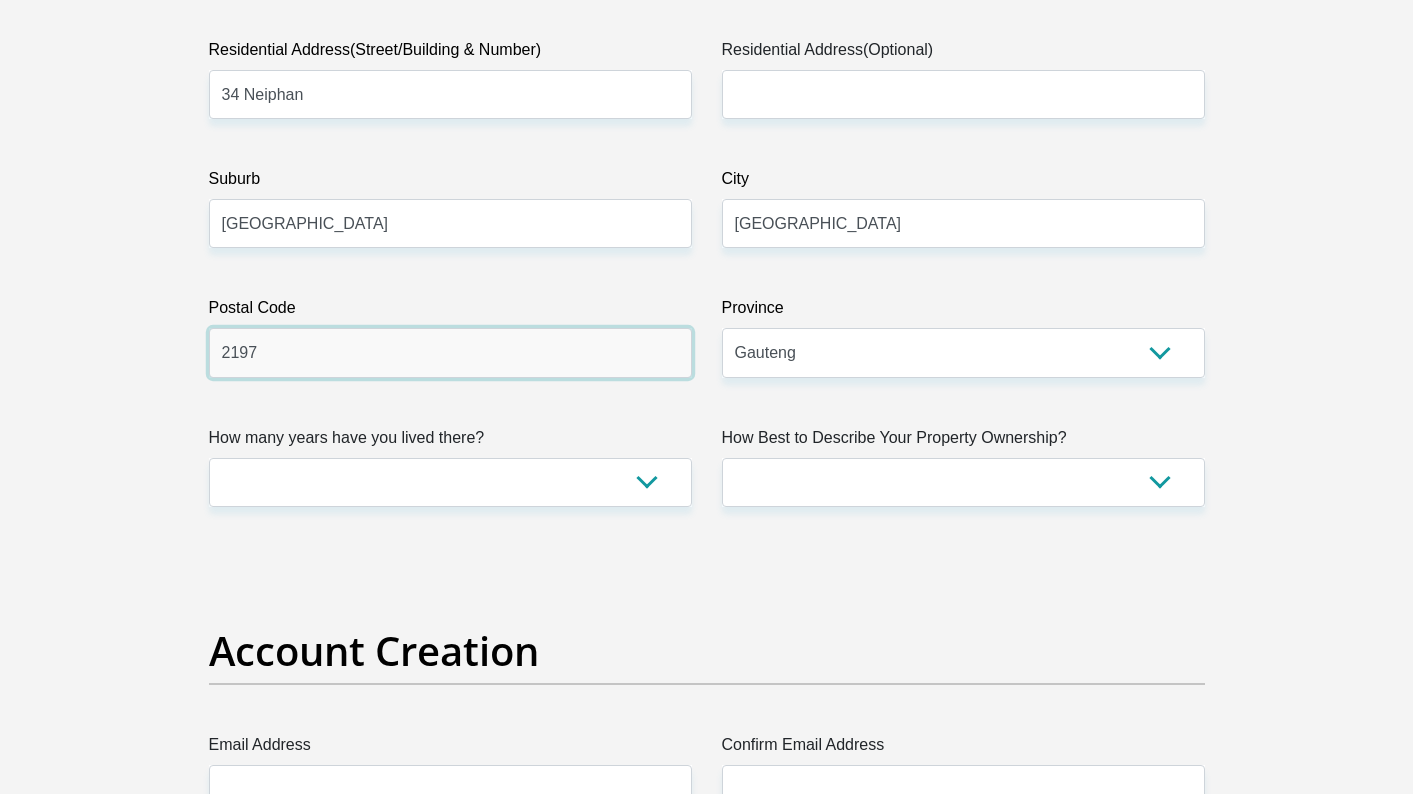 type on "2197" 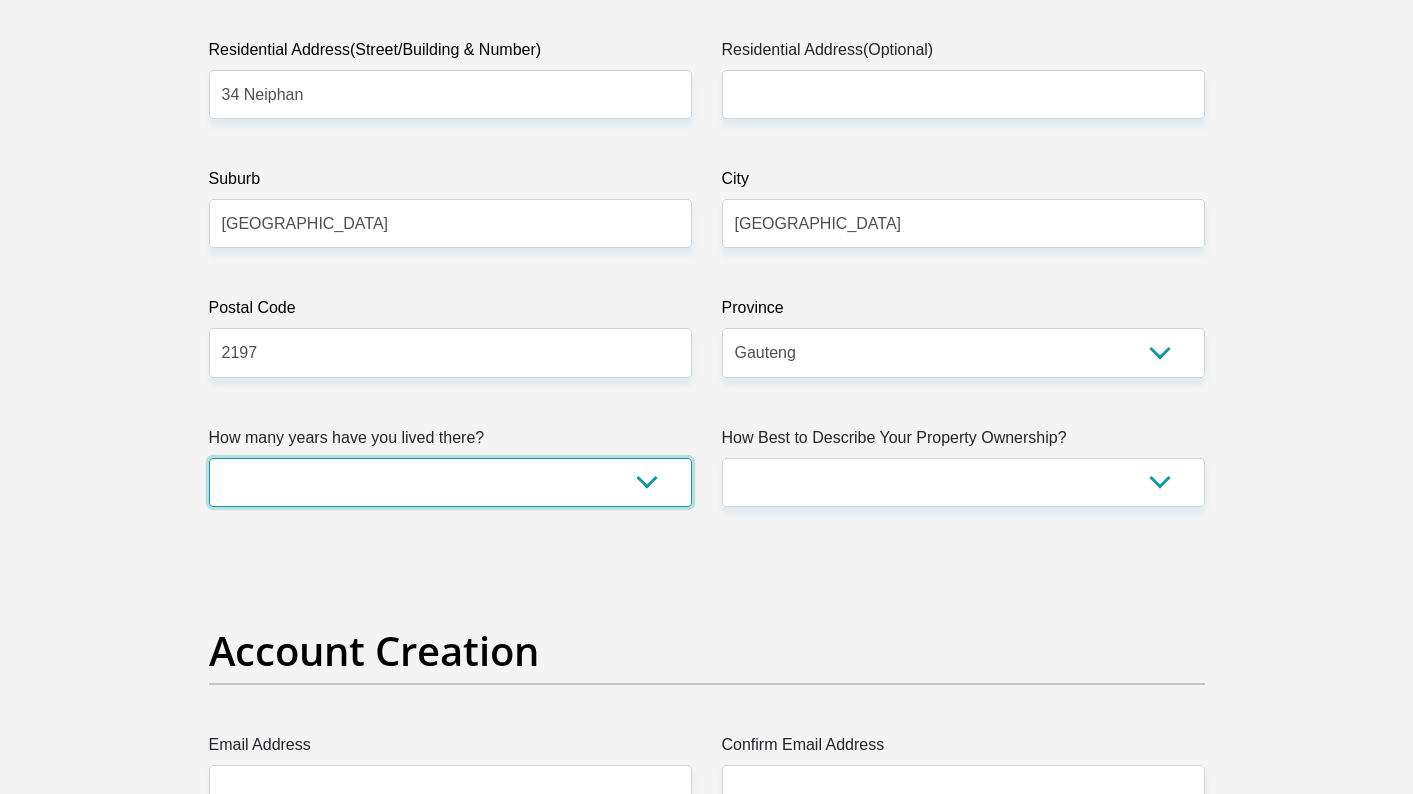 click on "less than 1 year
1-3 years
3-5 years
5+ years" at bounding box center (450, 482) 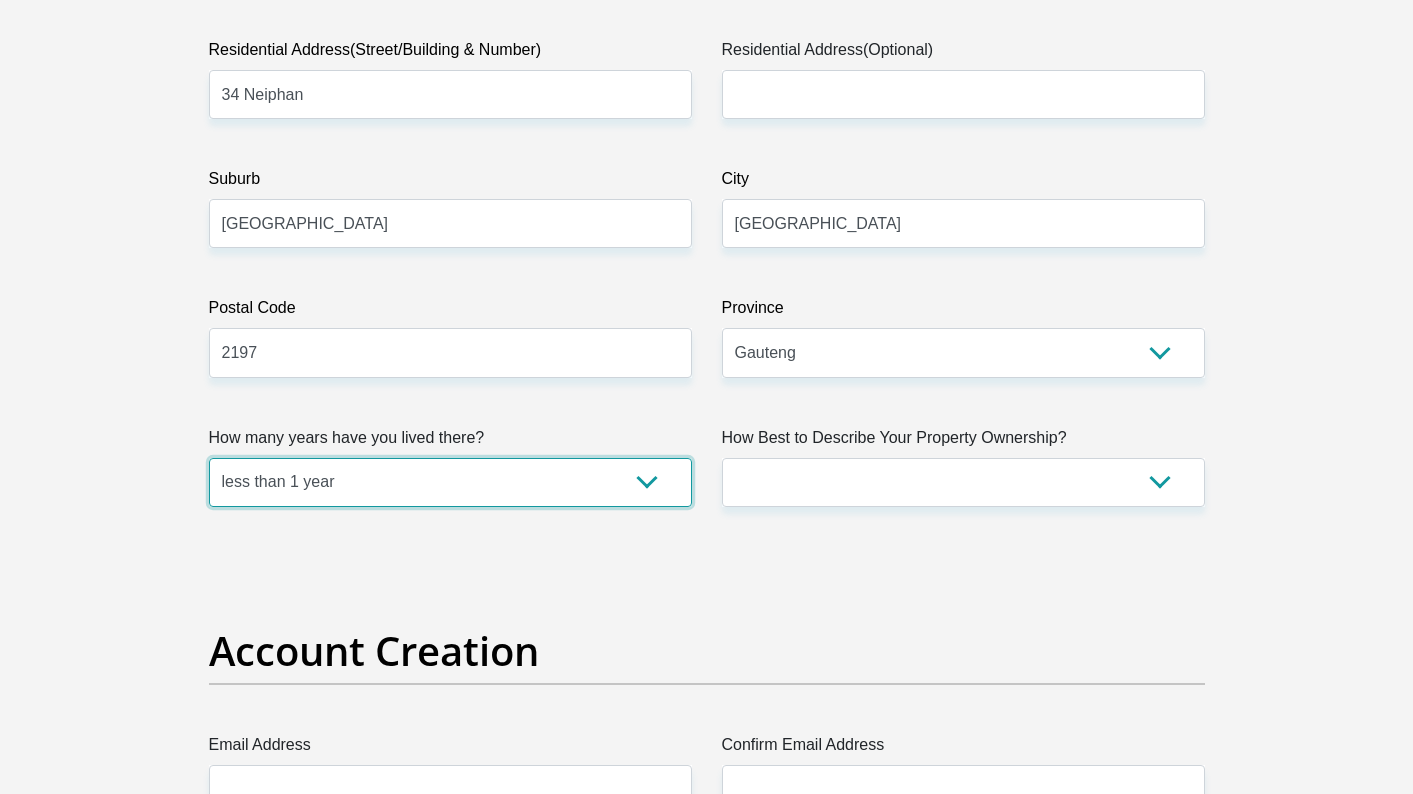 click on "less than 1 year
1-3 years
3-5 years
5+ years" at bounding box center (450, 482) 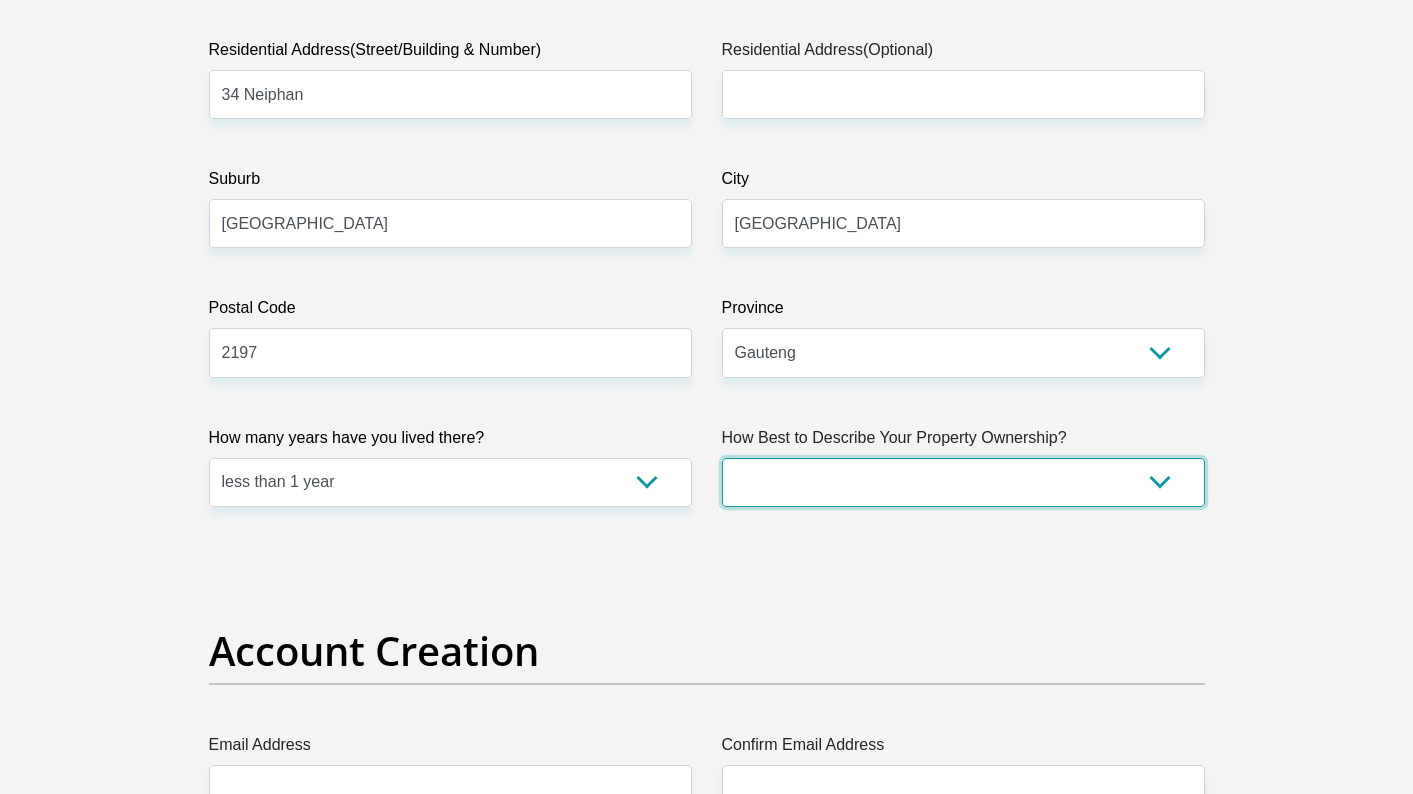 click on "Owned
Rented
Family Owned
Company Dwelling" at bounding box center [963, 482] 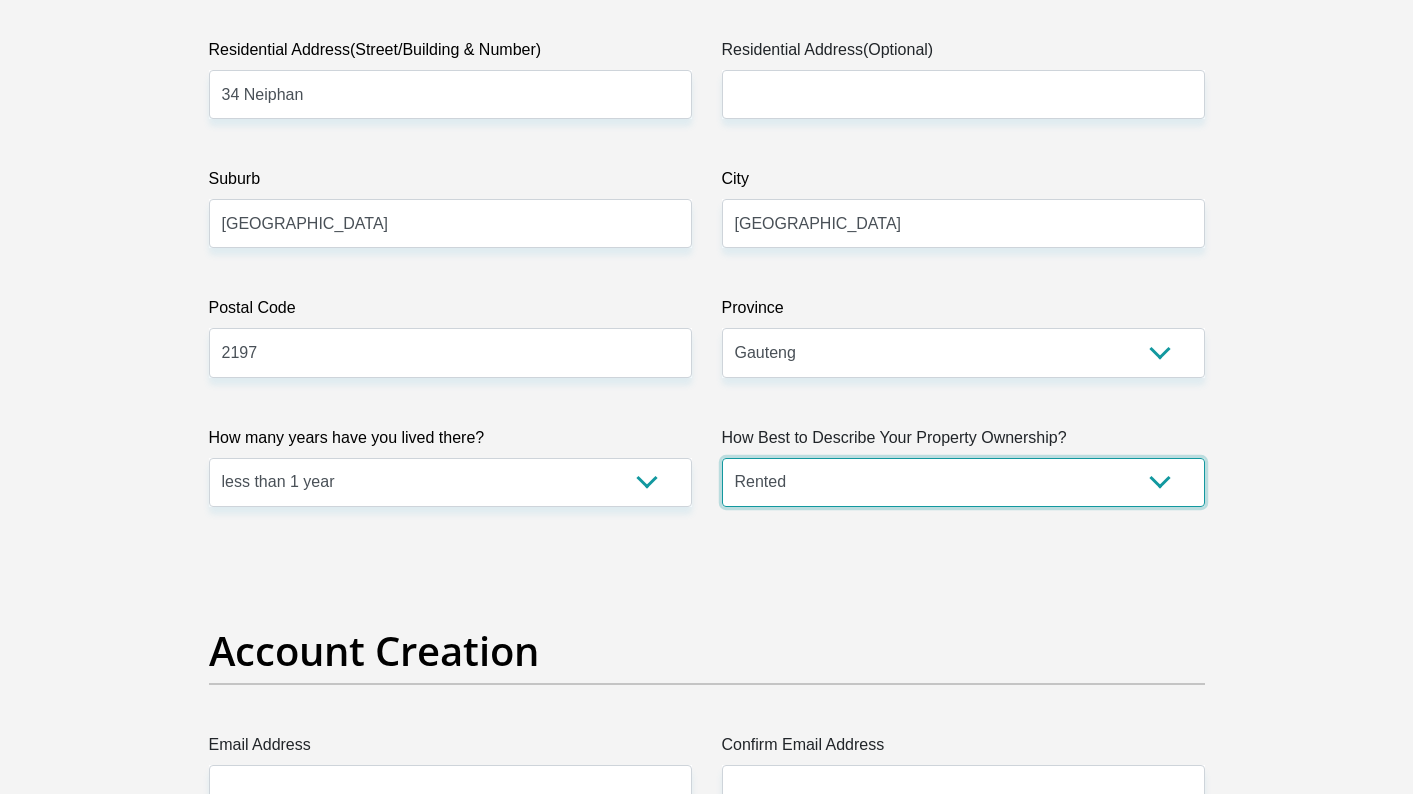 click on "Owned
Rented
Family Owned
Company Dwelling" at bounding box center [963, 482] 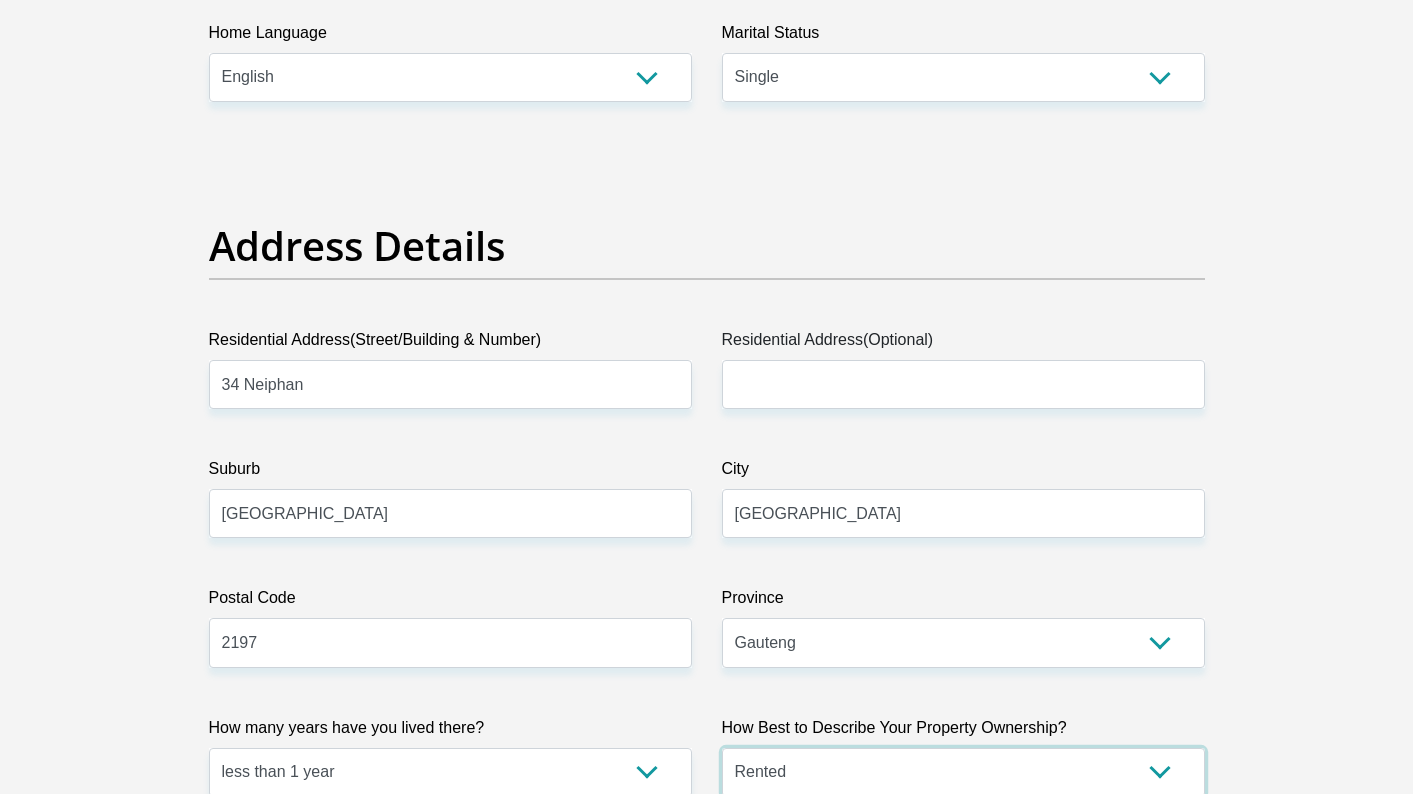 scroll, scrollTop: 900, scrollLeft: 0, axis: vertical 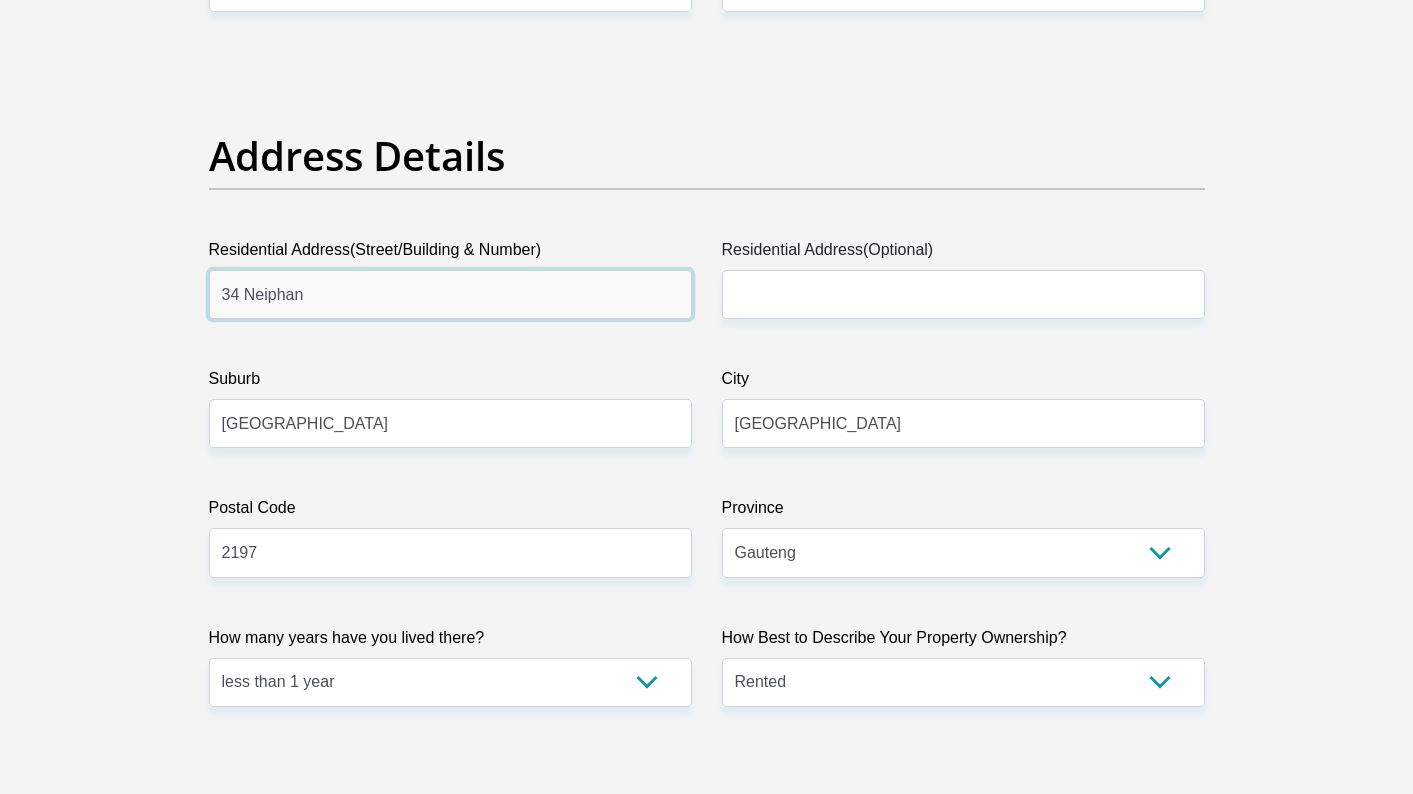 drag, startPoint x: 310, startPoint y: 299, endPoint x: 214, endPoint y: 300, distance: 96.00521 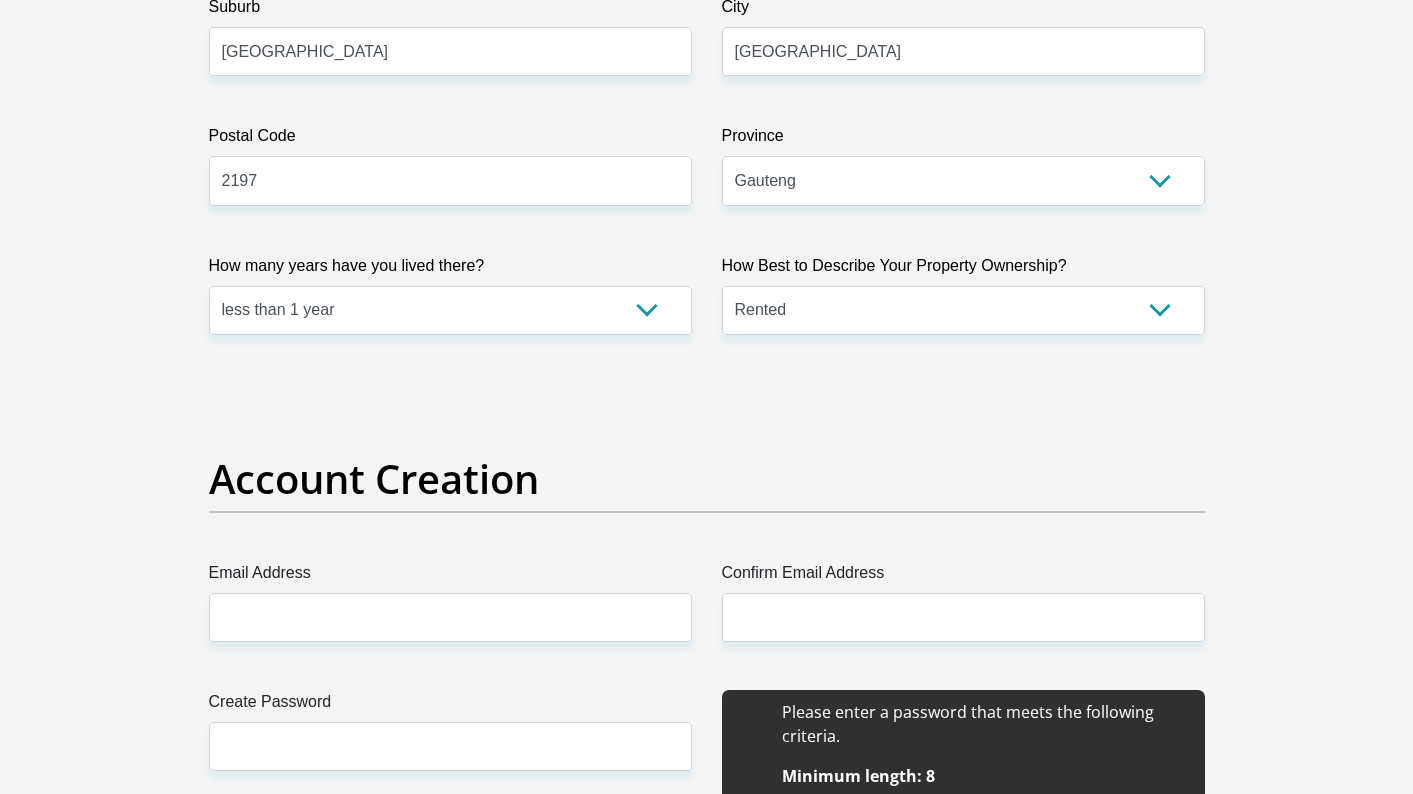 scroll, scrollTop: 1600, scrollLeft: 0, axis: vertical 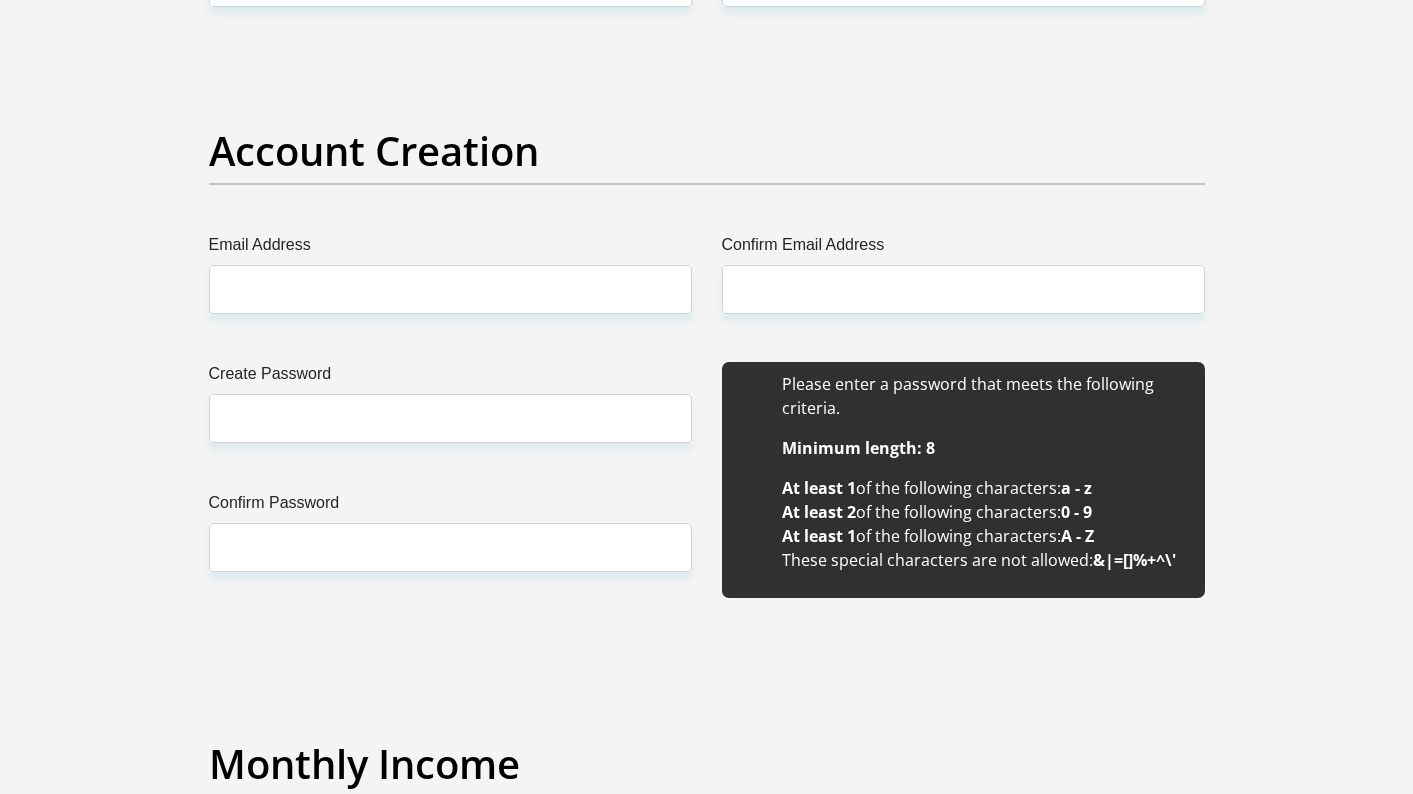 type on "[STREET_ADDRESS]" 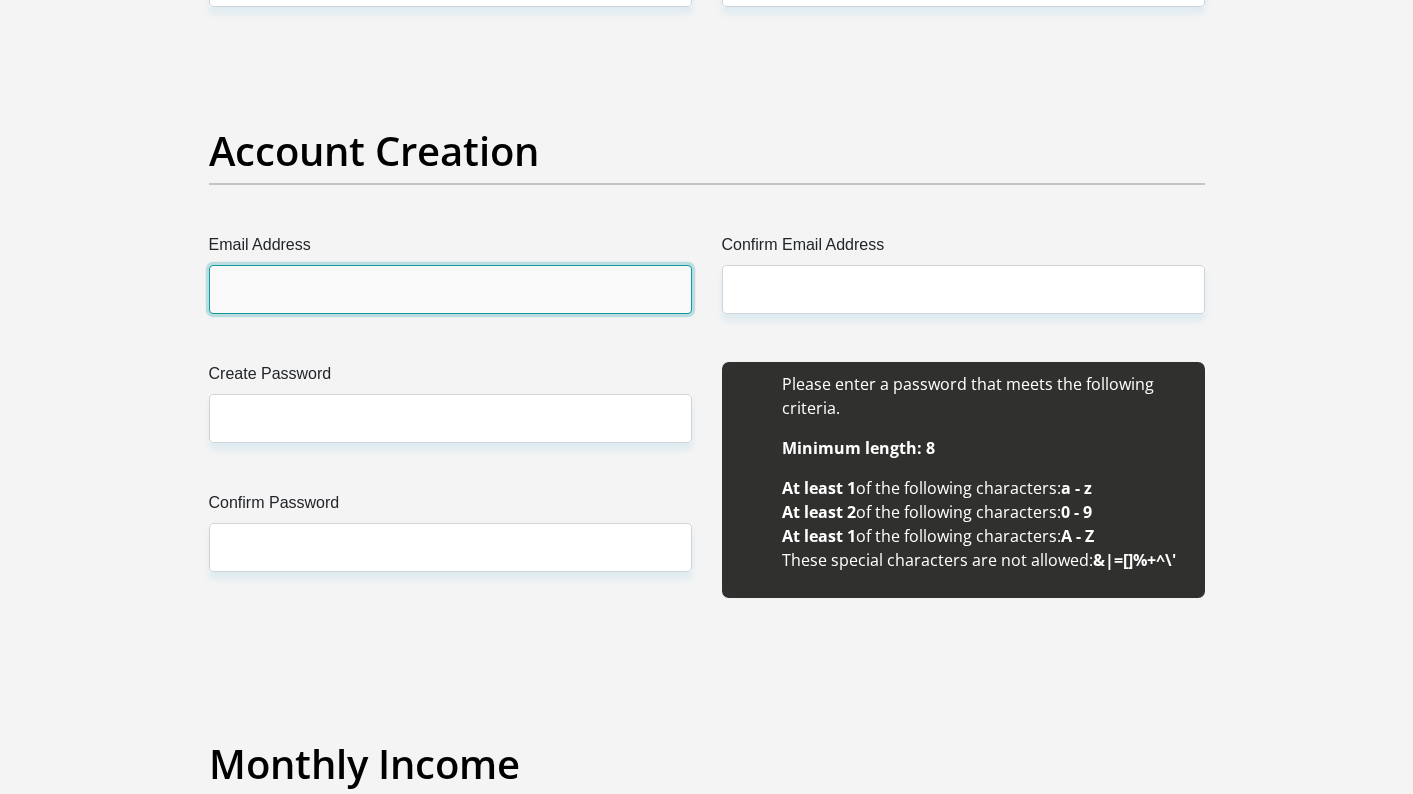 click on "Email Address" at bounding box center (450, 289) 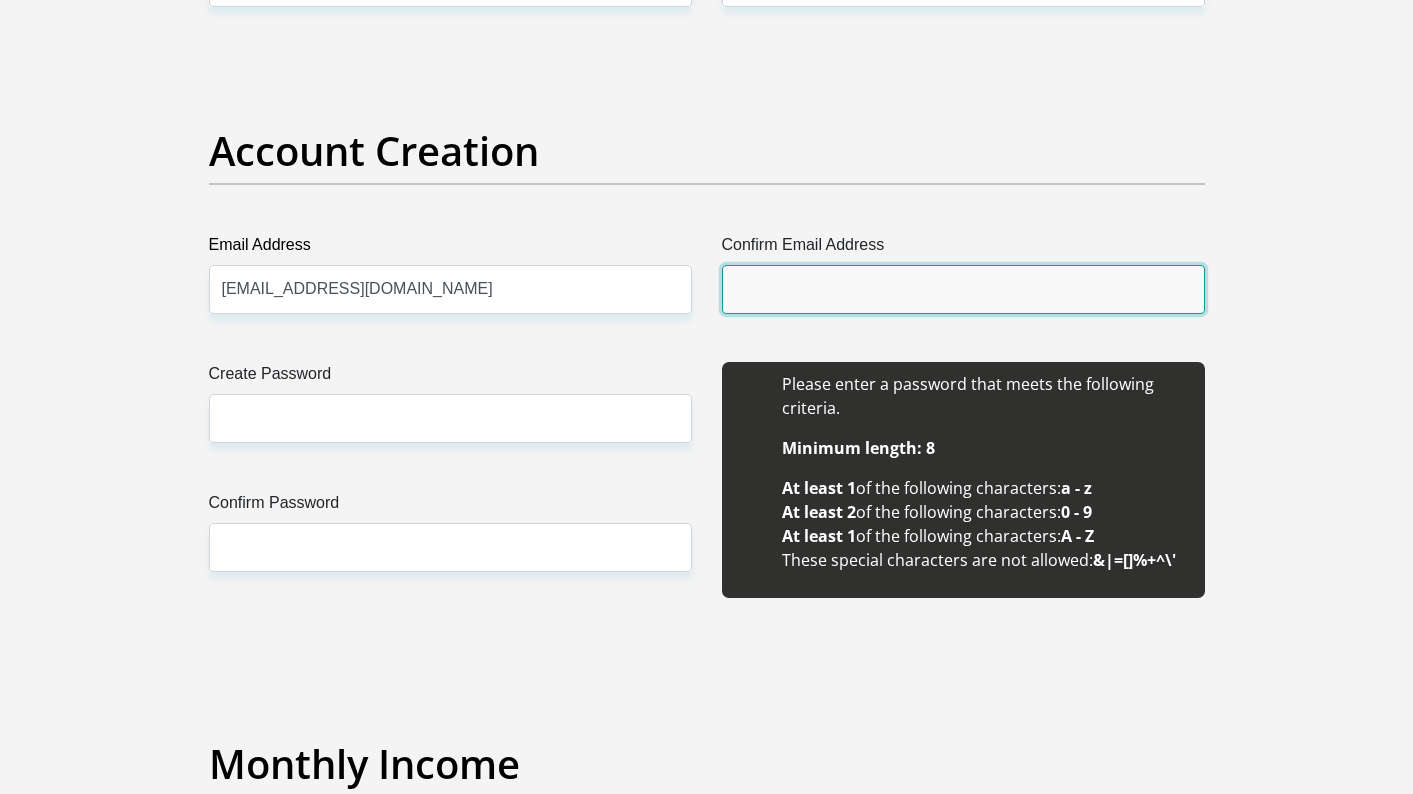 click on "Confirm Email Address" at bounding box center (963, 289) 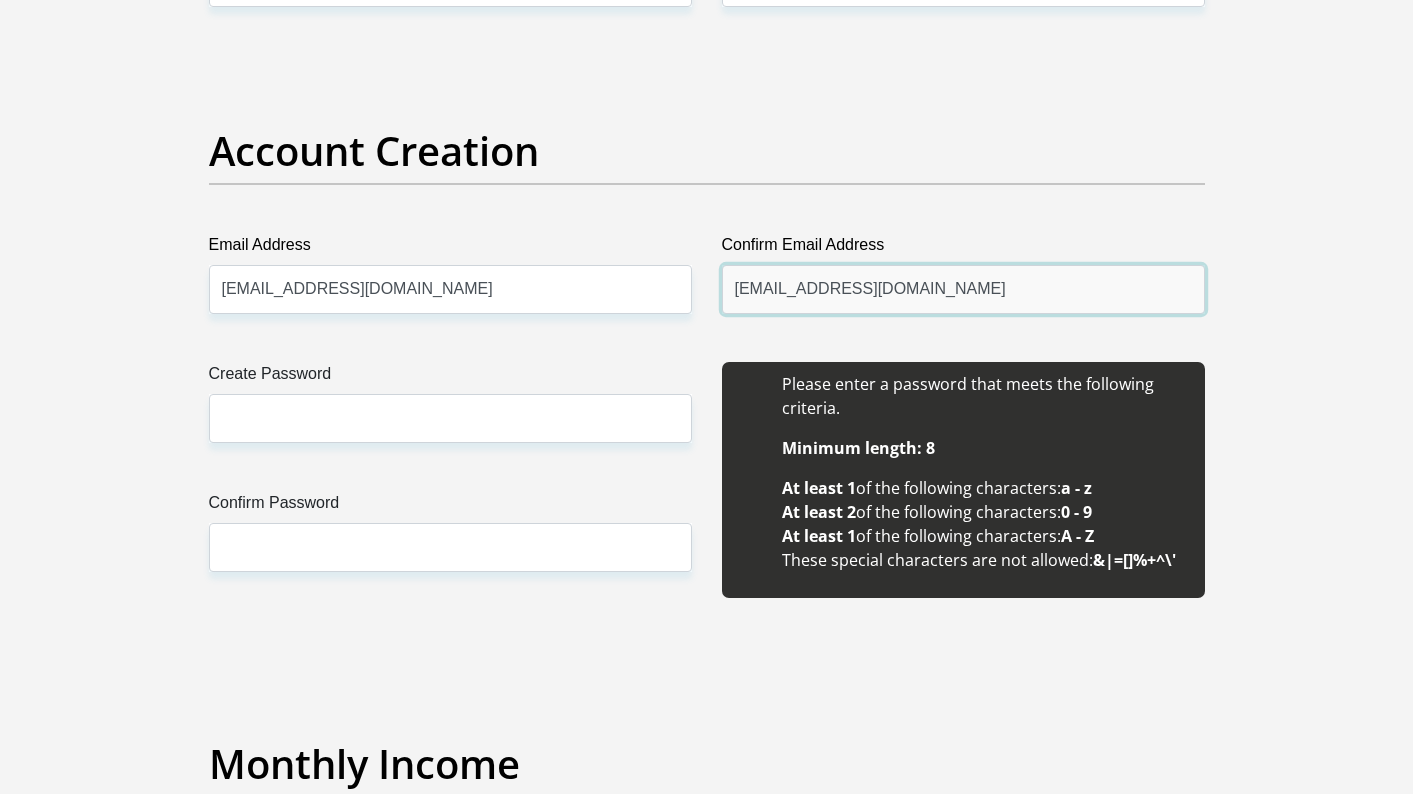 type on "[EMAIL_ADDRESS][DOMAIN_NAME]" 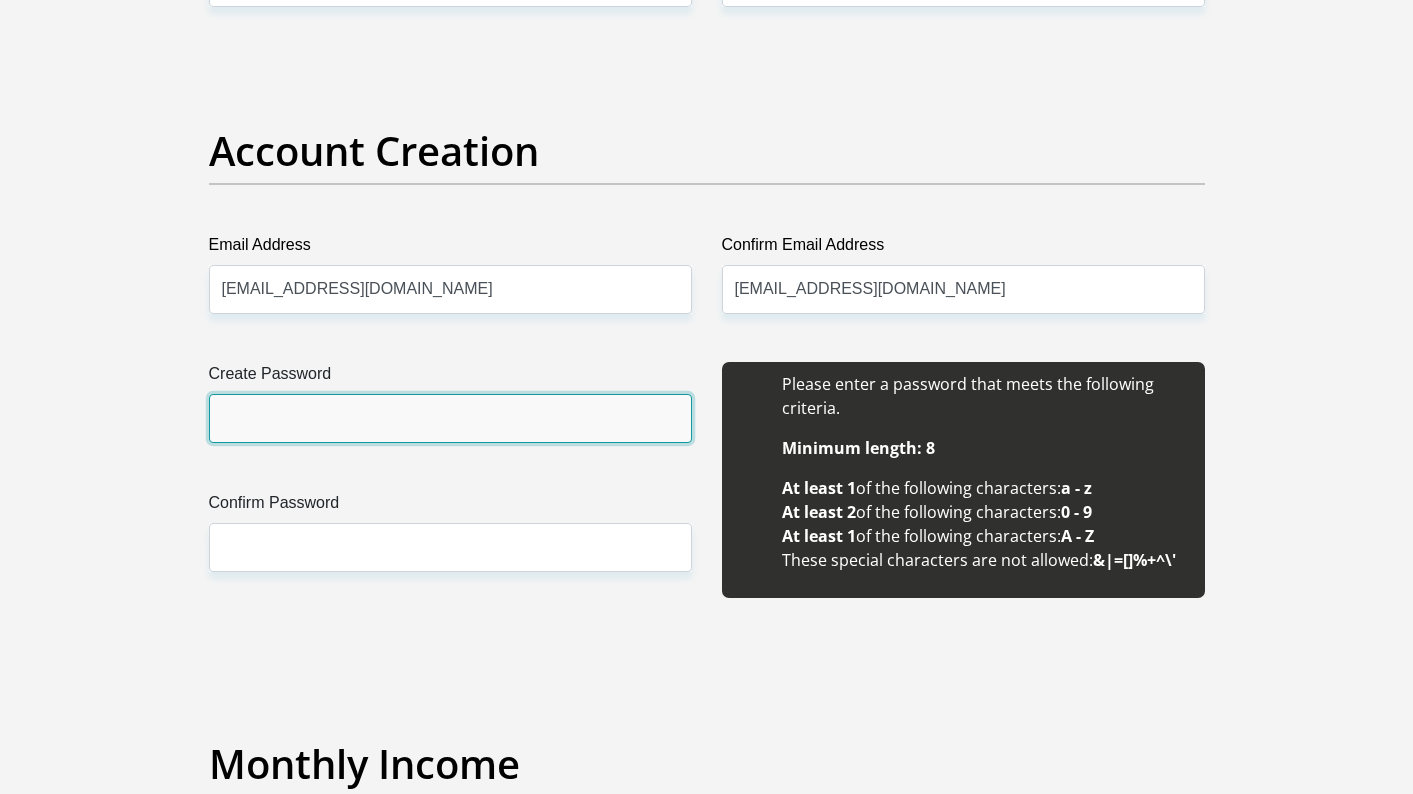 click on "Create Password" at bounding box center [450, 418] 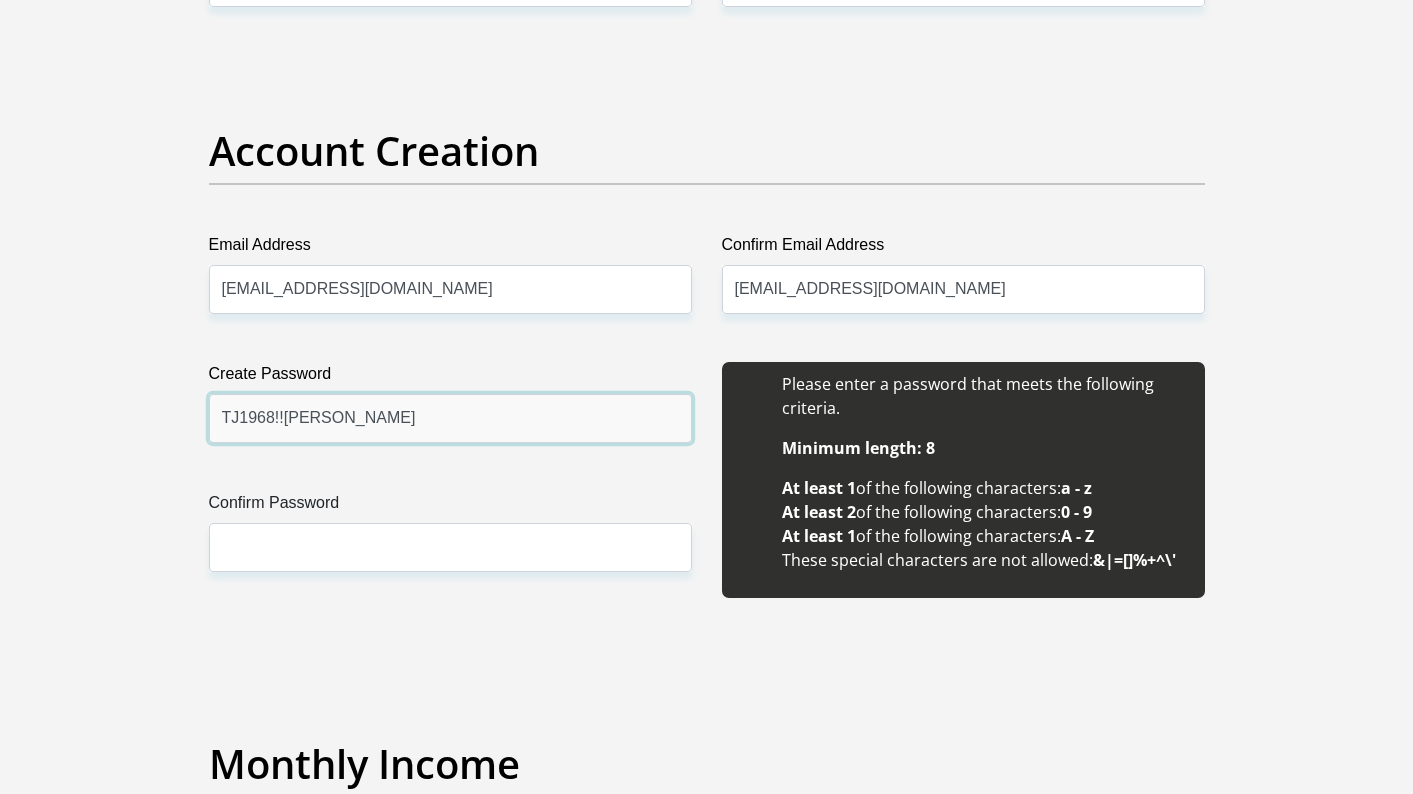 type on "TJ1968!![PERSON_NAME]" 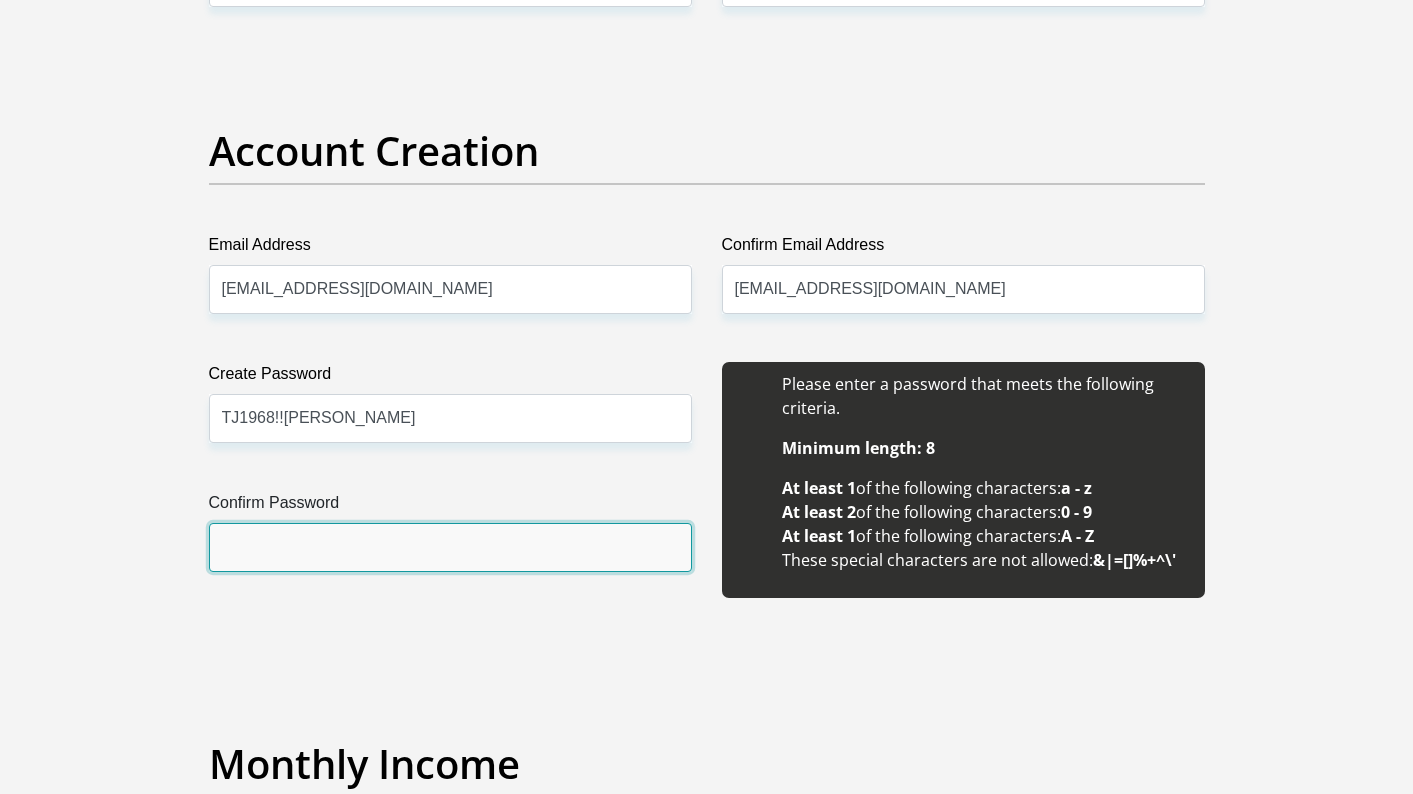 click on "Confirm Password" at bounding box center (450, 547) 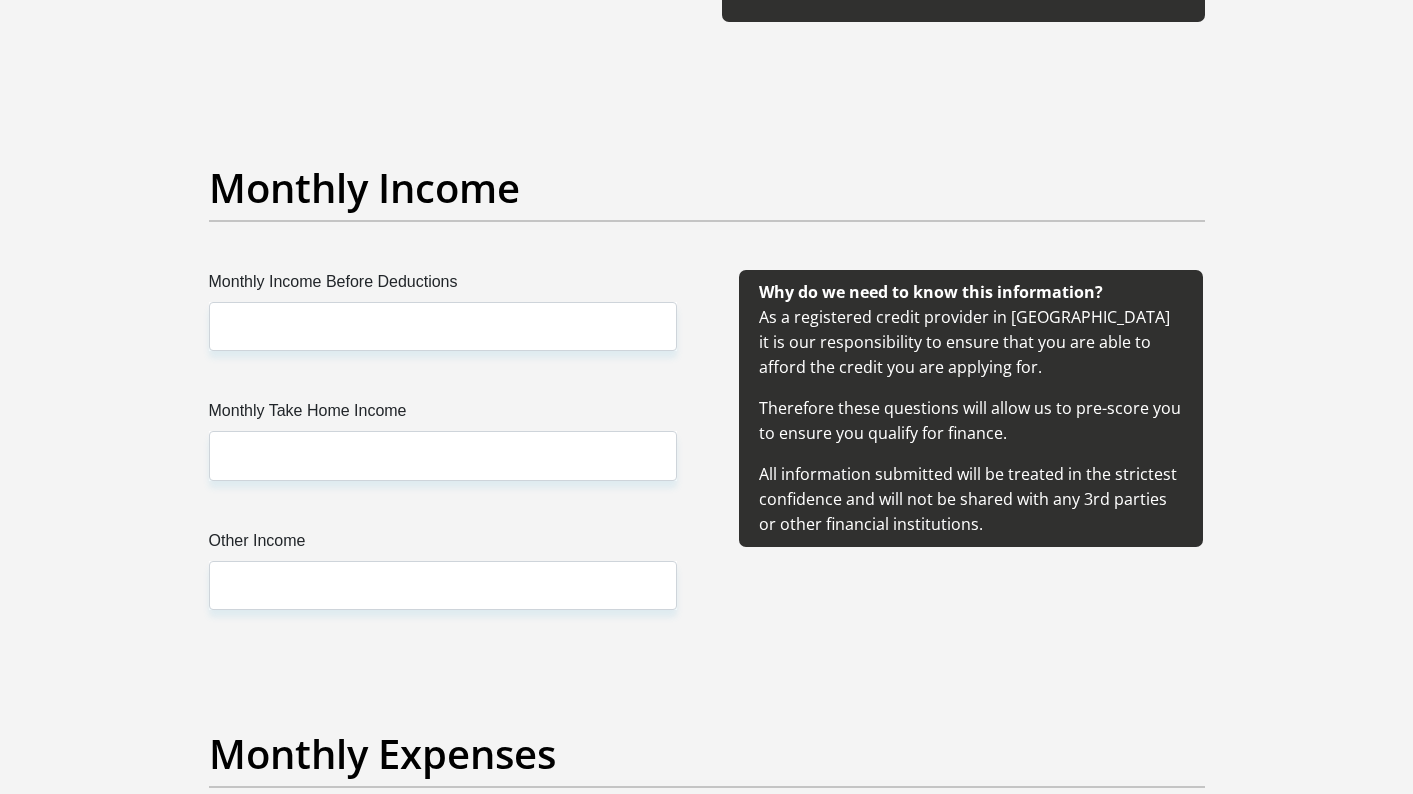scroll, scrollTop: 2200, scrollLeft: 0, axis: vertical 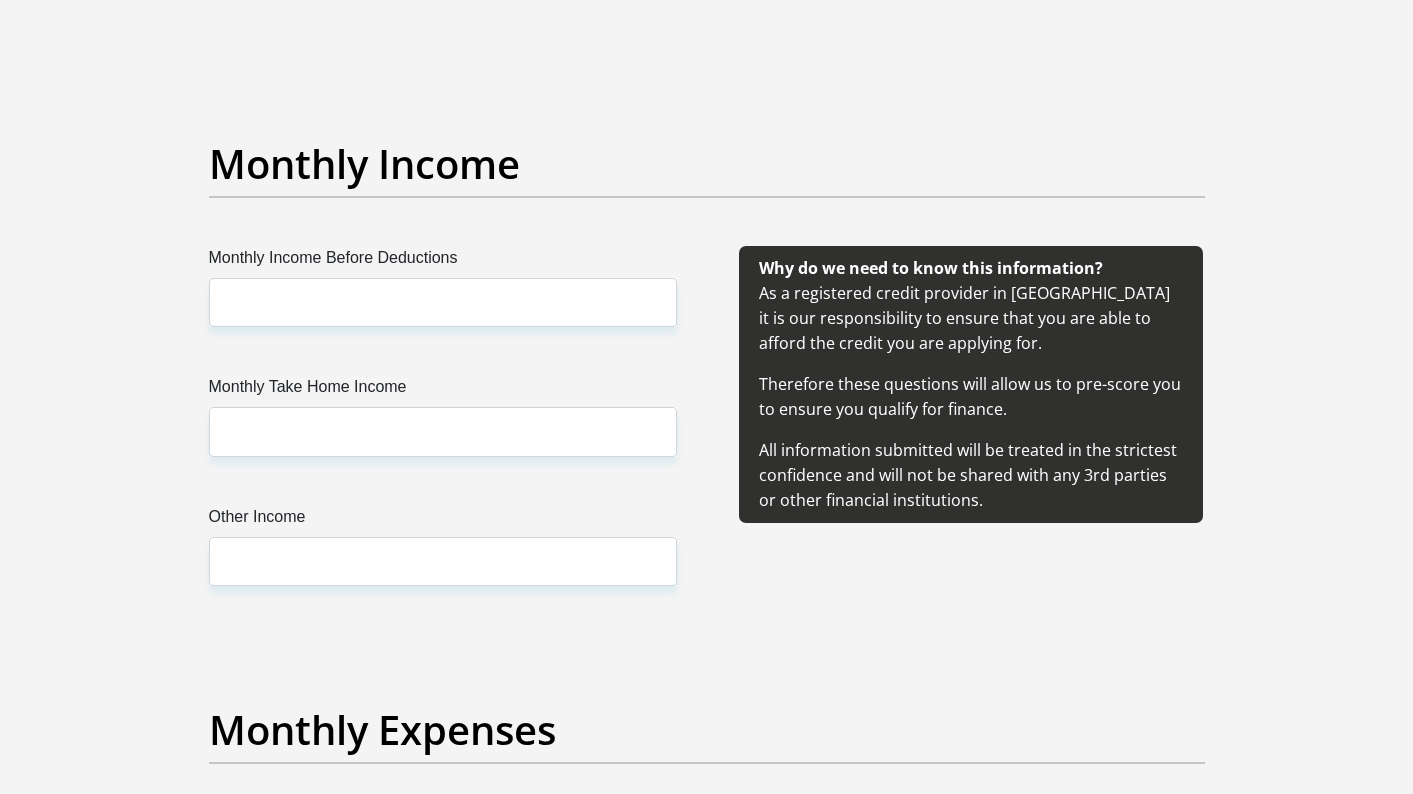 type on "TJ1968!![PERSON_NAME]" 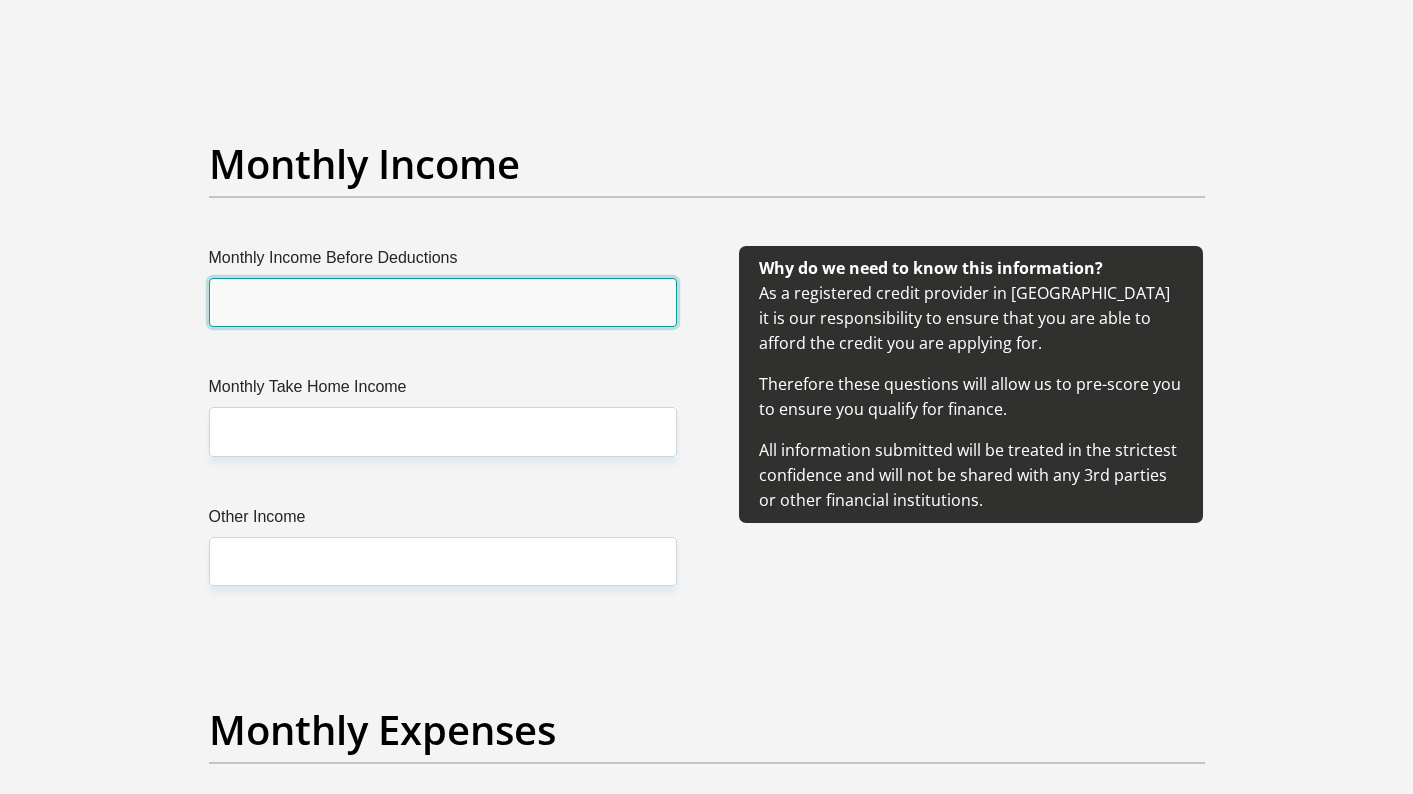 click on "Monthly Income Before Deductions" at bounding box center [443, 302] 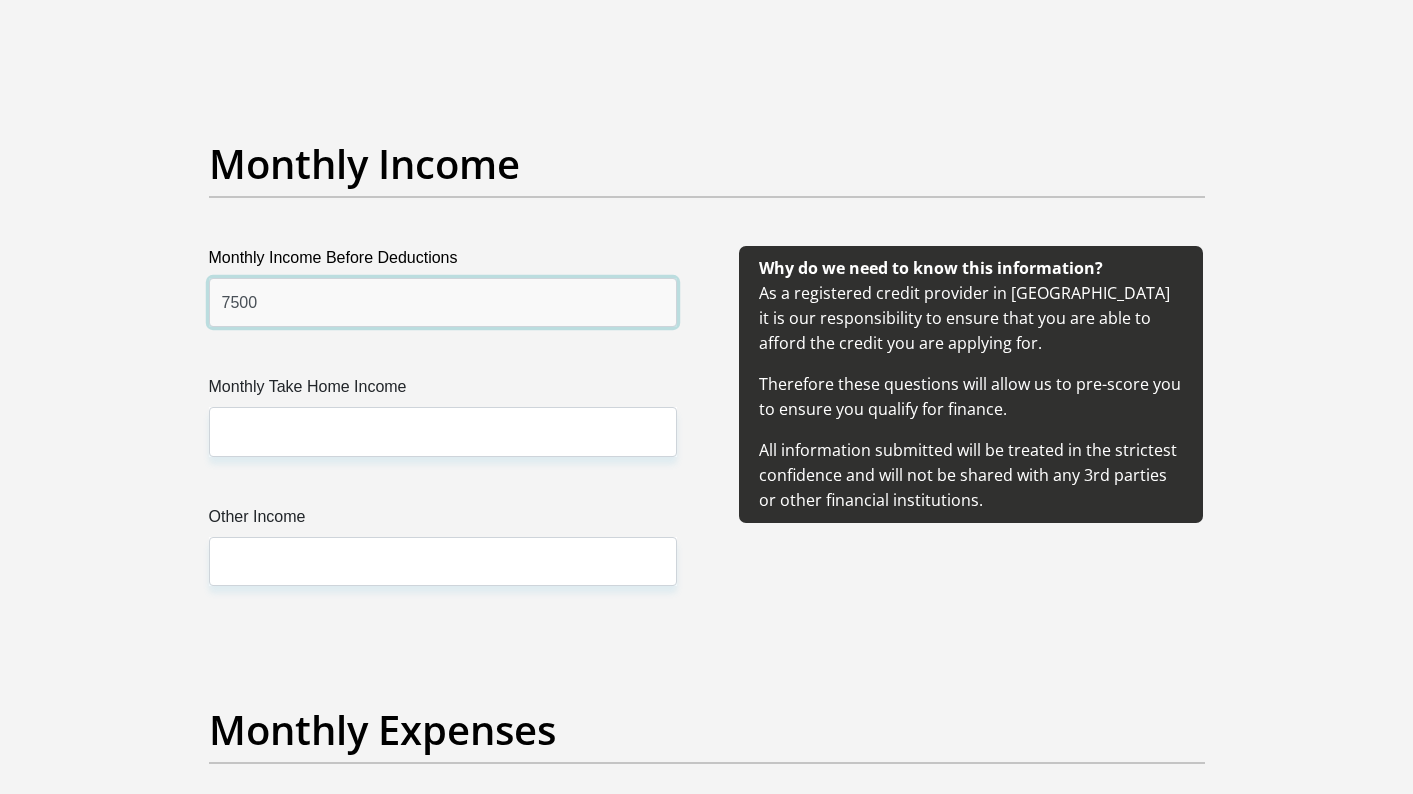 type on "7500" 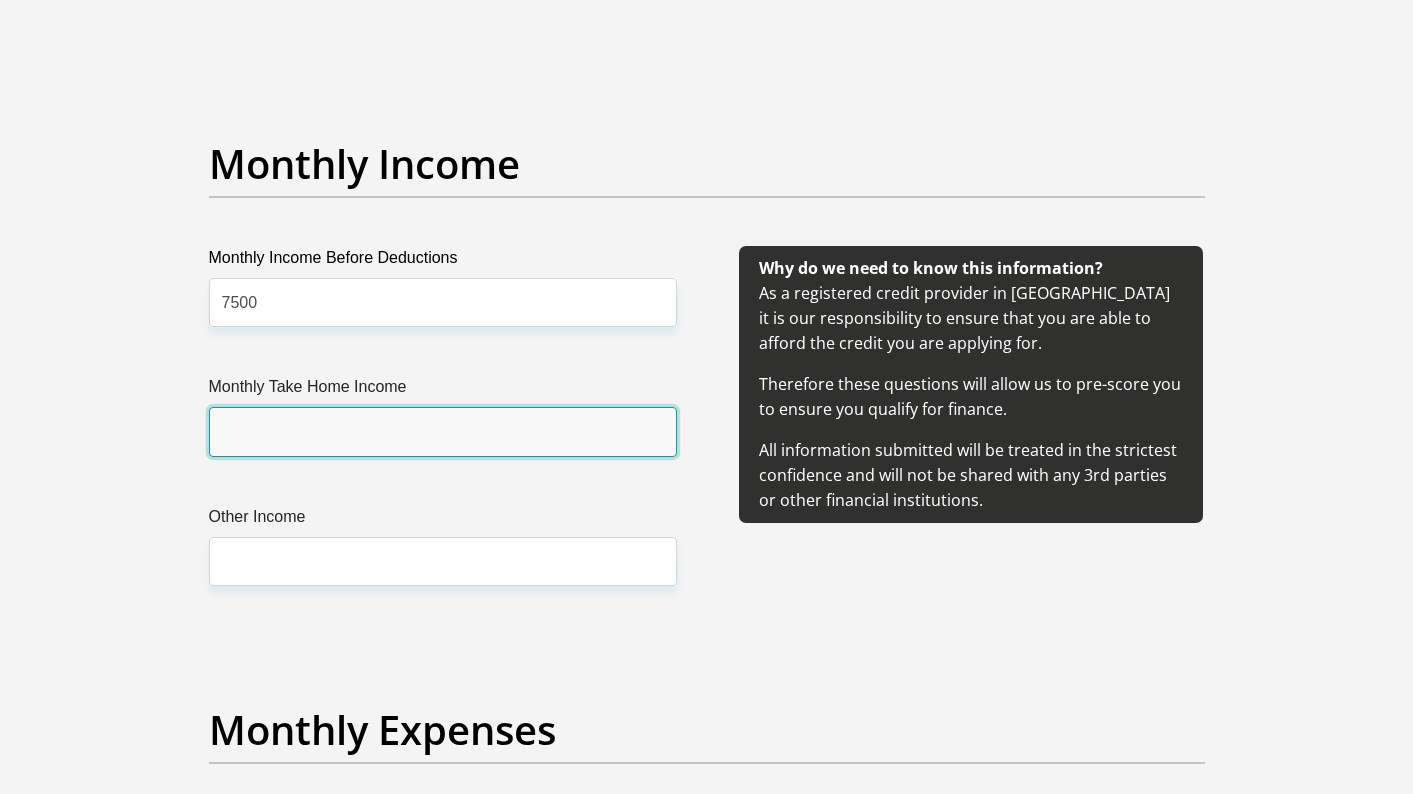click on "Monthly Take Home Income" at bounding box center [443, 431] 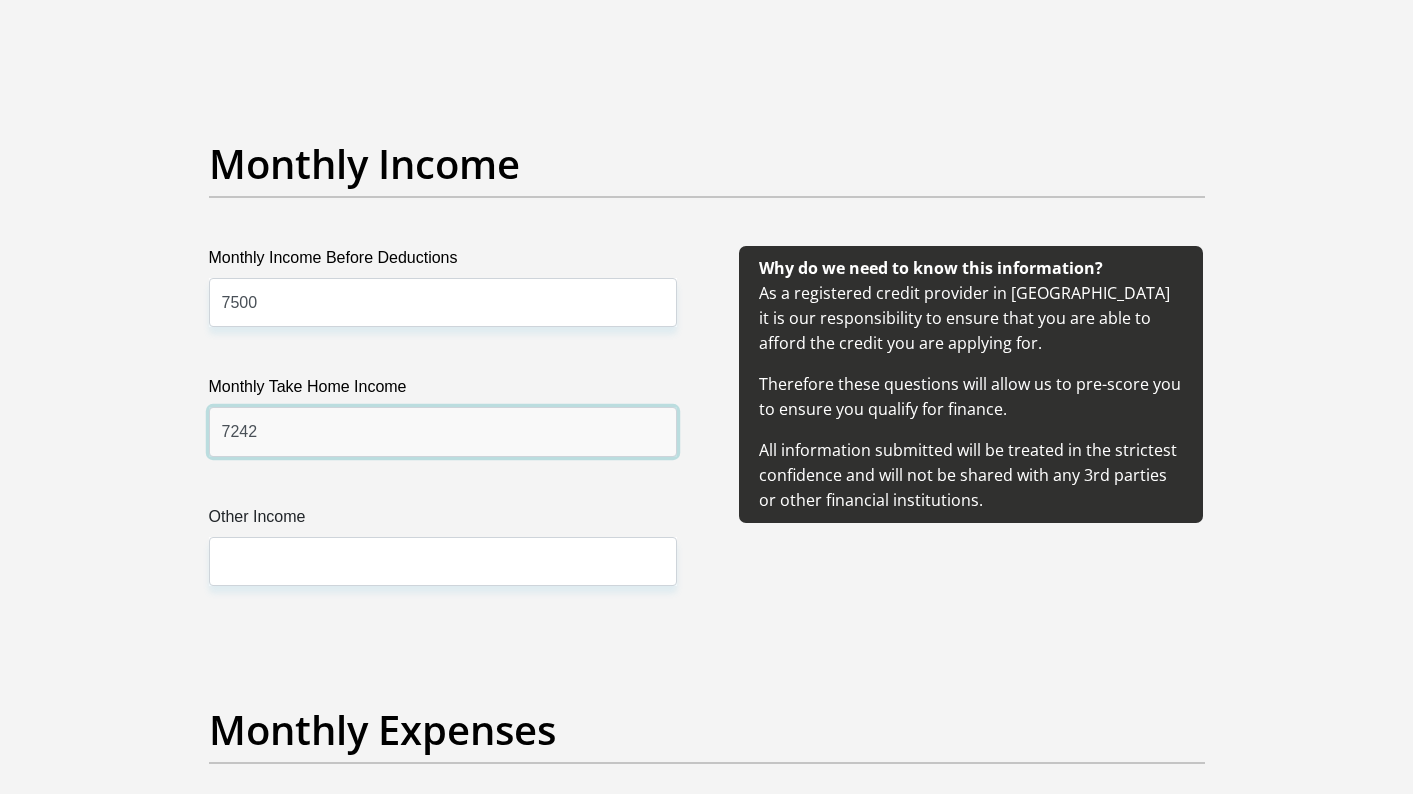 type on "7242" 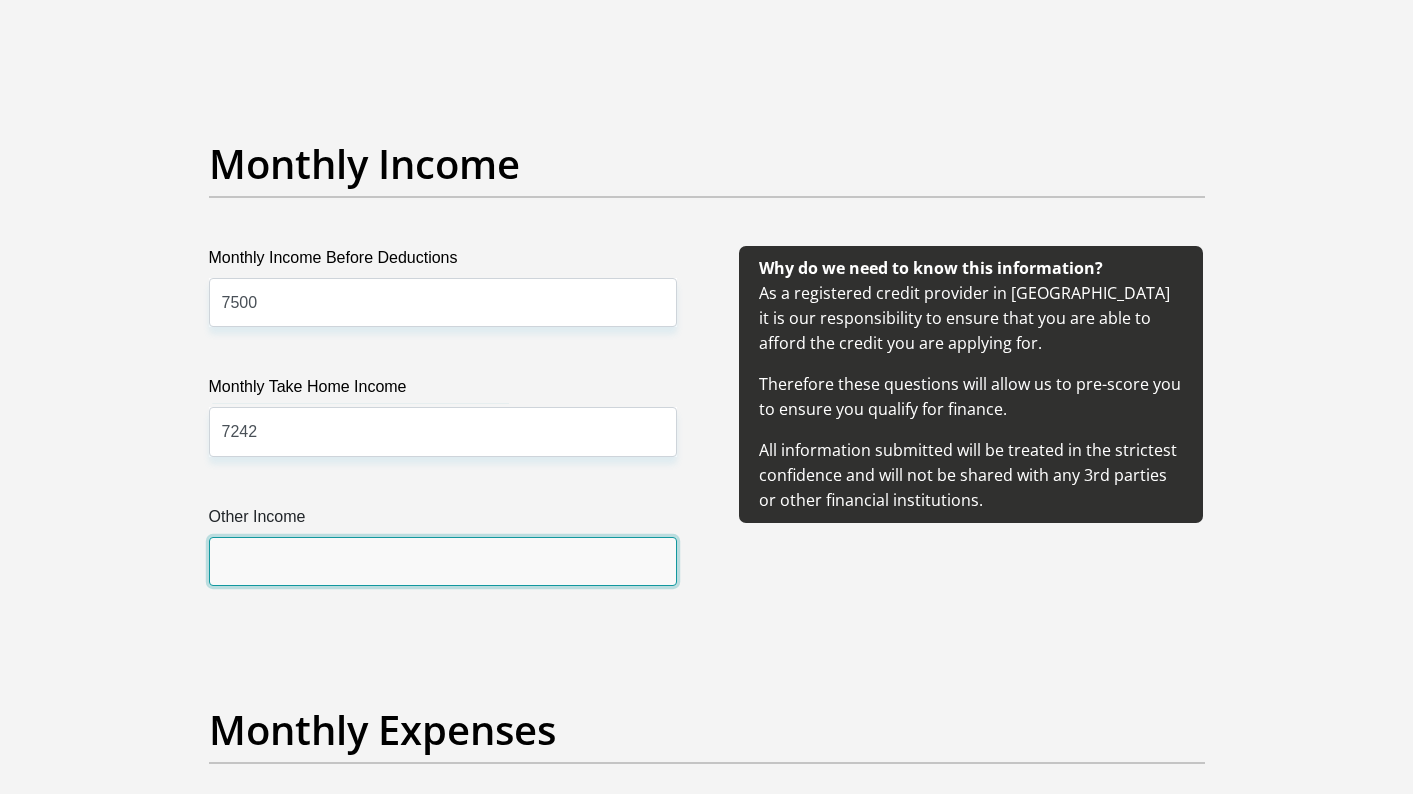click on "Other Income" at bounding box center [443, 561] 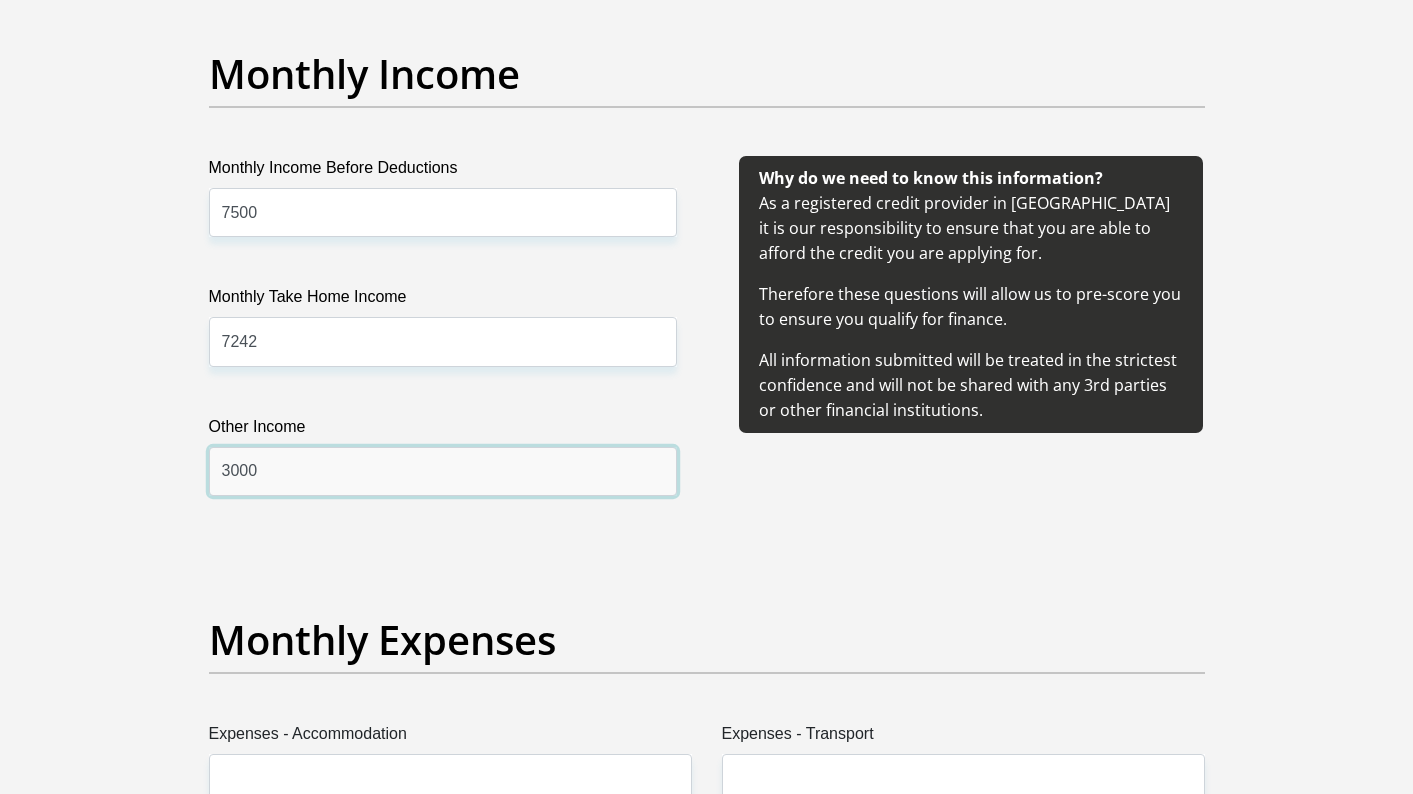 scroll, scrollTop: 2700, scrollLeft: 0, axis: vertical 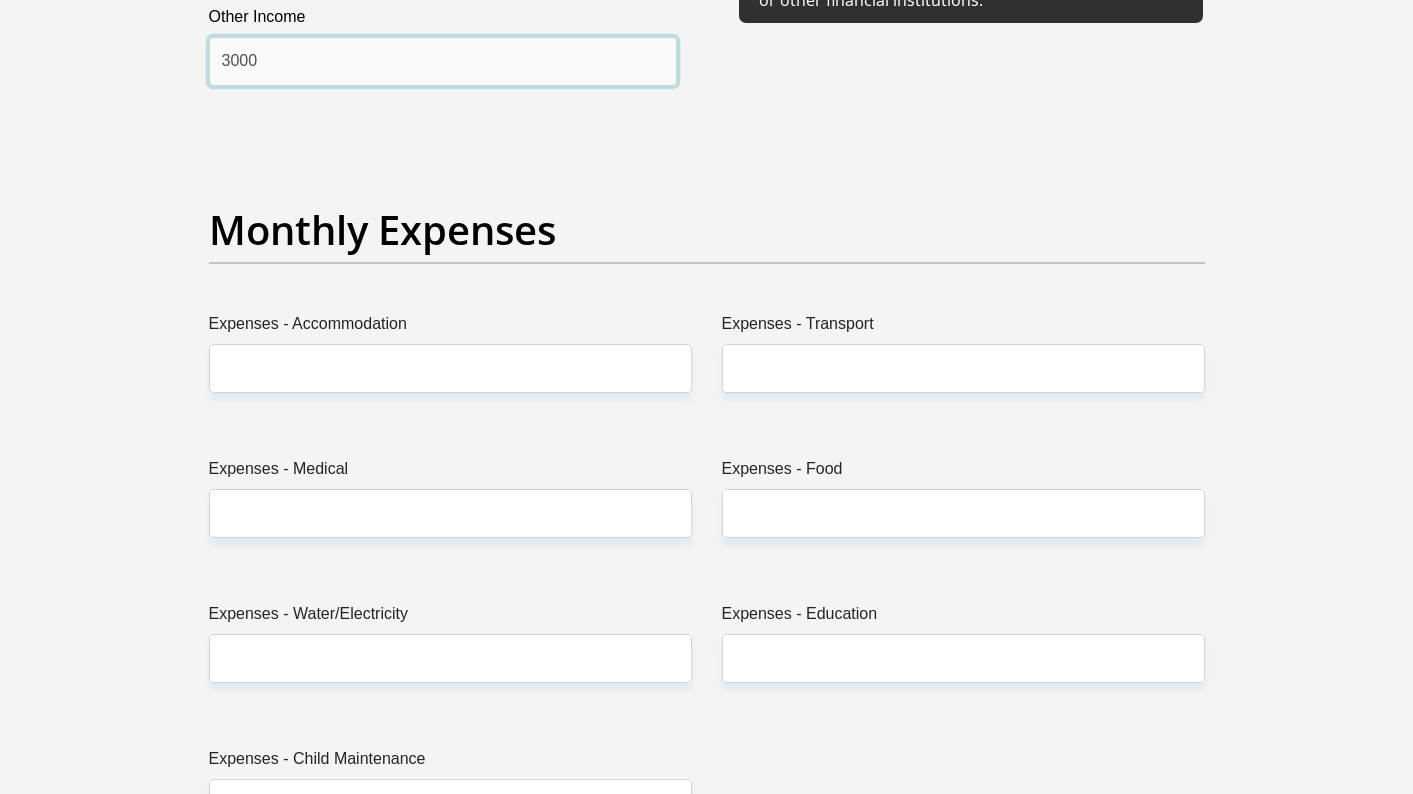type on "3000" 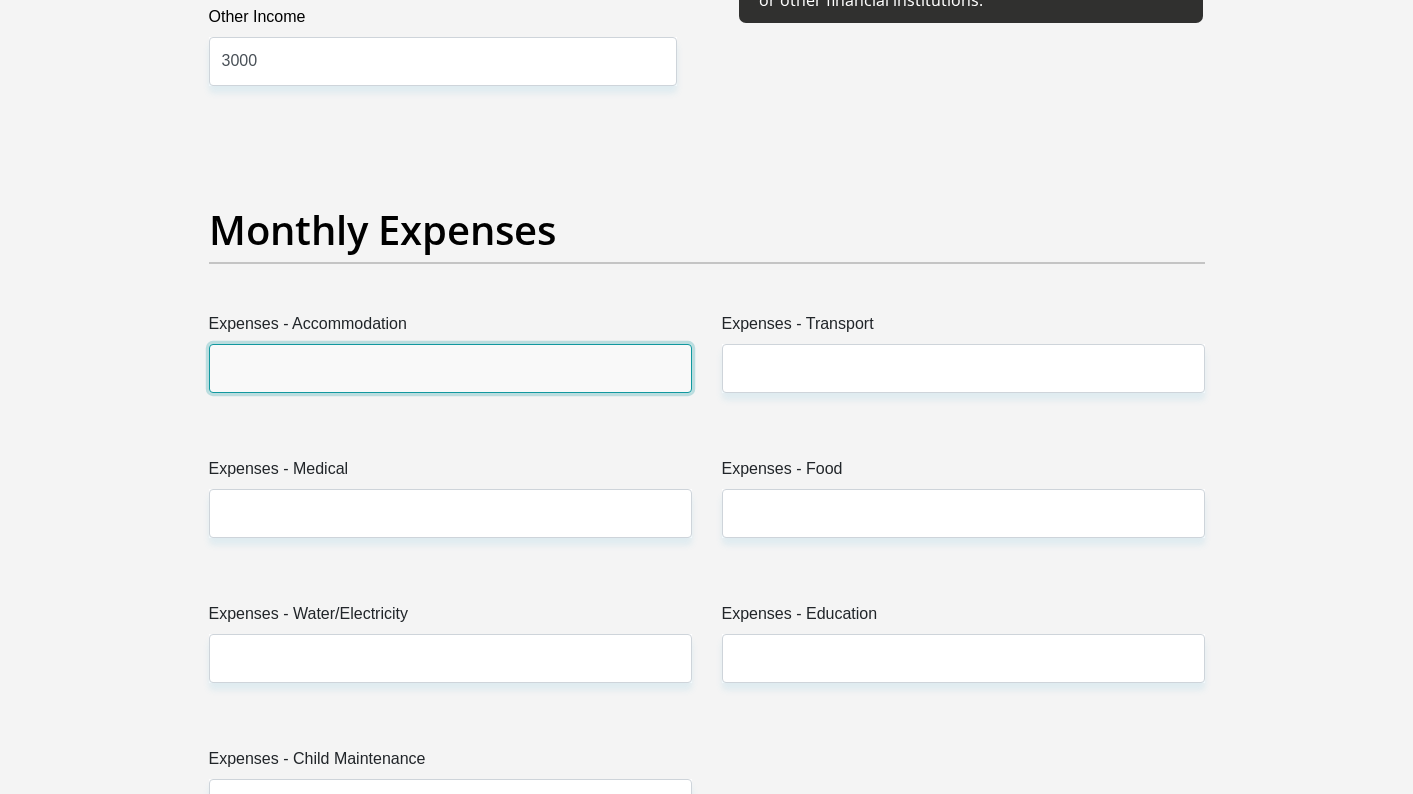 click on "Expenses - Accommodation" at bounding box center (450, 368) 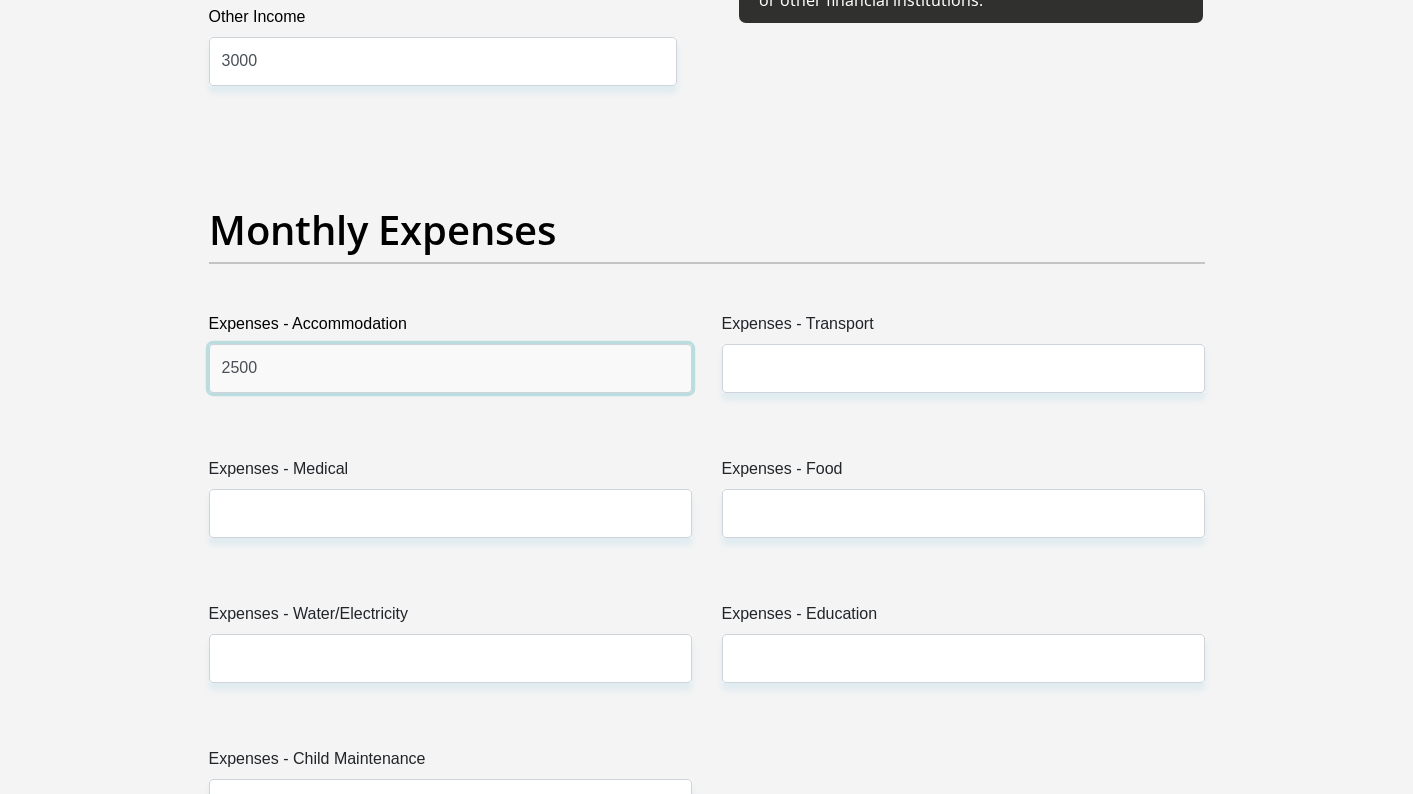 type on "2500" 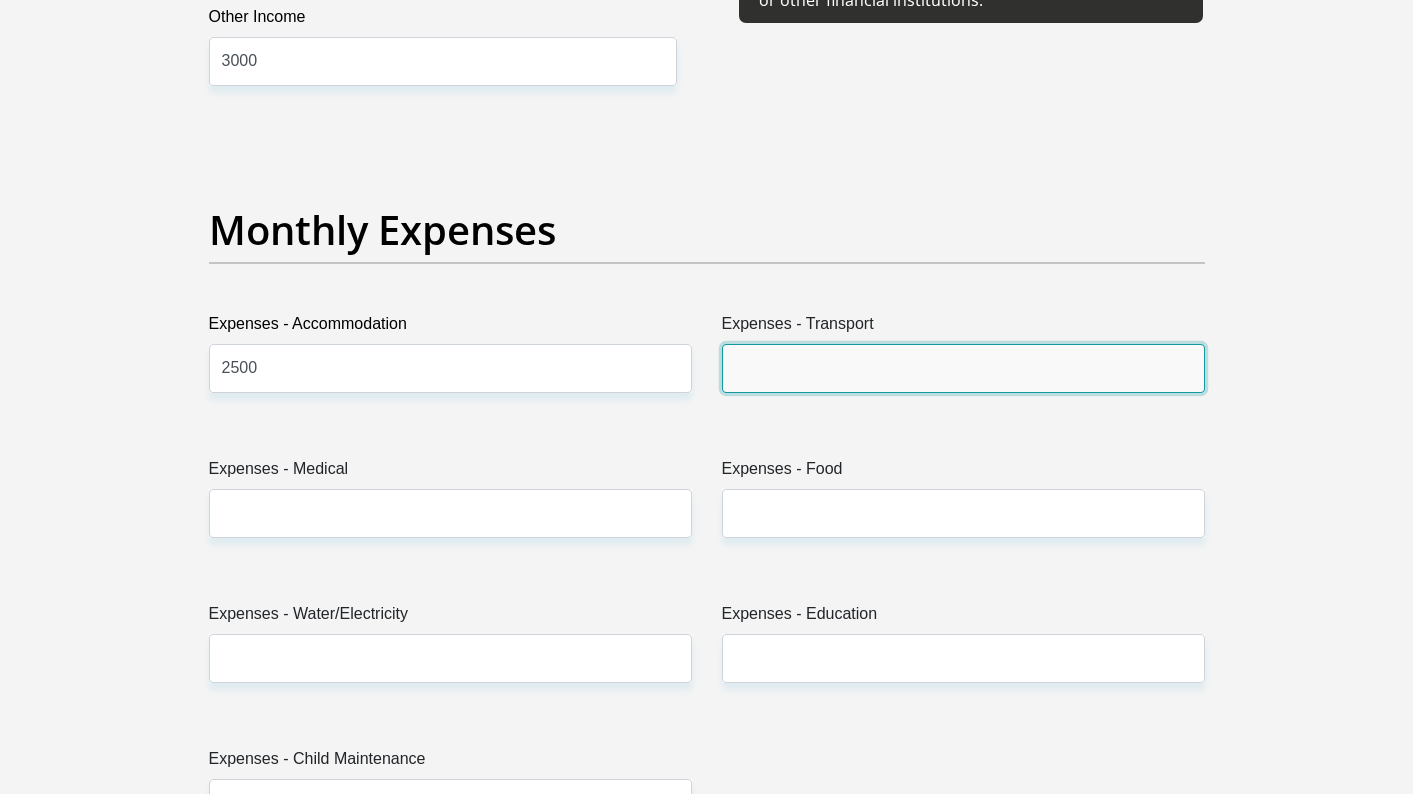 click on "Expenses - Transport" at bounding box center (963, 368) 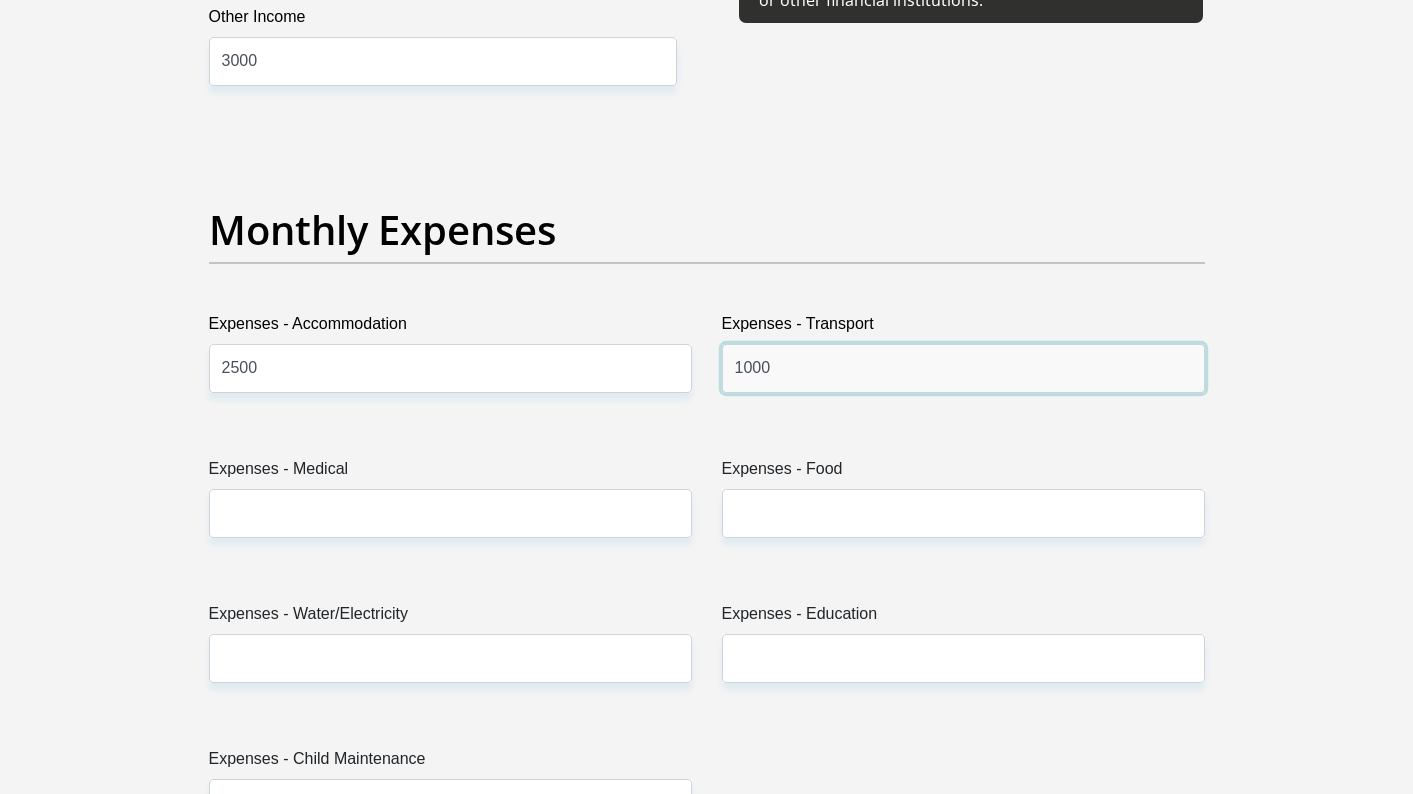 type on "1000" 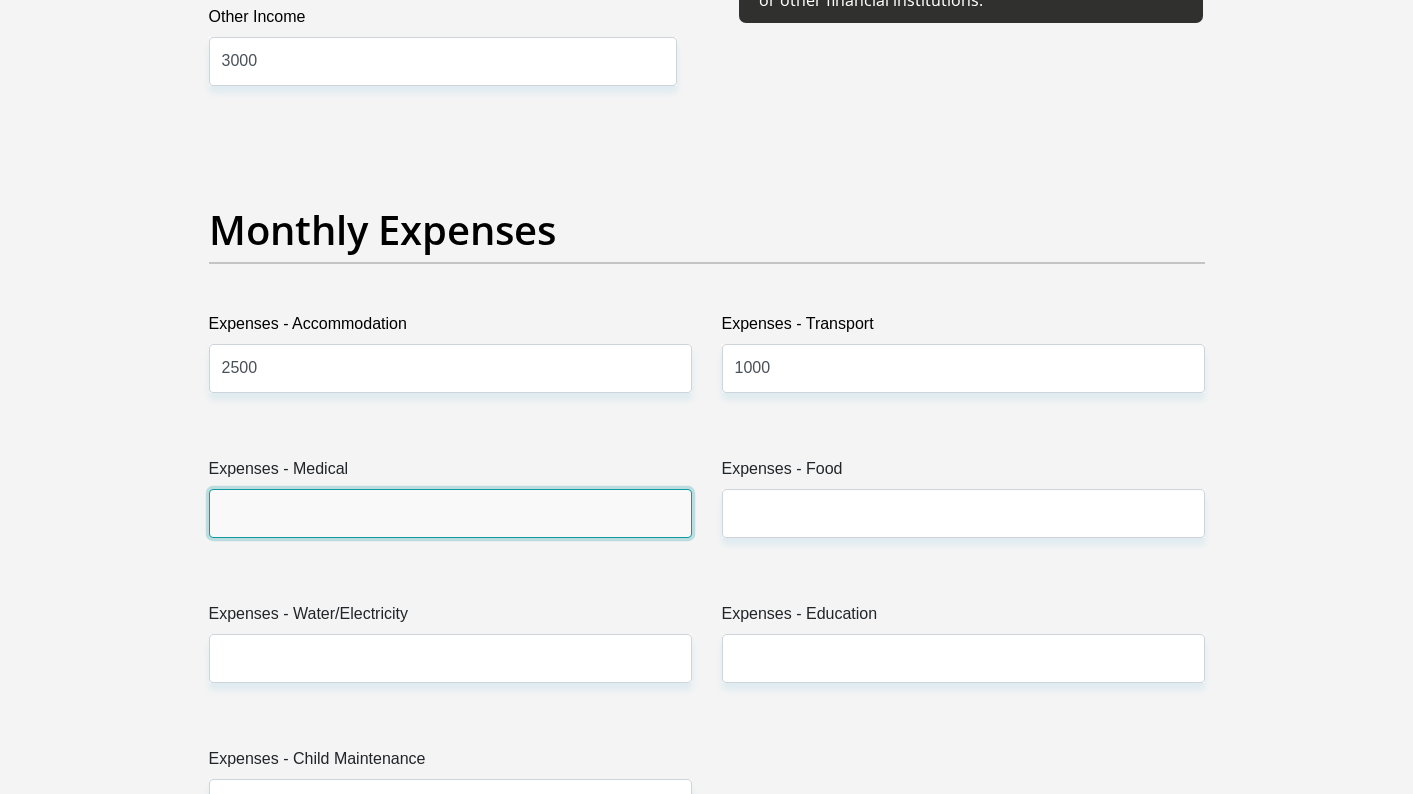 click on "Expenses - Medical" at bounding box center [450, 513] 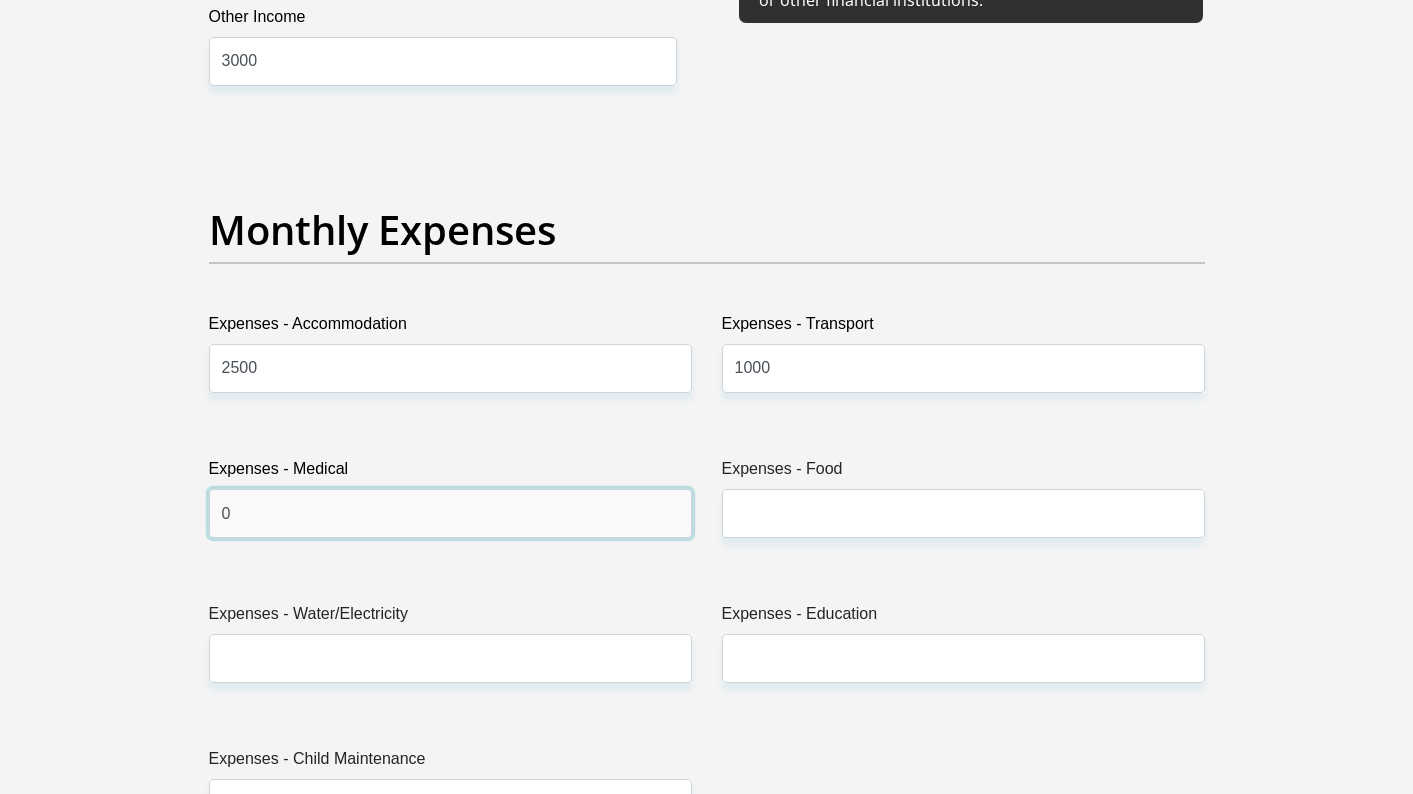 type on "0" 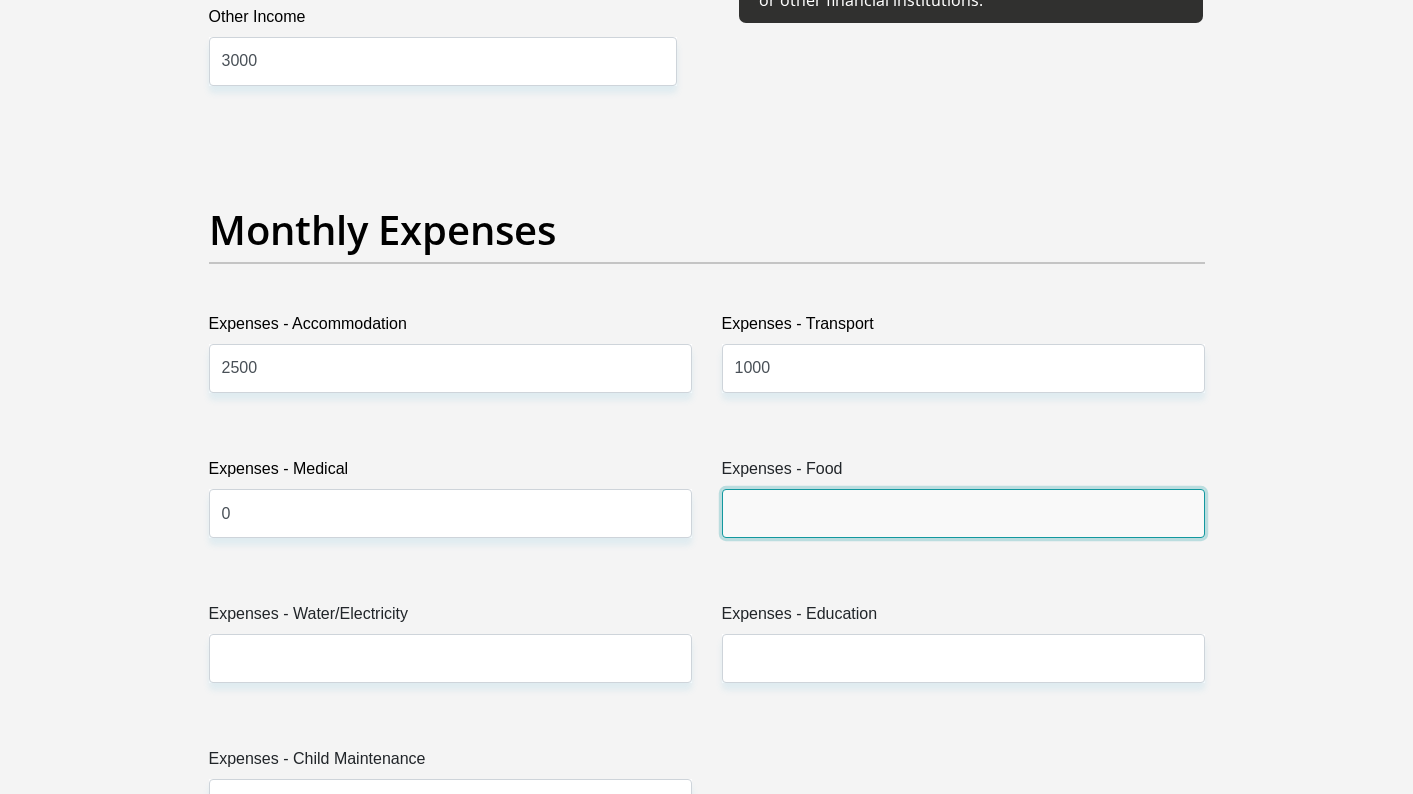 click on "Expenses - Food" at bounding box center (963, 513) 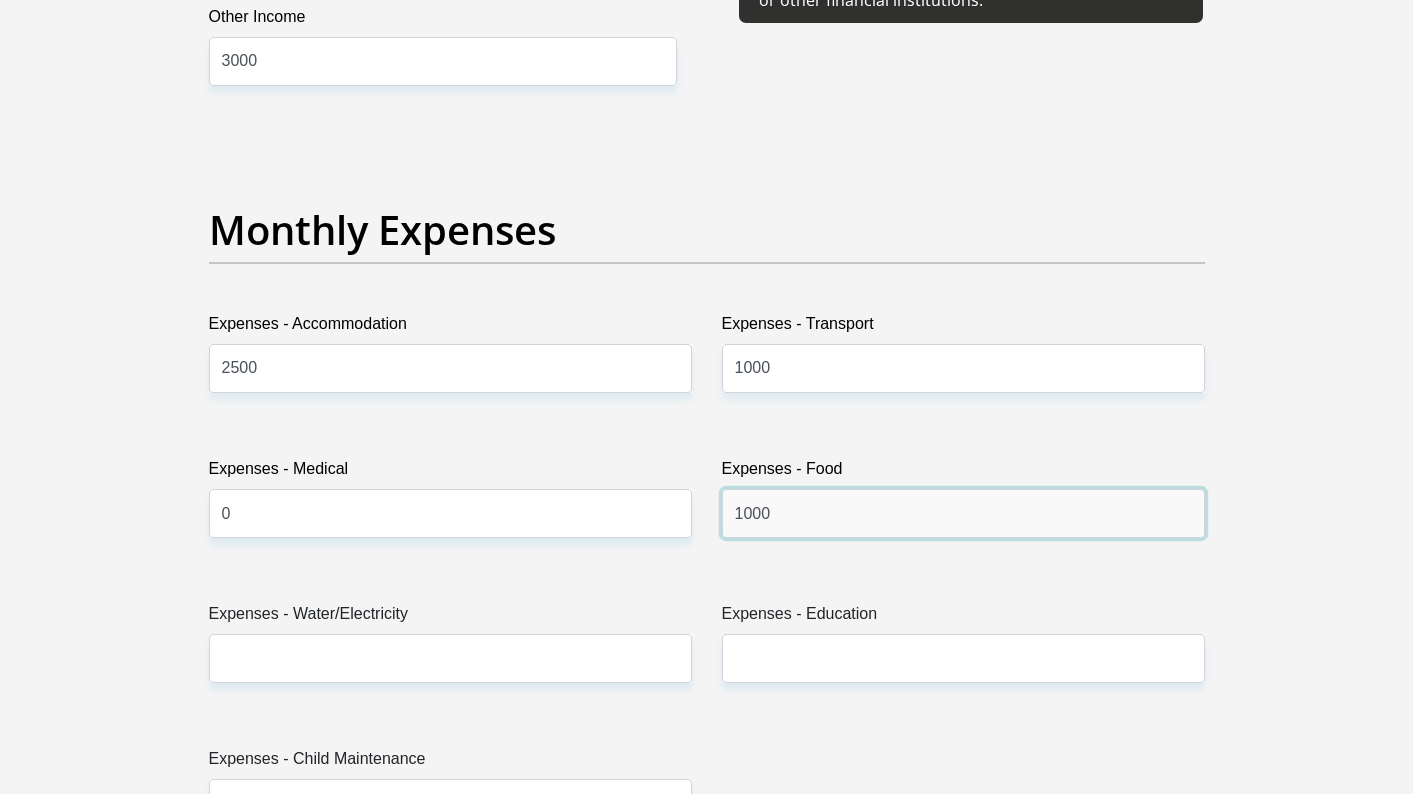 type on "1000" 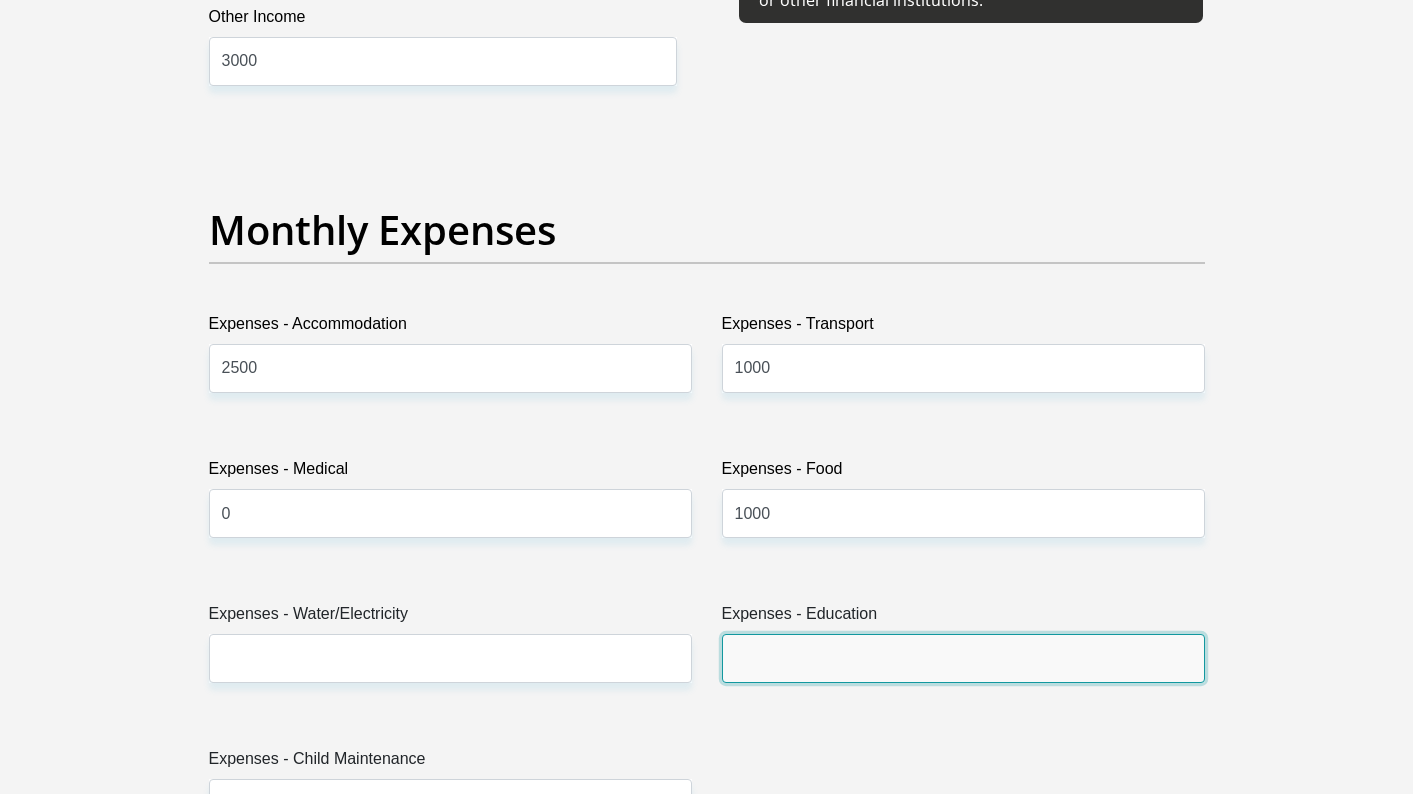 click on "Expenses - Education" at bounding box center [963, 658] 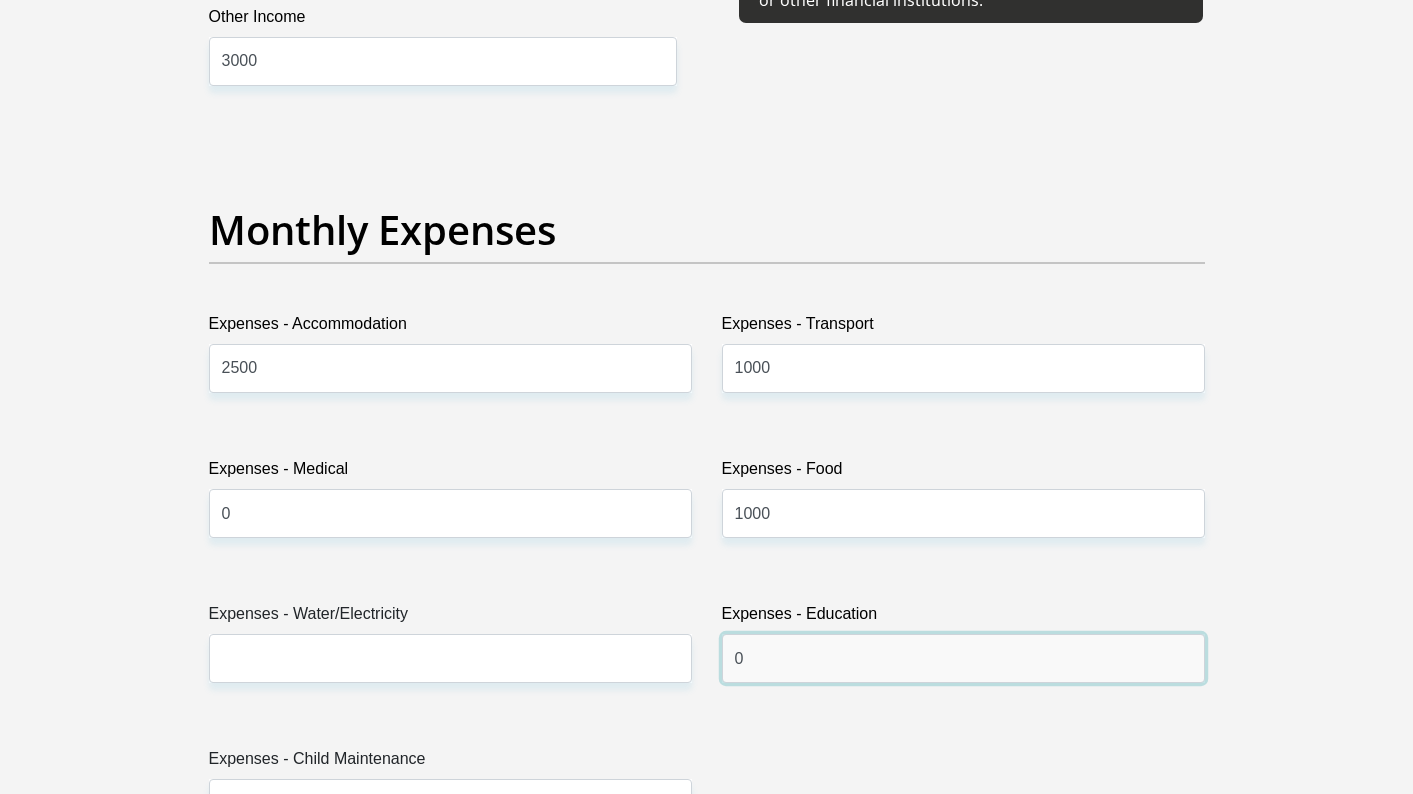 type on "0" 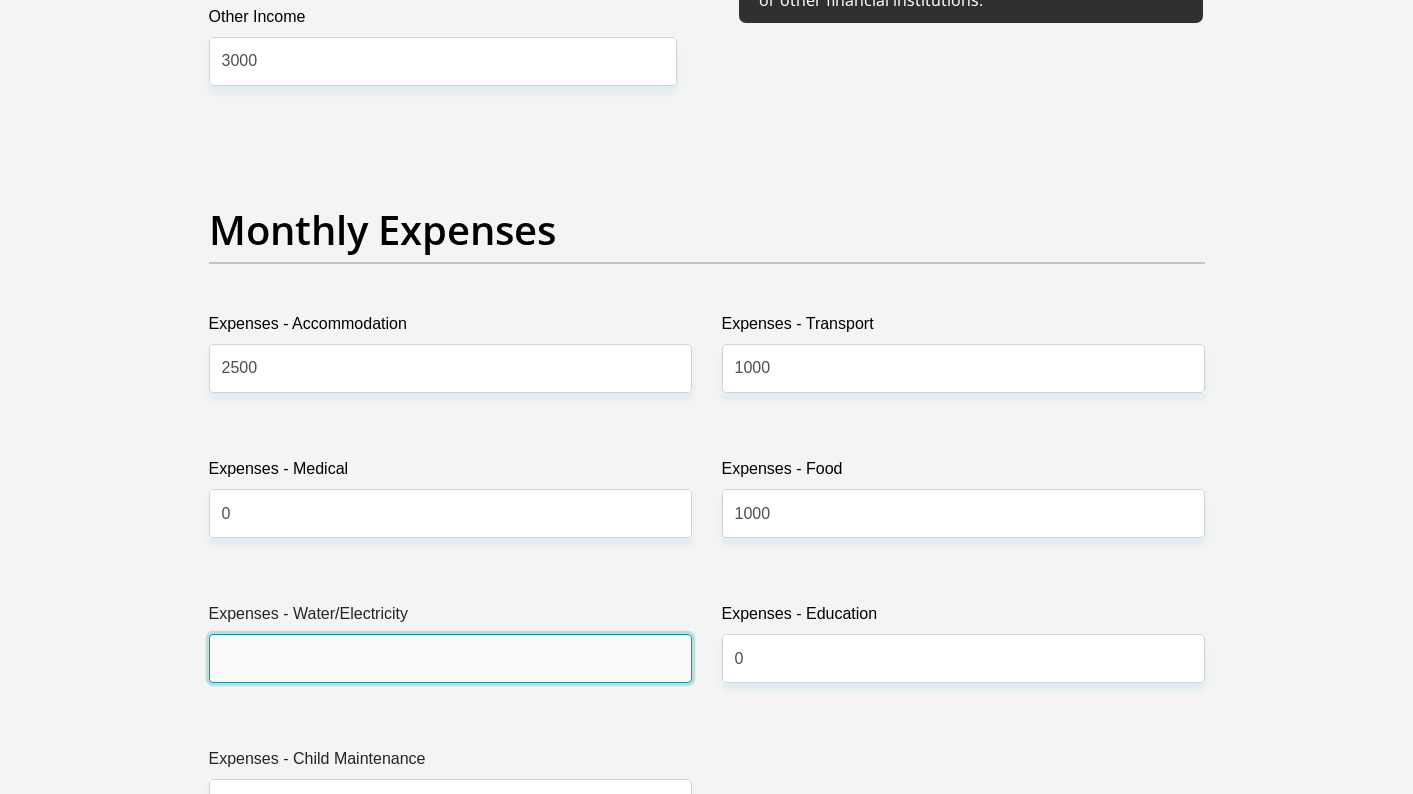 click on "Expenses - Water/Electricity" at bounding box center (450, 658) 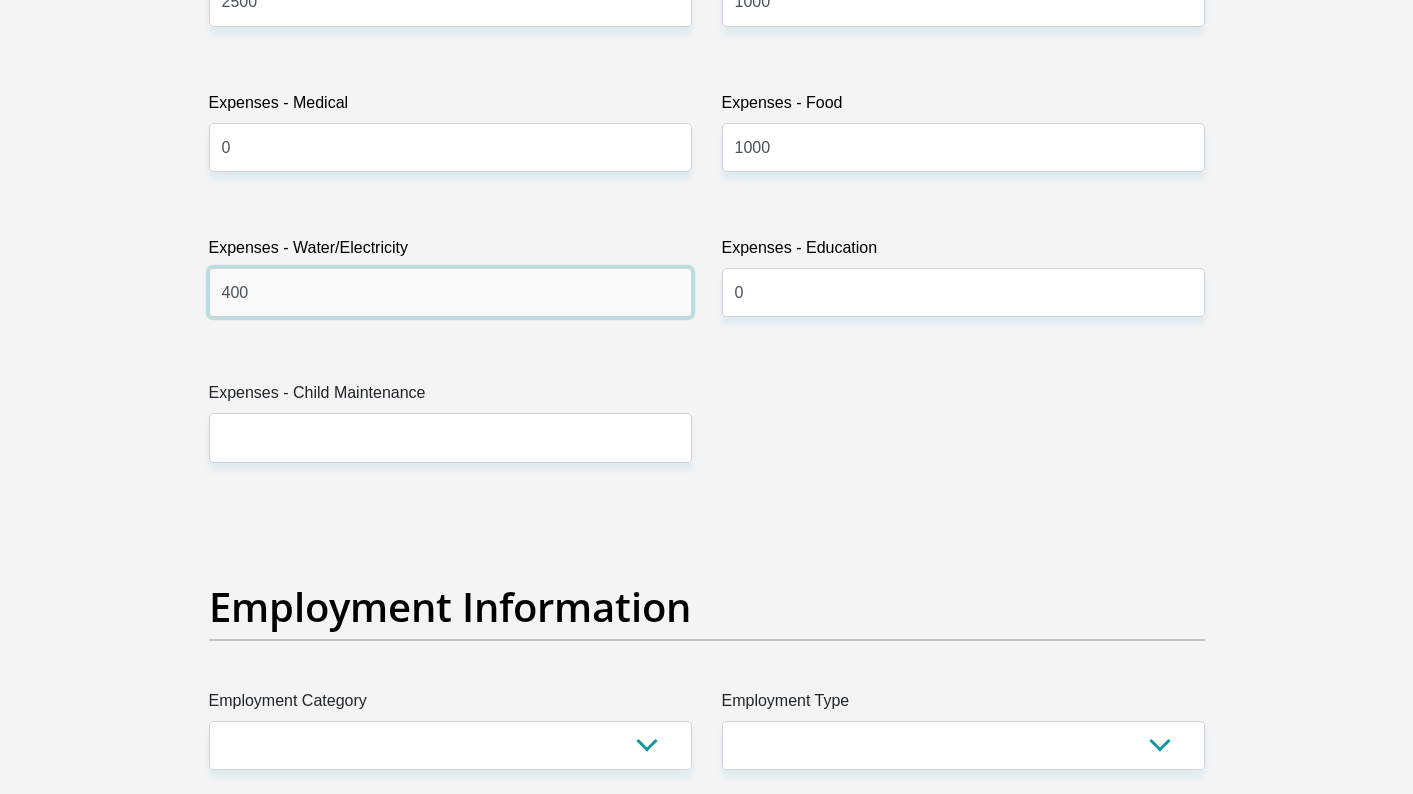 scroll, scrollTop: 3200, scrollLeft: 0, axis: vertical 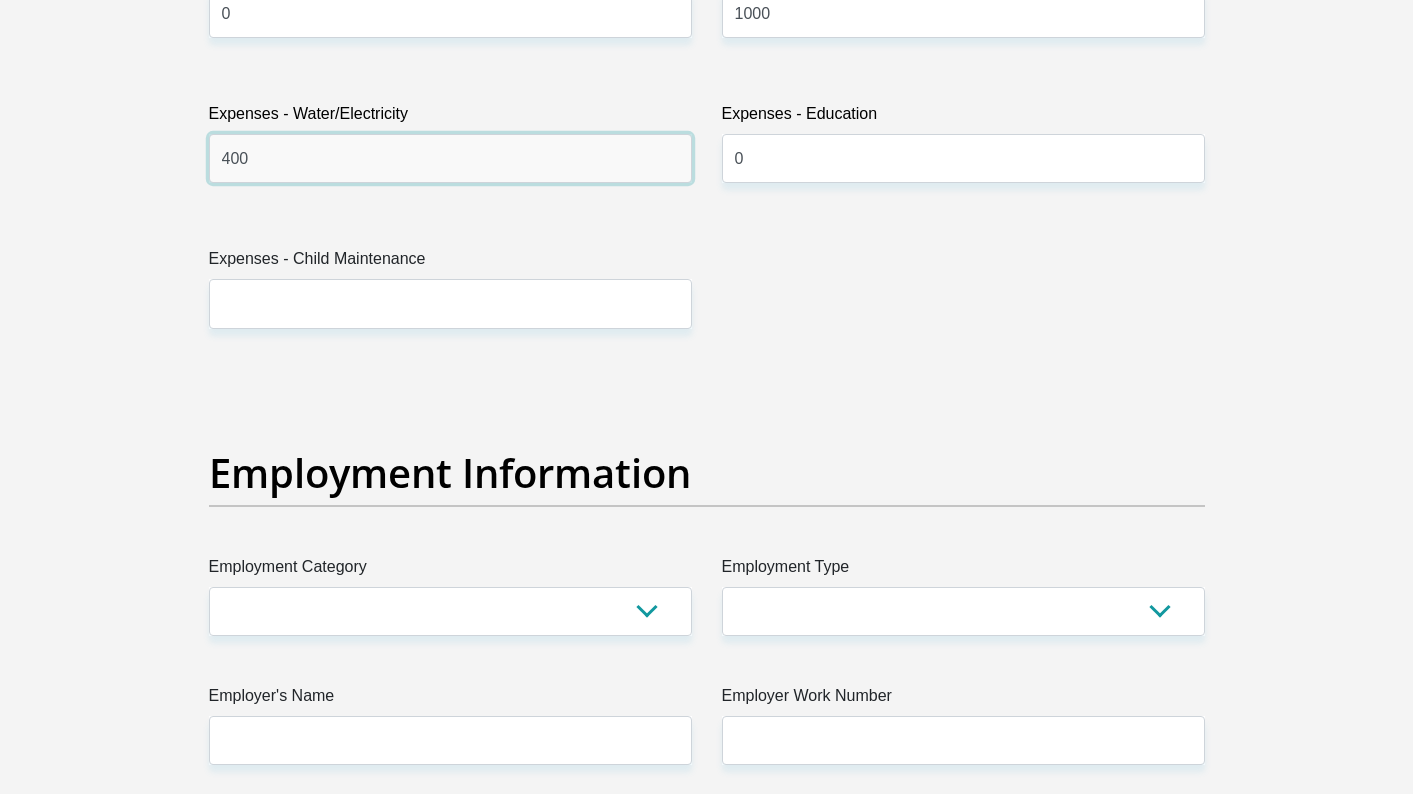 type on "400" 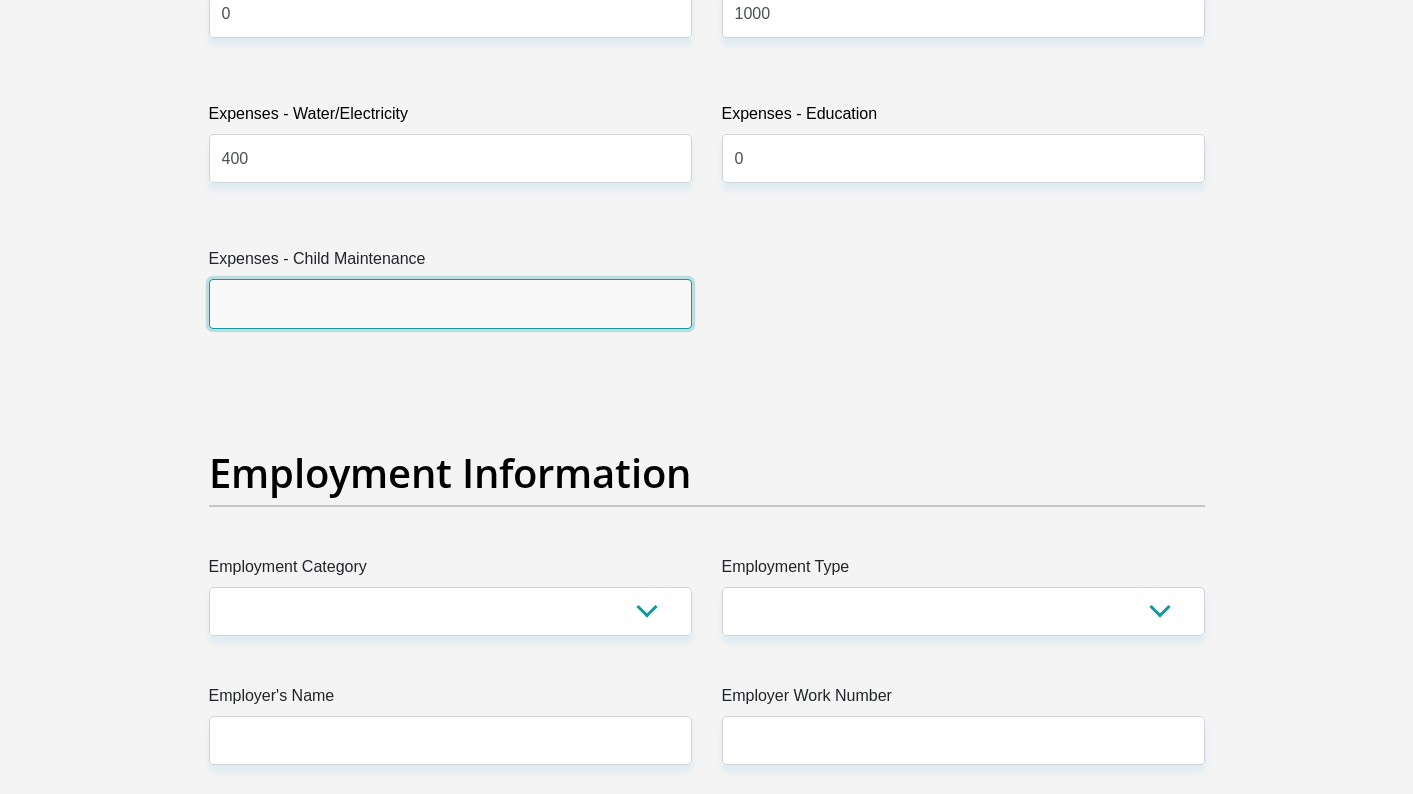 click on "Expenses - Child Maintenance" at bounding box center (450, 303) 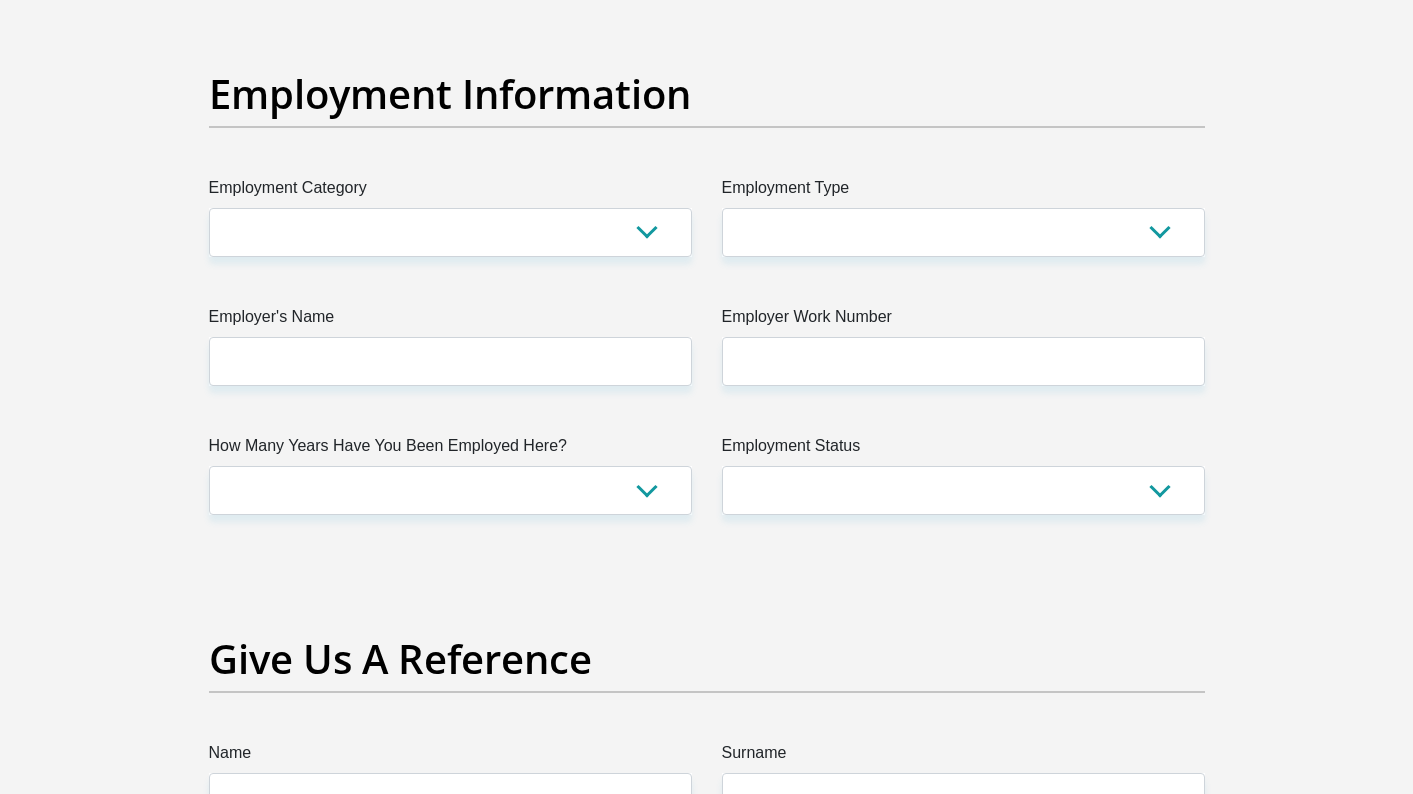 scroll, scrollTop: 3600, scrollLeft: 0, axis: vertical 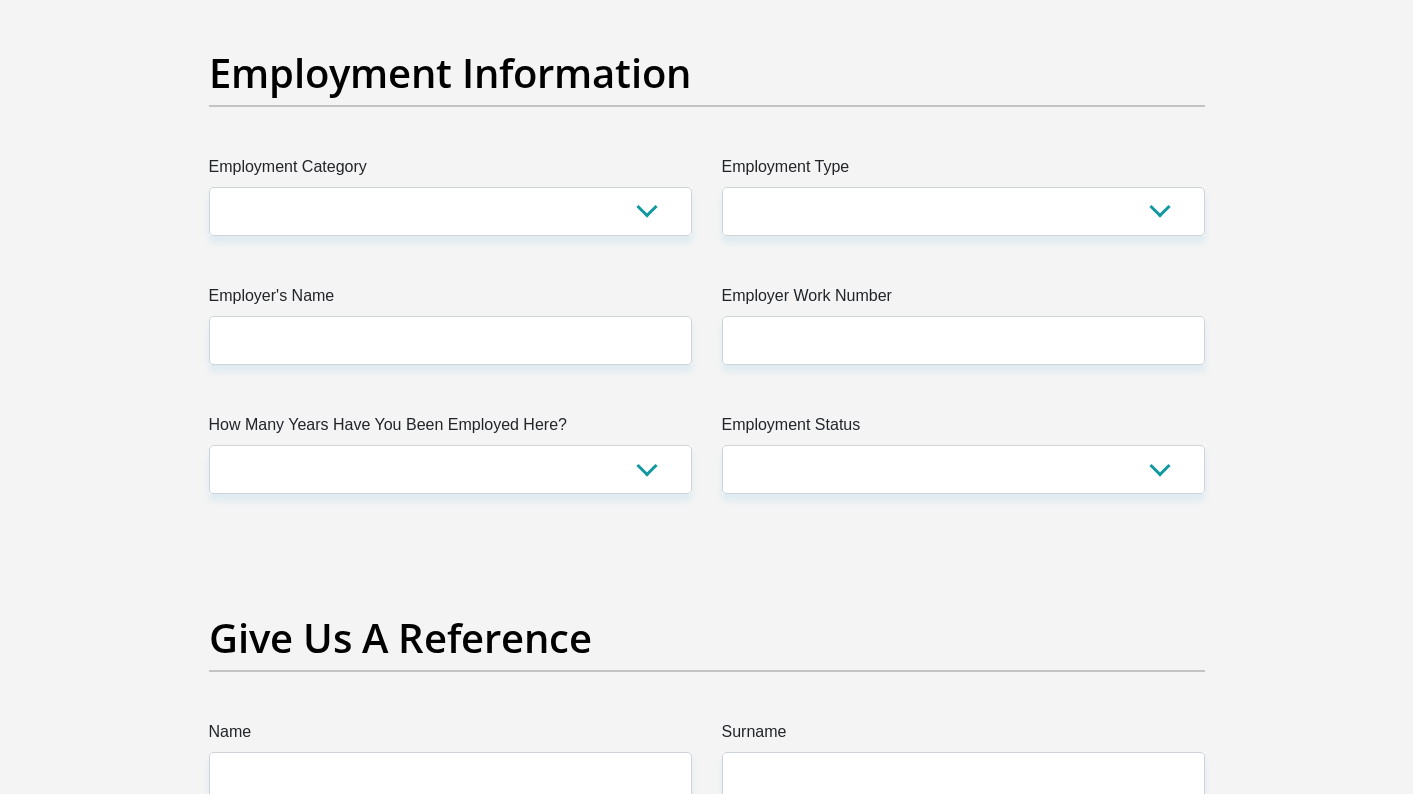 type on "0" 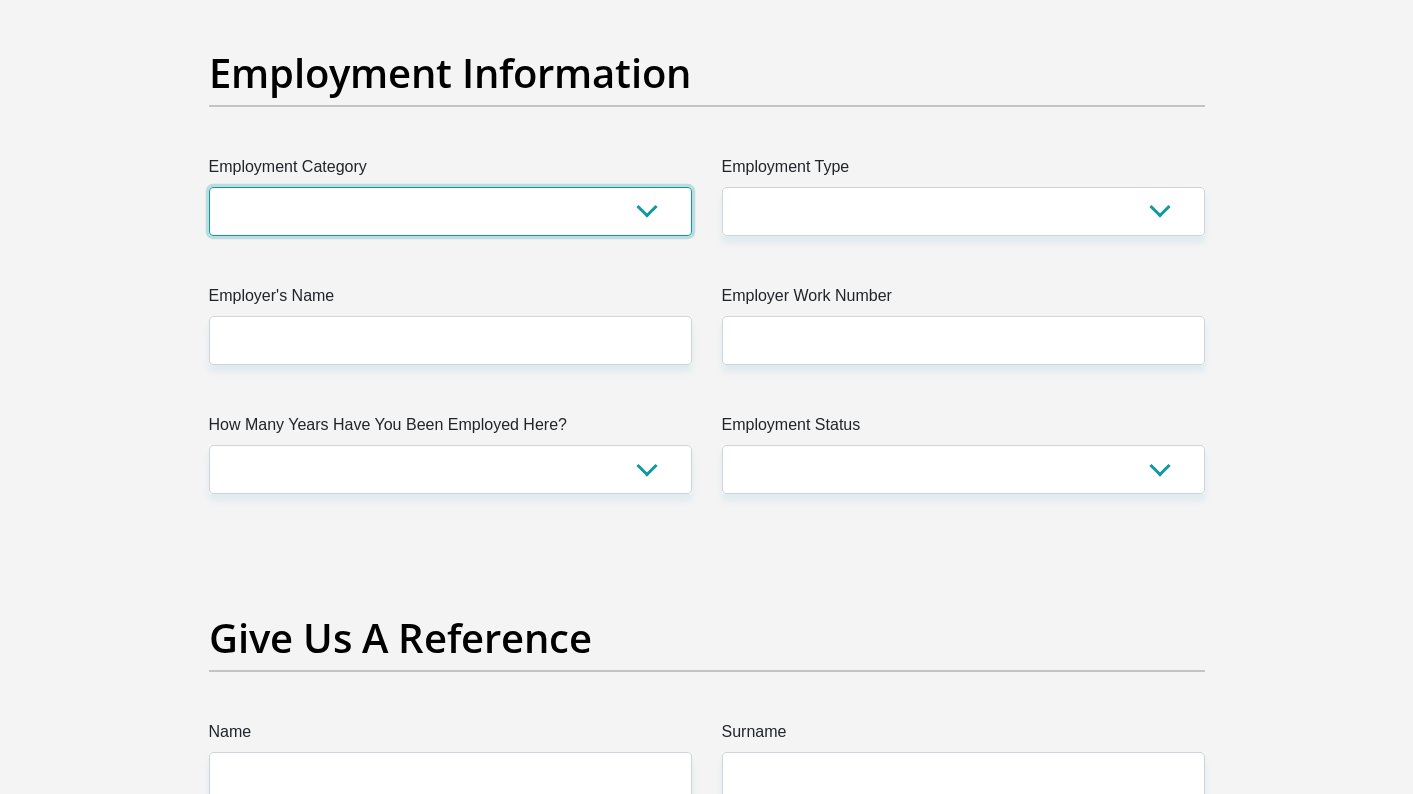 click on "AGRICULTURE
ALCOHOL & TOBACCO
CONSTRUCTION MATERIALS
METALLURGY
EQUIPMENT FOR RENEWABLE ENERGY
SPECIALIZED CONTRACTORS
CAR
GAMING (INCL. INTERNET
OTHER WHOLESALE
UNLICENSED PHARMACEUTICALS
CURRENCY EXCHANGE HOUSES
OTHER FINANCIAL INSTITUTIONS & INSURANCE
REAL ESTATE AGENTS
OIL & GAS
OTHER MATERIALS (E.G. IRON ORE)
PRECIOUS STONES & PRECIOUS METALS
POLITICAL ORGANIZATIONS
RELIGIOUS ORGANIZATIONS(NOT SECTS)
ACTI. HAVING BUSINESS DEAL WITH PUBLIC ADMINISTRATION
LAUNDROMATS" at bounding box center [450, 211] 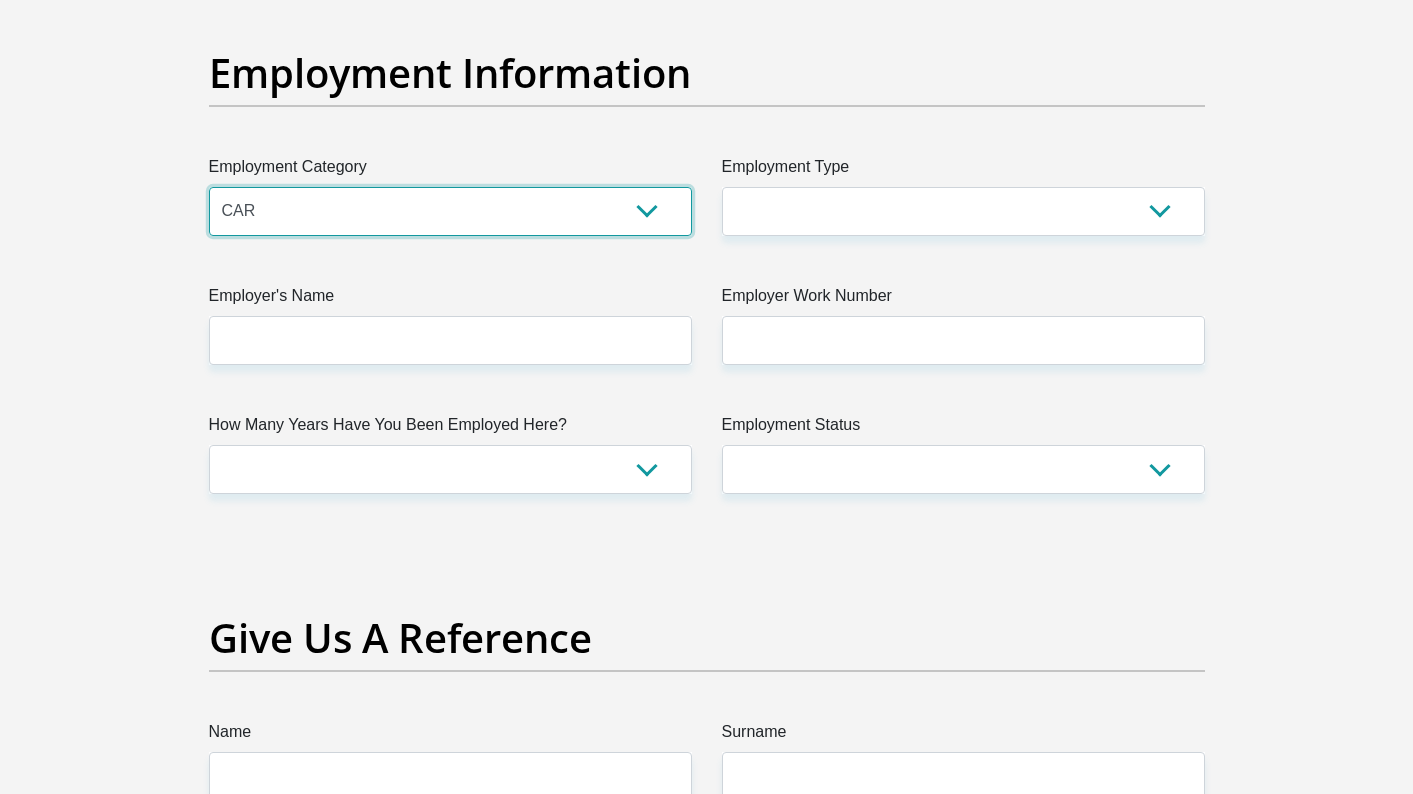 click on "AGRICULTURE
ALCOHOL & TOBACCO
CONSTRUCTION MATERIALS
METALLURGY
EQUIPMENT FOR RENEWABLE ENERGY
SPECIALIZED CONTRACTORS
CAR
GAMING (INCL. INTERNET
OTHER WHOLESALE
UNLICENSED PHARMACEUTICALS
CURRENCY EXCHANGE HOUSES
OTHER FINANCIAL INSTITUTIONS & INSURANCE
REAL ESTATE AGENTS
OIL & GAS
OTHER MATERIALS (E.G. IRON ORE)
PRECIOUS STONES & PRECIOUS METALS
POLITICAL ORGANIZATIONS
RELIGIOUS ORGANIZATIONS(NOT SECTS)
ACTI. HAVING BUSINESS DEAL WITH PUBLIC ADMINISTRATION
LAUNDROMATS" at bounding box center (450, 211) 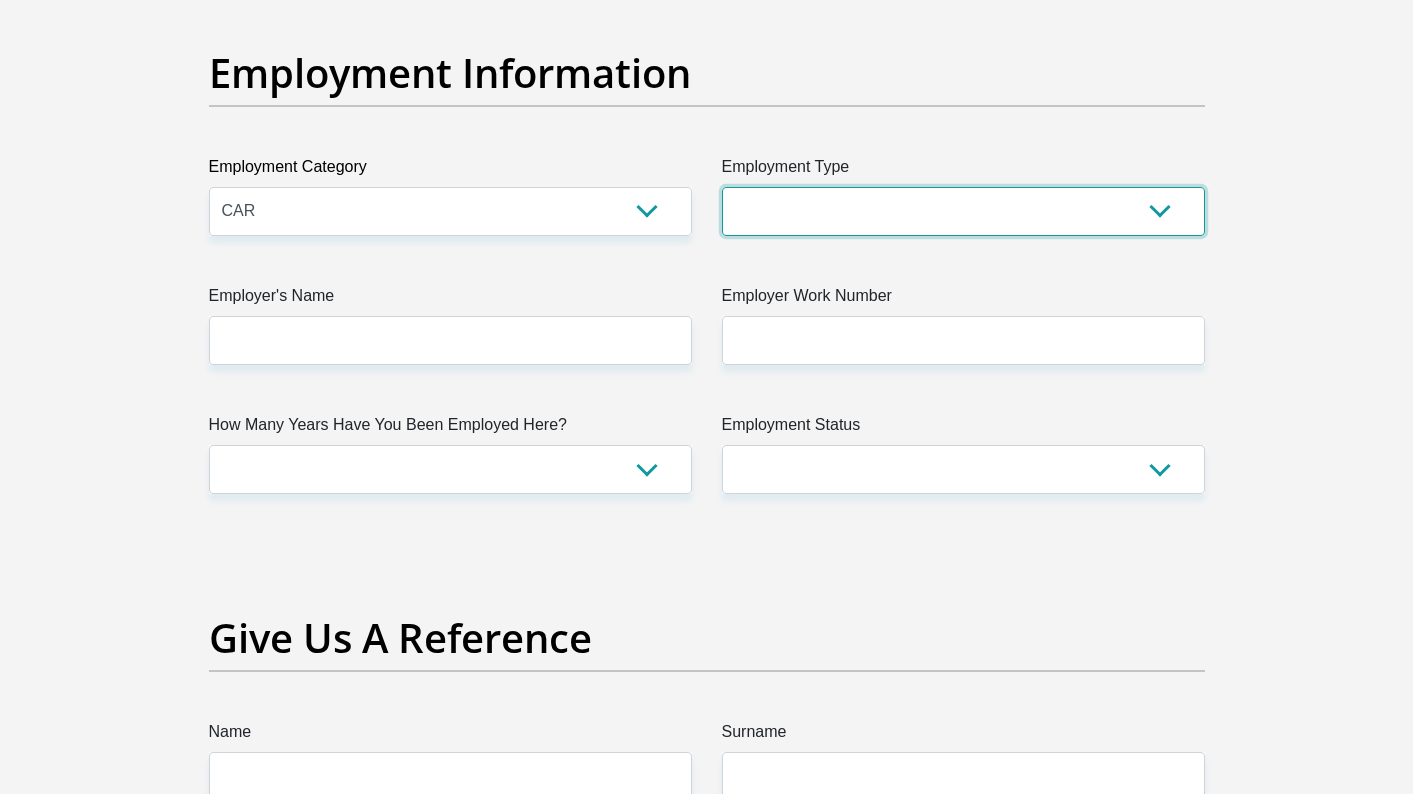 click on "College/Lecturer
Craft Seller
Creative
Driver
Executive
Farmer
Forces - Non Commissioned
Forces - Officer
Hawker
Housewife
Labourer
Licenced Professional
Manager
Miner
Non Licenced Professional
Office Staff/Clerk
Outside Worker
Pensioner
Permanent Teacher
Production/Manufacturing
Sales
Self-Employed
Semi-Professional Worker
Service Industry  Social Worker  Student" at bounding box center (963, 211) 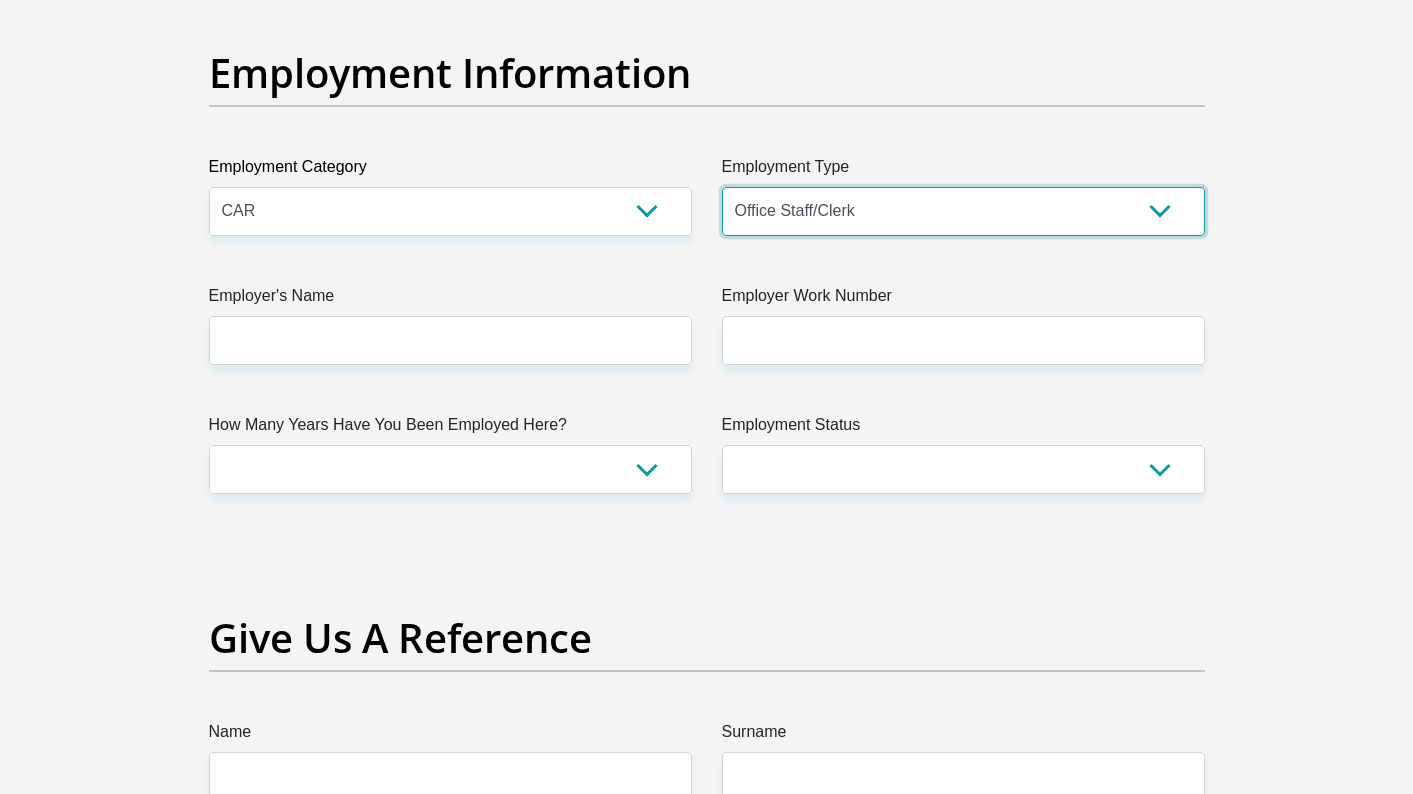 click on "College/Lecturer
Craft Seller
Creative
Driver
Executive
Farmer
Forces - Non Commissioned
Forces - Officer
Hawker
Housewife
Labourer
Licenced Professional
Manager
Miner
Non Licenced Professional
Office Staff/Clerk
Outside Worker
Pensioner
Permanent Teacher
Production/Manufacturing
Sales
Self-Employed
Semi-Professional Worker
Service Industry  Social Worker  Student" at bounding box center (963, 211) 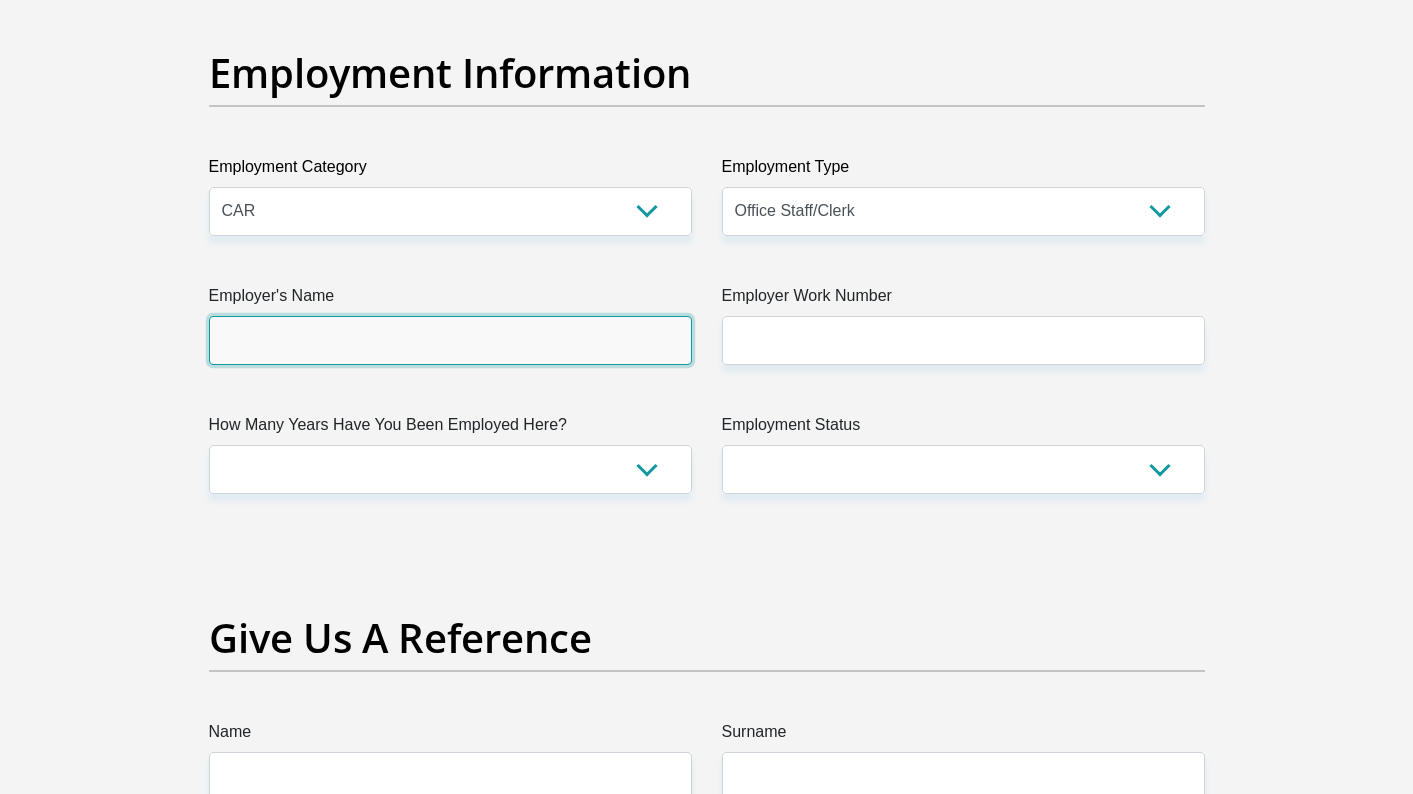 click on "Employer's Name" at bounding box center (450, 340) 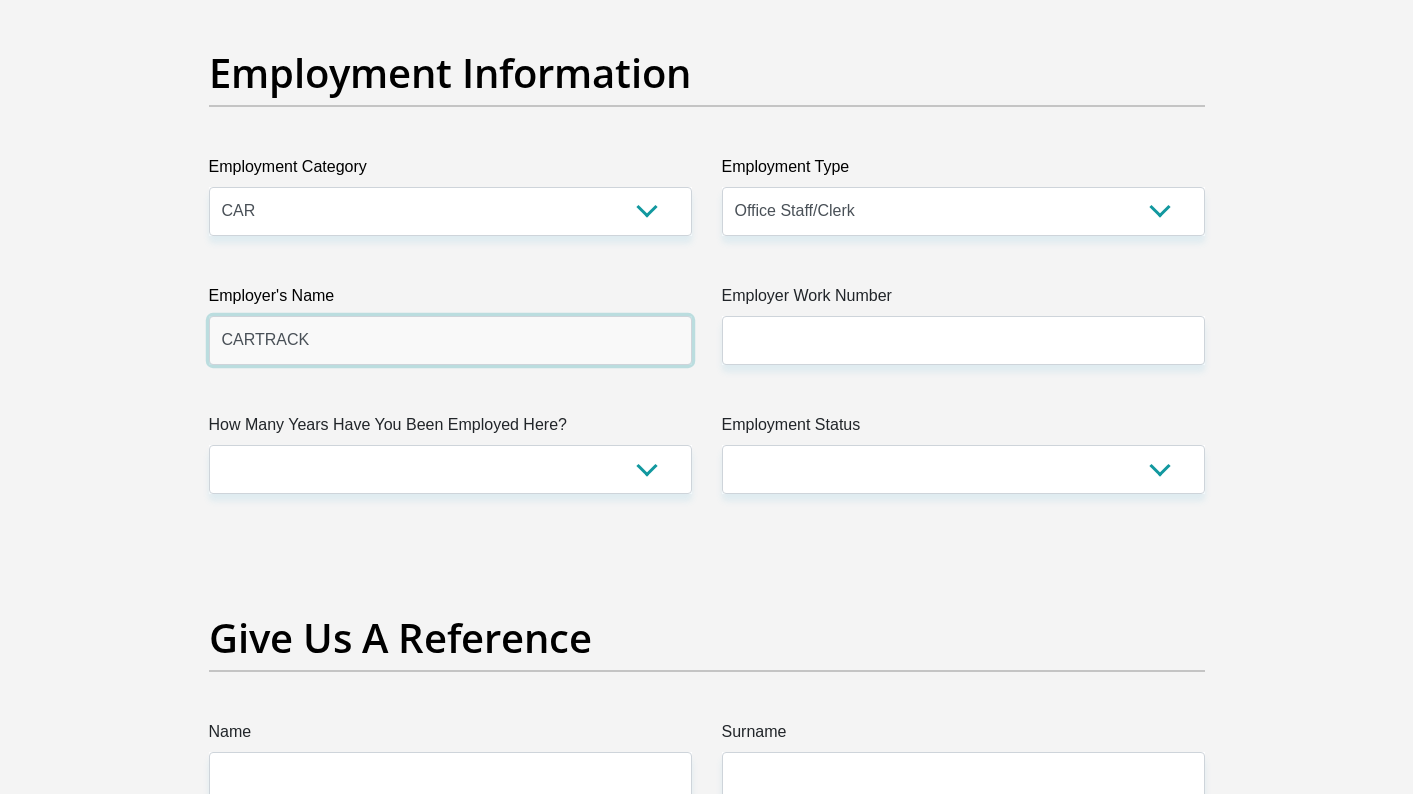 type on "CARTRACK" 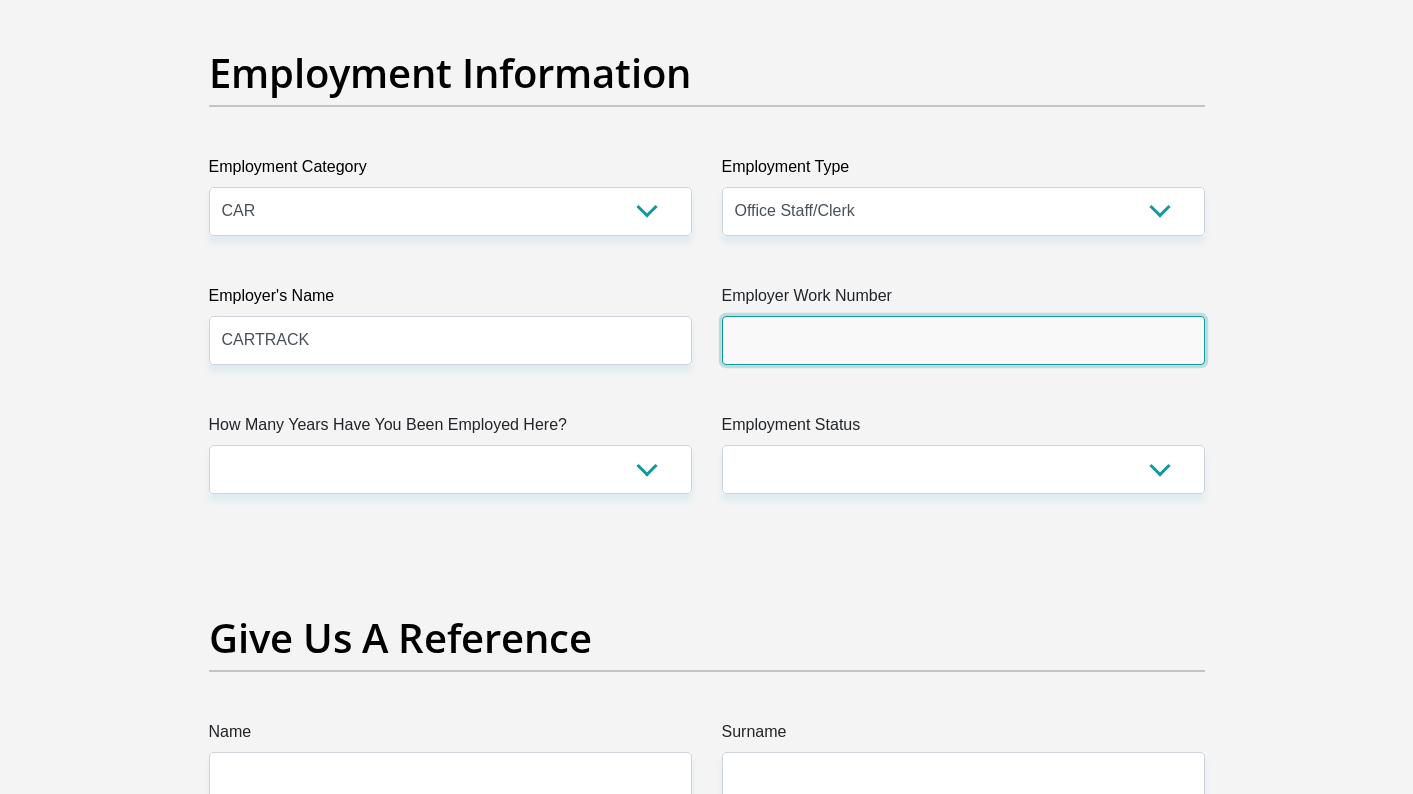 click on "Employer Work Number" at bounding box center [963, 340] 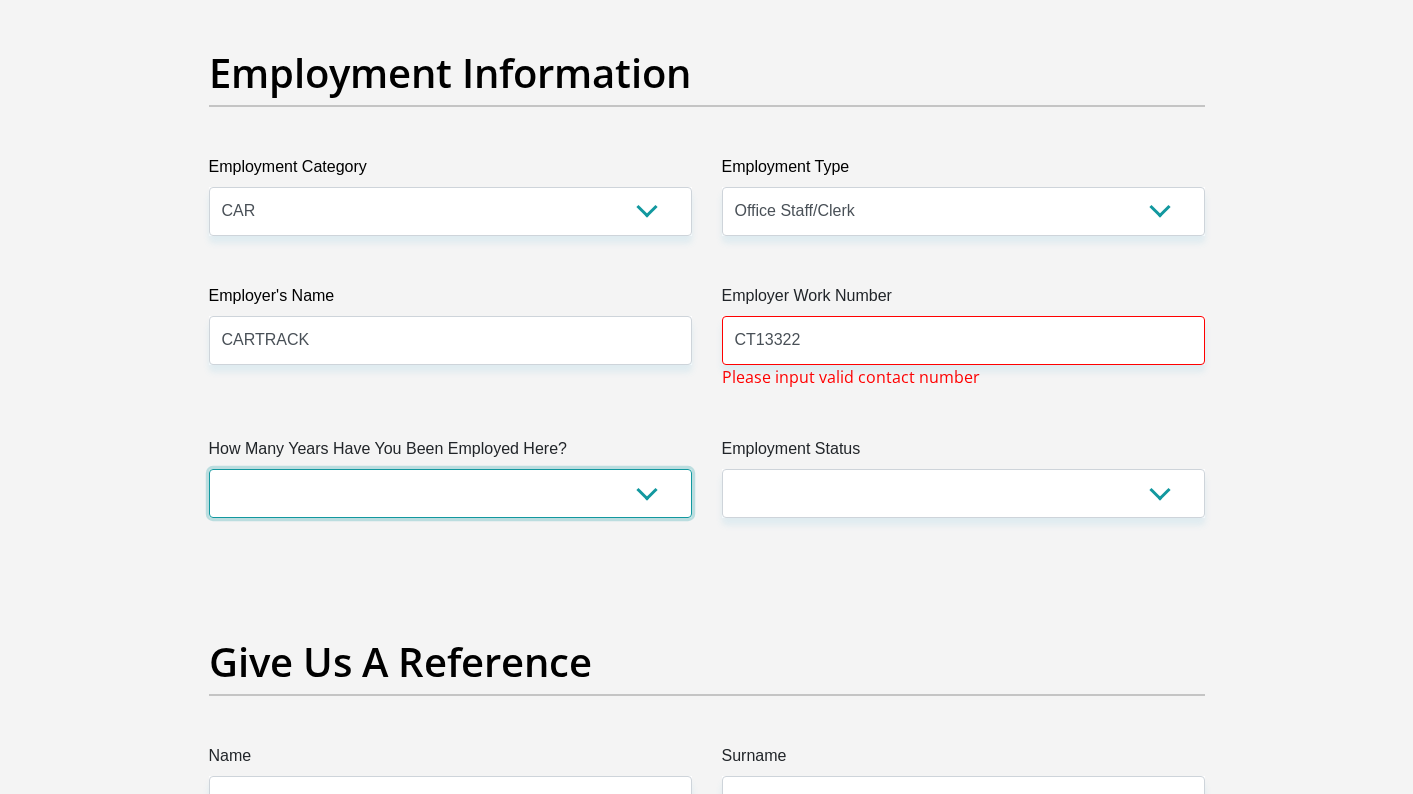 drag, startPoint x: 612, startPoint y: 501, endPoint x: 622, endPoint y: 499, distance: 10.198039 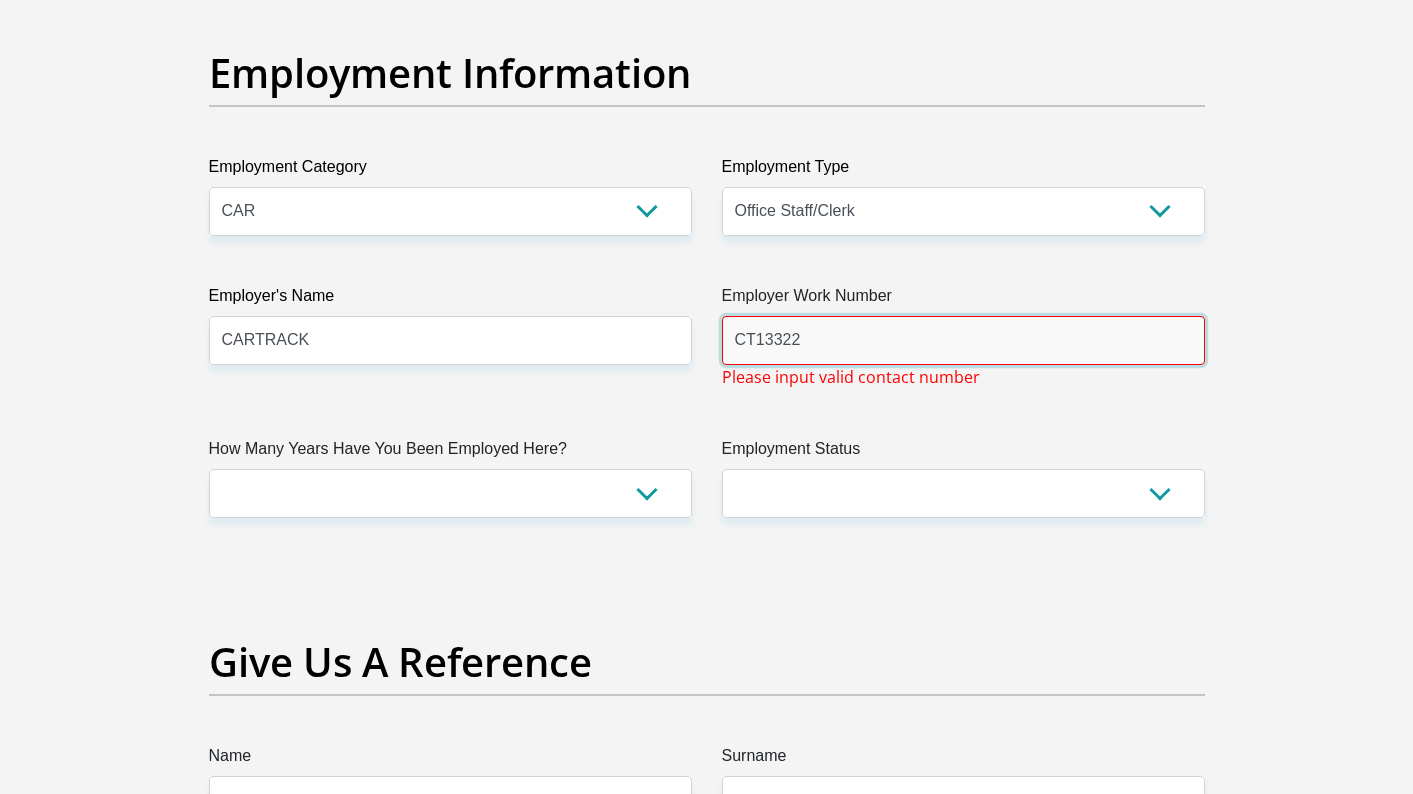 click on "CT13322" at bounding box center [963, 340] 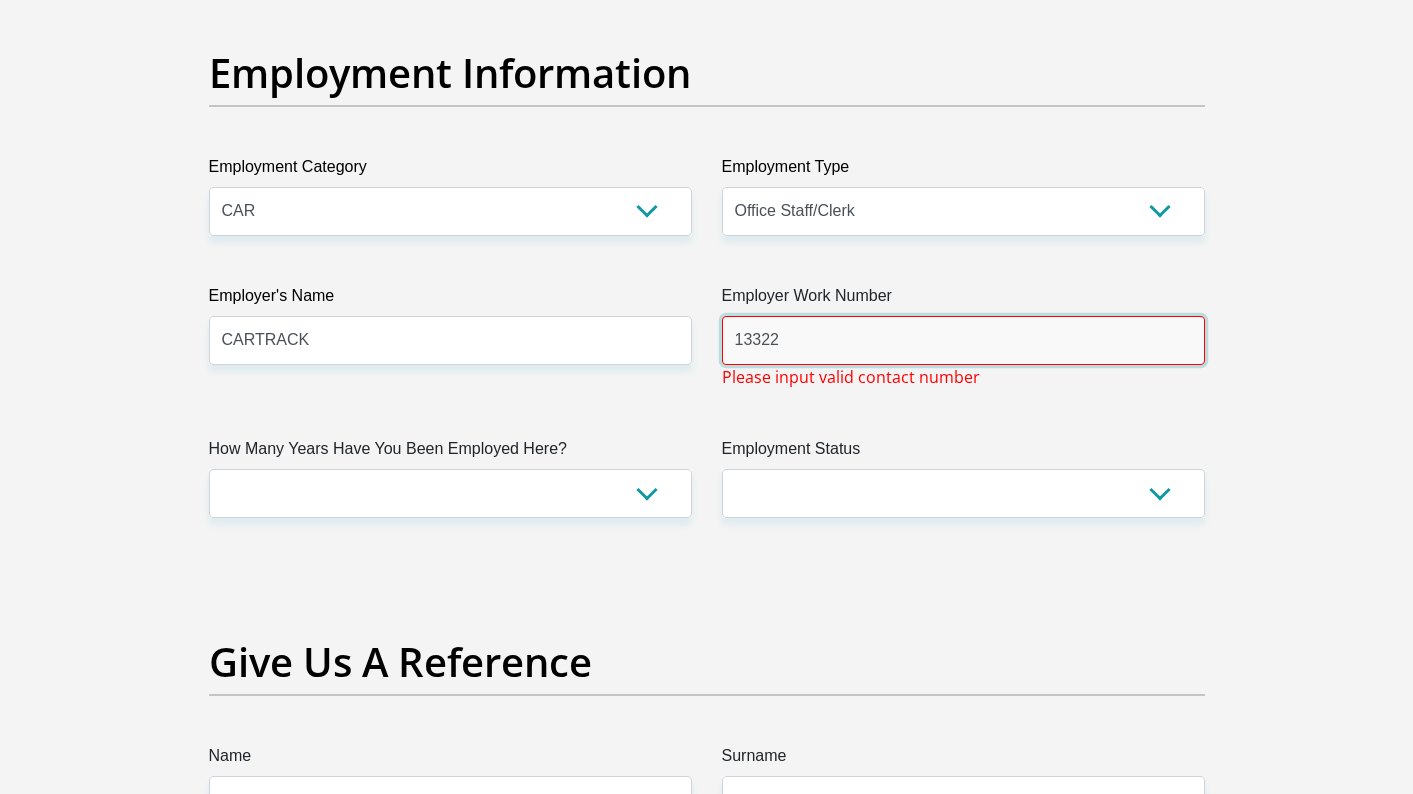 type on "13322" 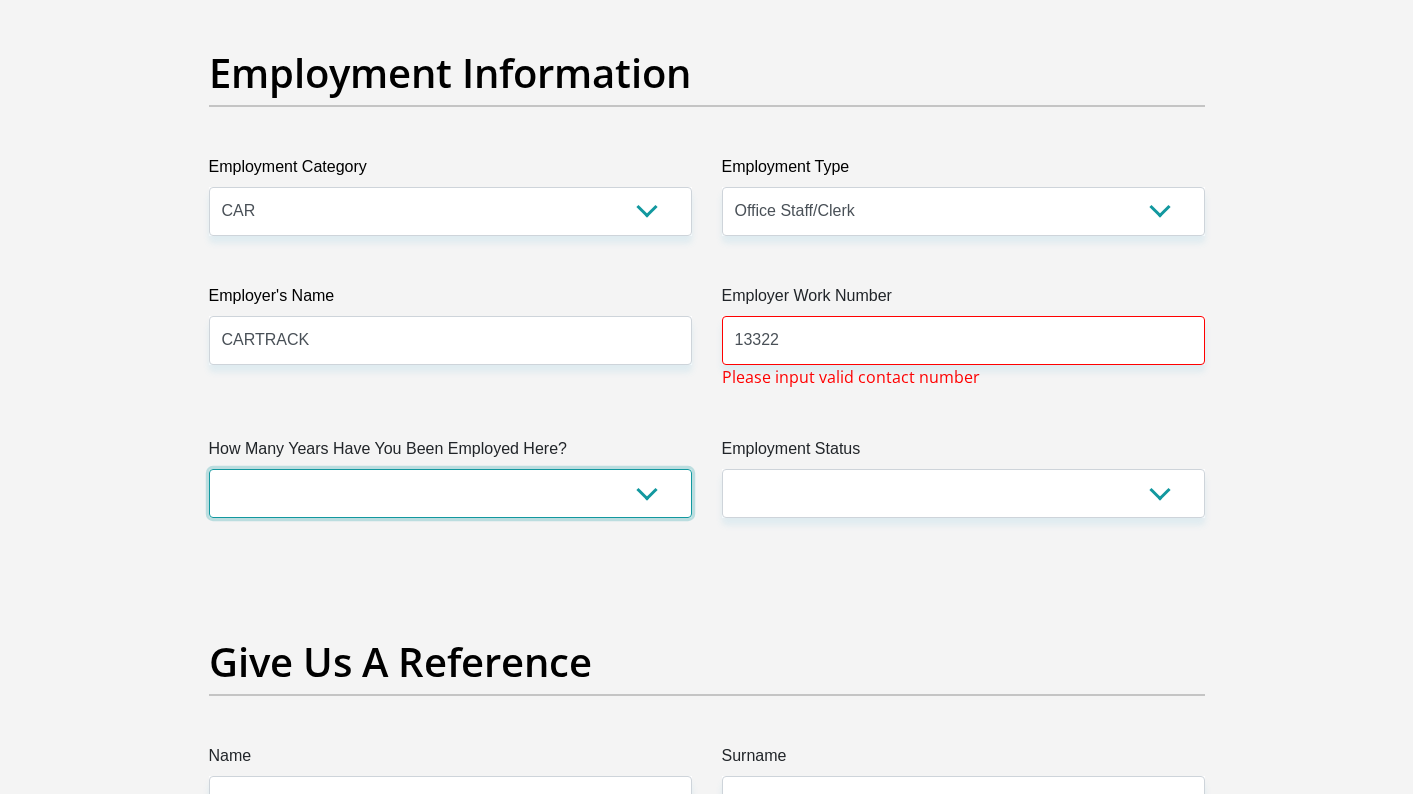 click on "less than 1 year
1-3 years
3-5 years
5+ years" at bounding box center (450, 493) 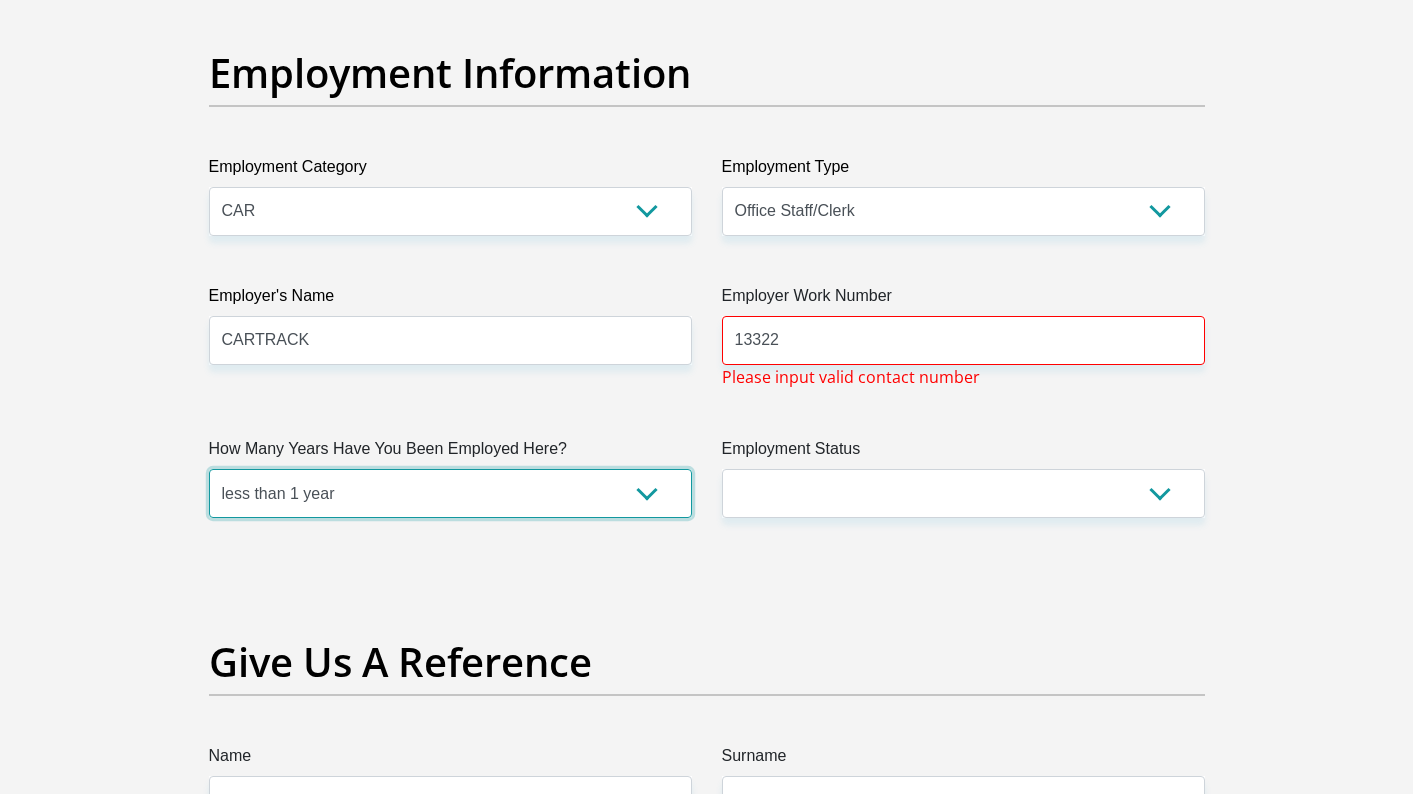 click on "less than 1 year
1-3 years
3-5 years
5+ years" at bounding box center [450, 493] 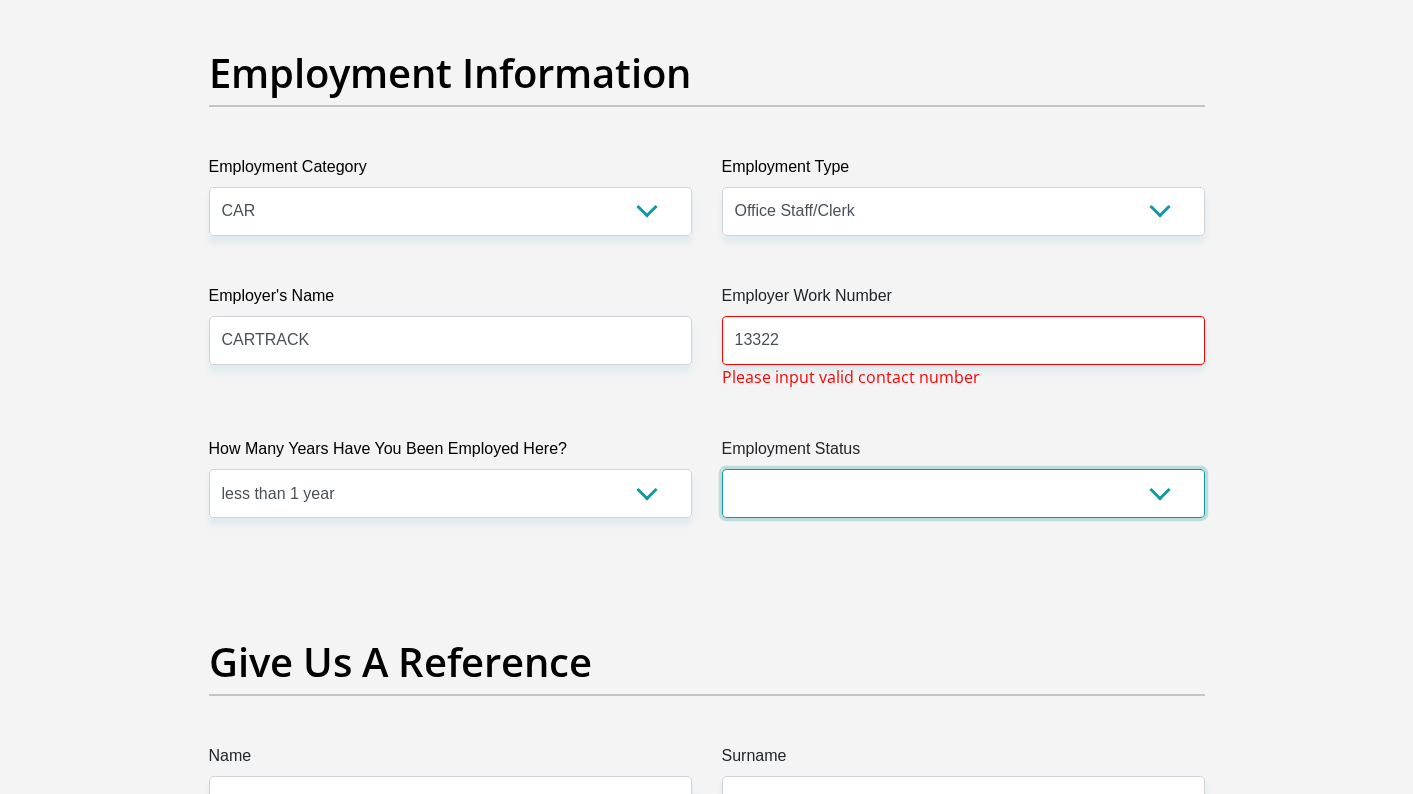 click on "Permanent/Full-time
Part-time/Casual
[DEMOGRAPHIC_DATA] Worker
Self-Employed
Housewife
Retired
Student
Medically Boarded
Disability
Unemployed" at bounding box center (963, 493) 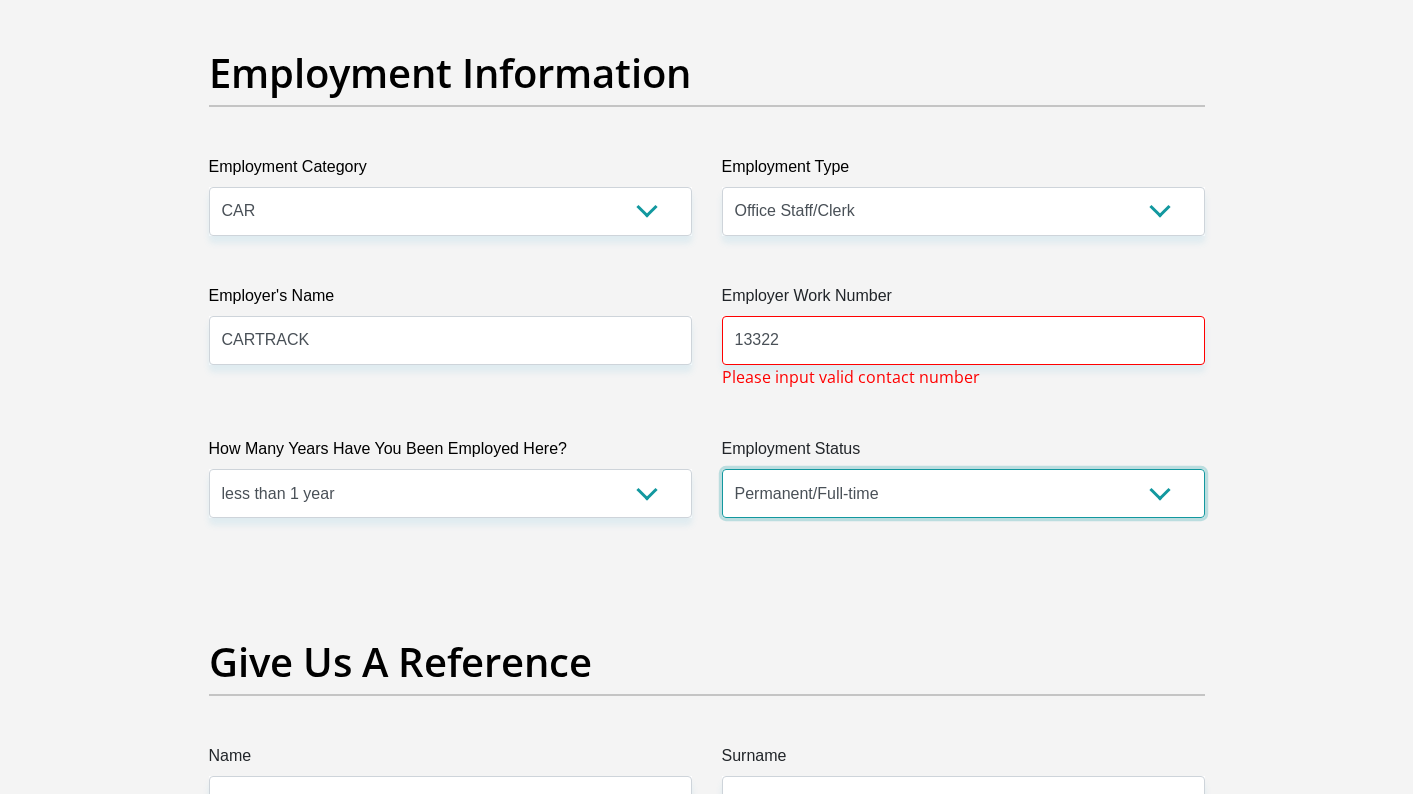 click on "Permanent/Full-time
Part-time/Casual
[DEMOGRAPHIC_DATA] Worker
Self-Employed
Housewife
Retired
Student
Medically Boarded
Disability
Unemployed" at bounding box center (963, 493) 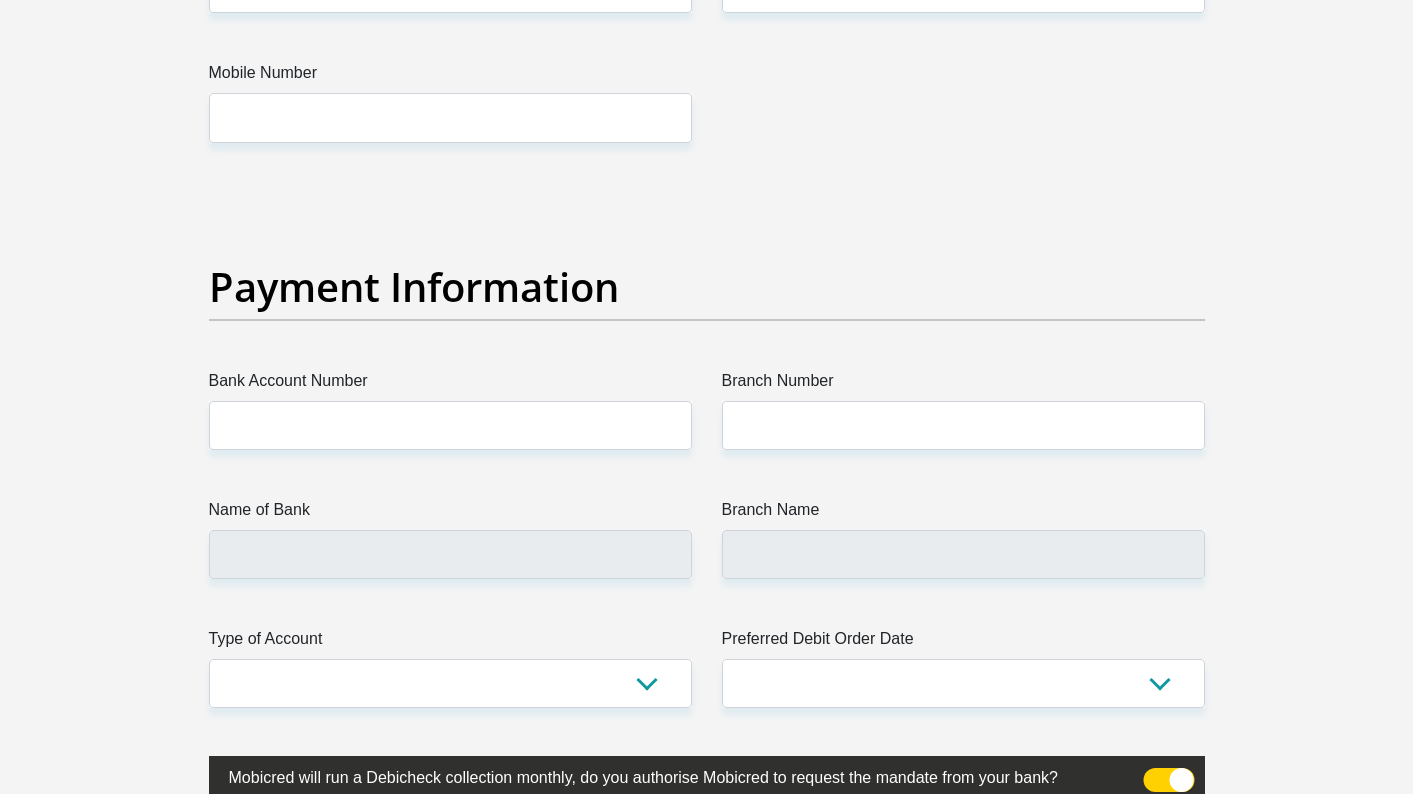 scroll, scrollTop: 4400, scrollLeft: 0, axis: vertical 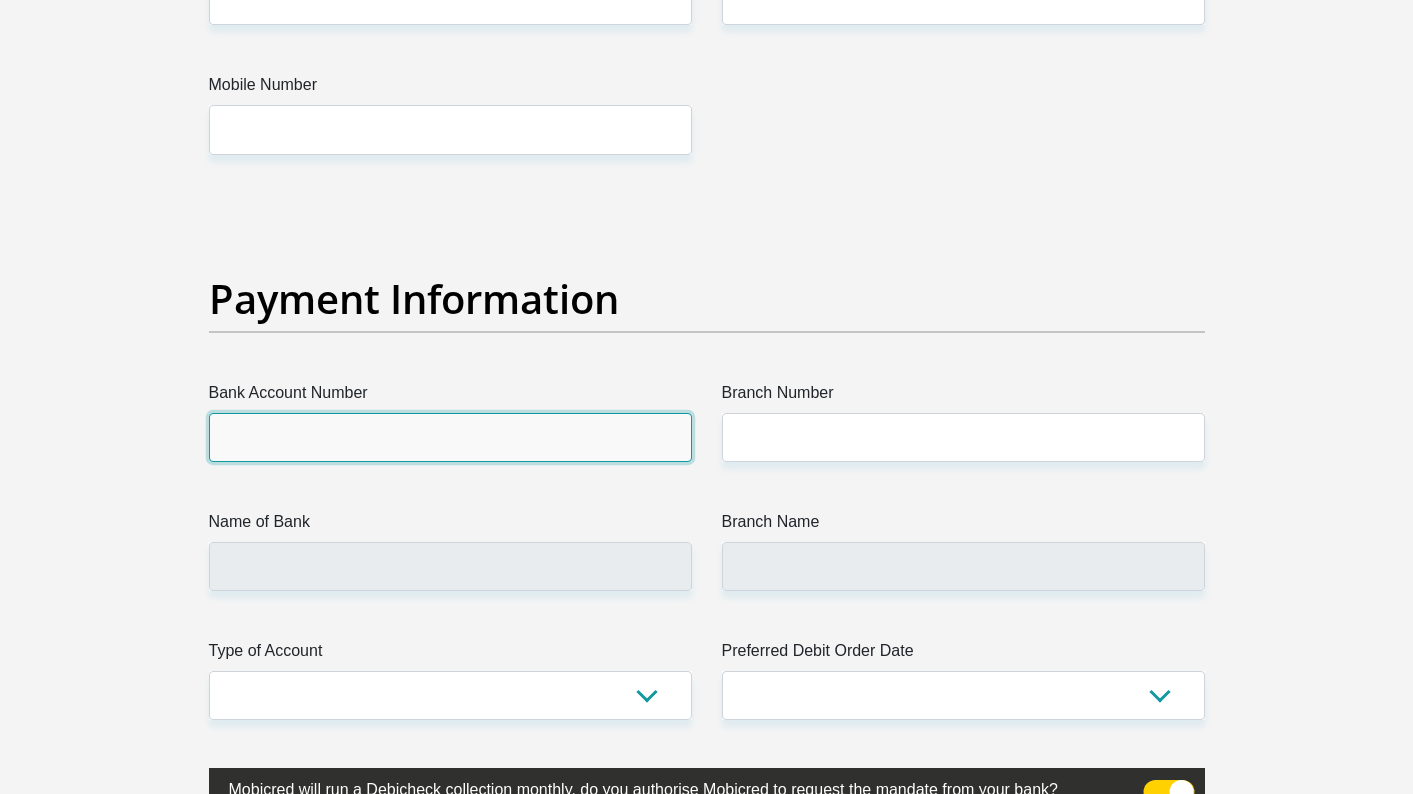 click on "Bank Account Number" at bounding box center [450, 437] 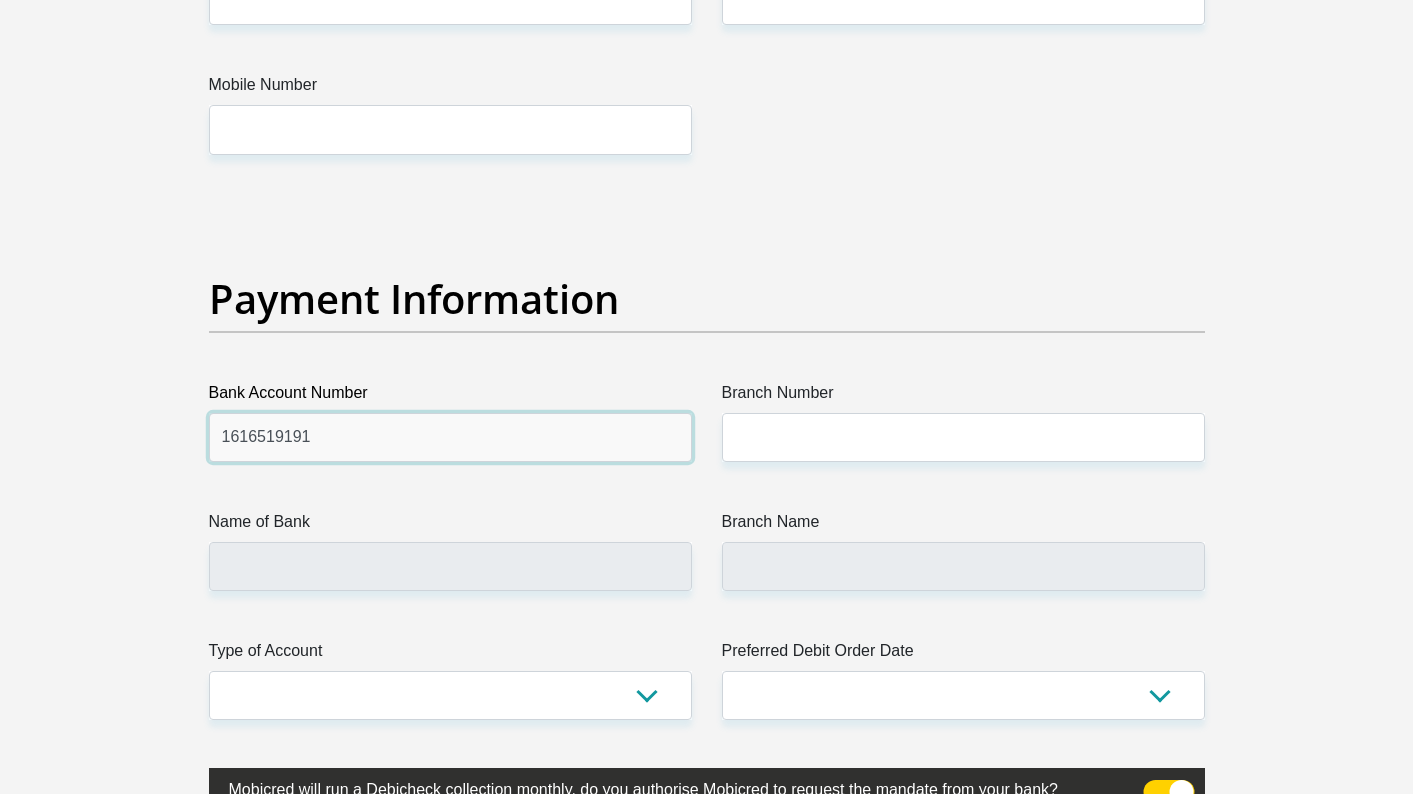 type on "1616519191" 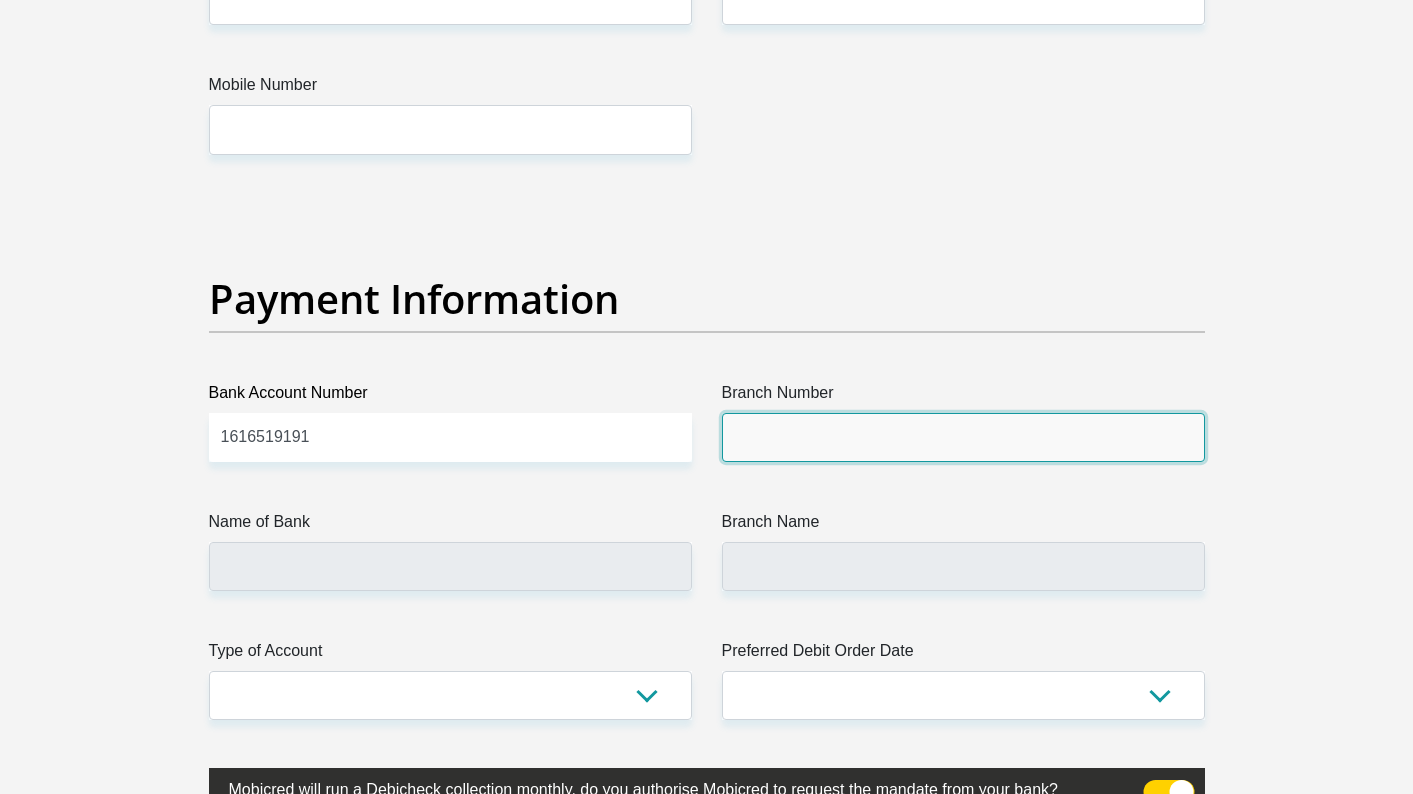 click on "Branch Number" at bounding box center [963, 437] 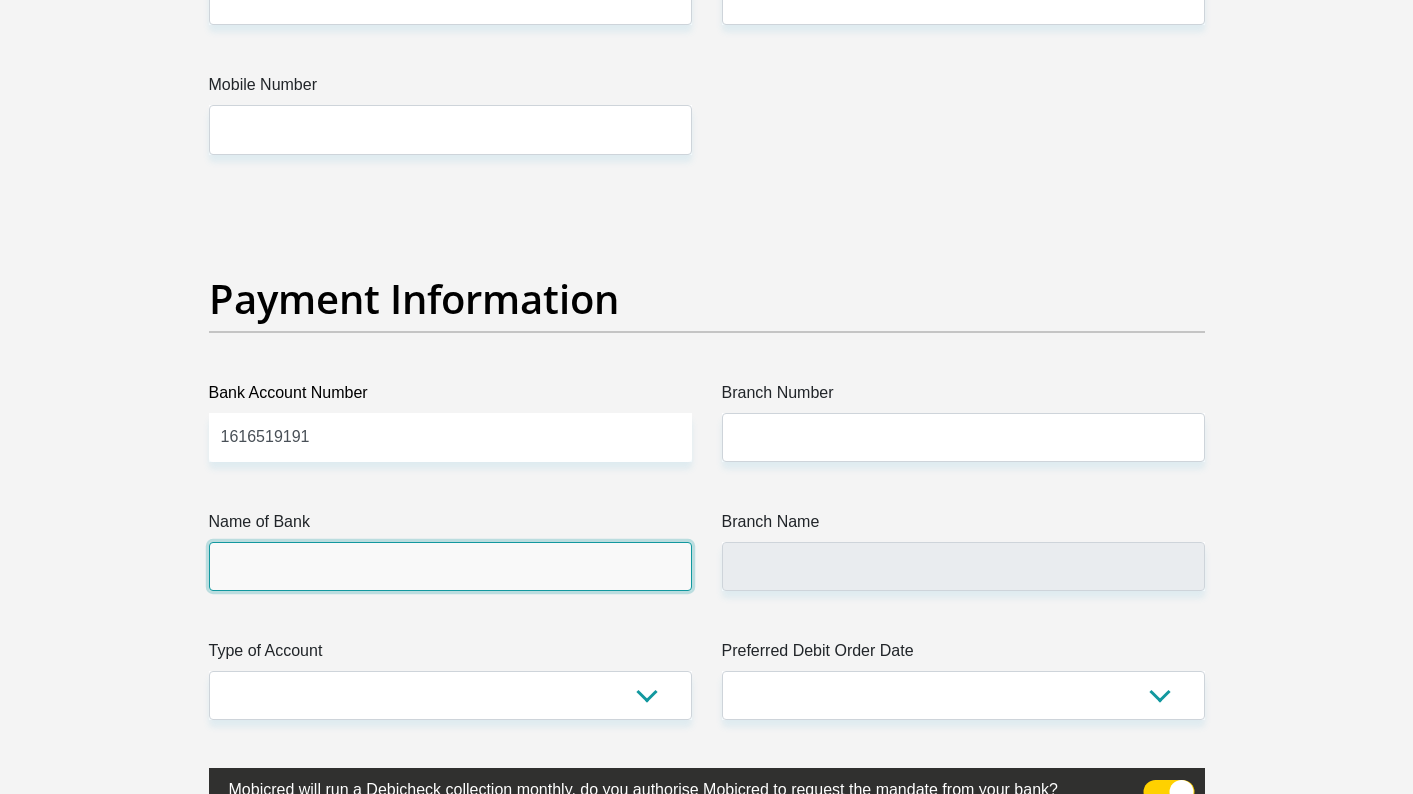 click on "Name of Bank" at bounding box center (450, 566) 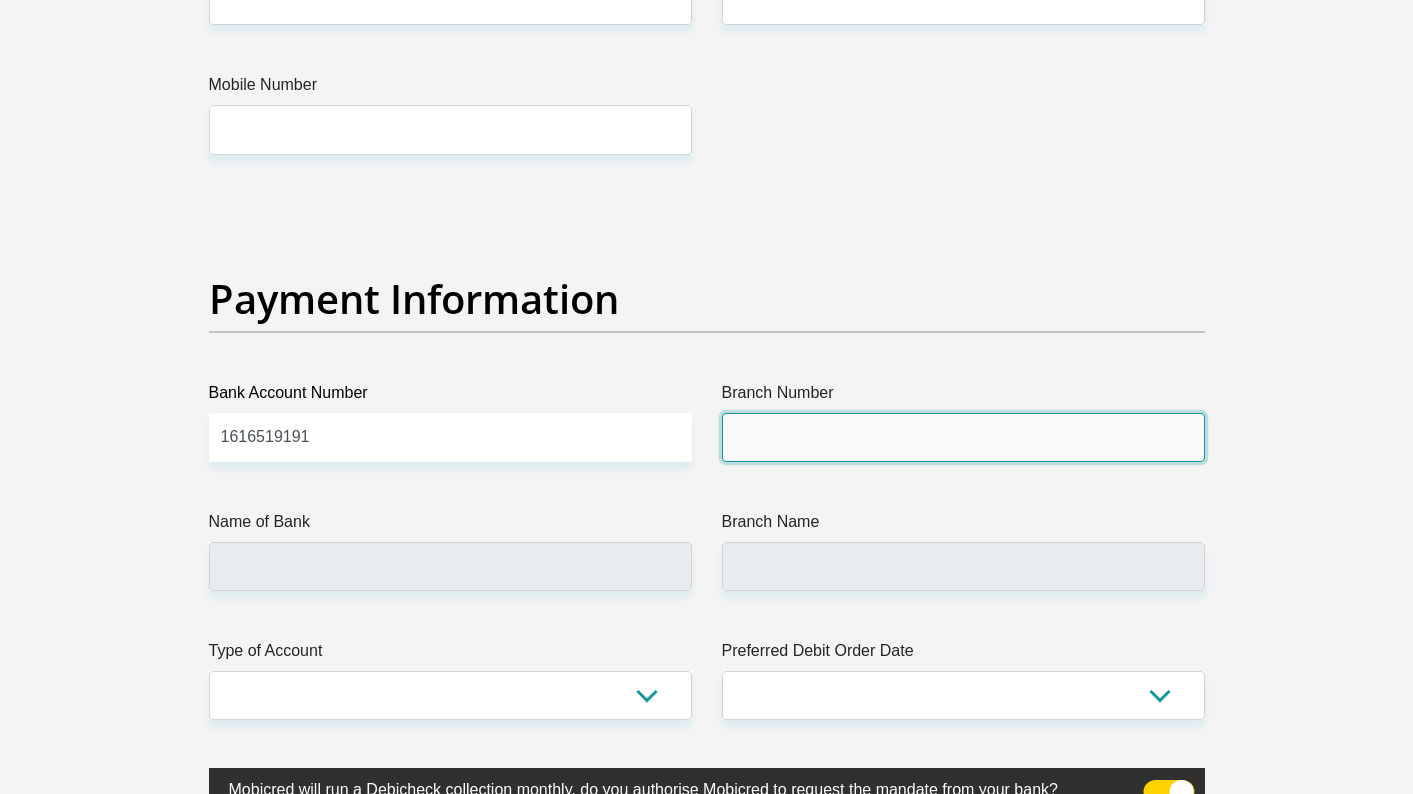 click on "Branch Number" at bounding box center (963, 437) 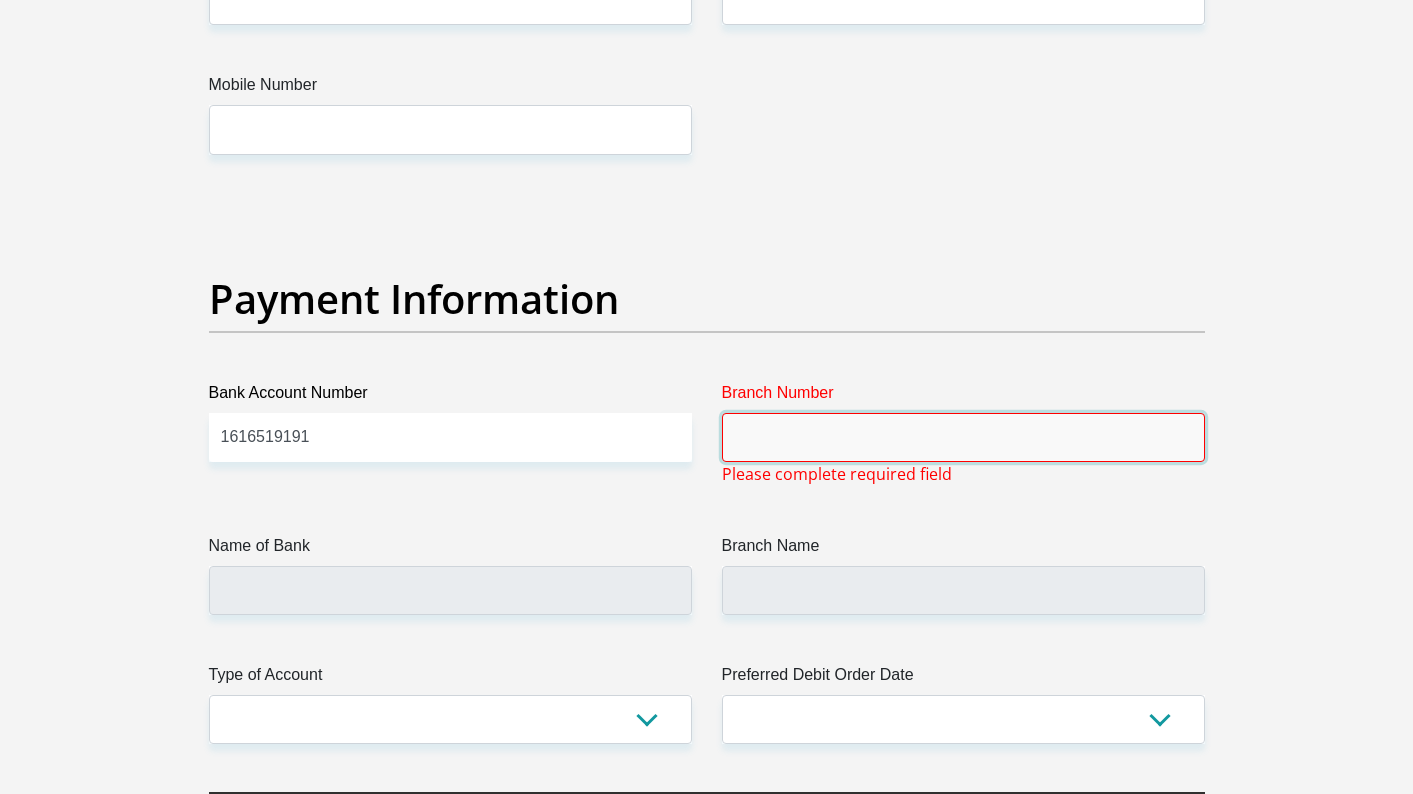 paste on "470010" 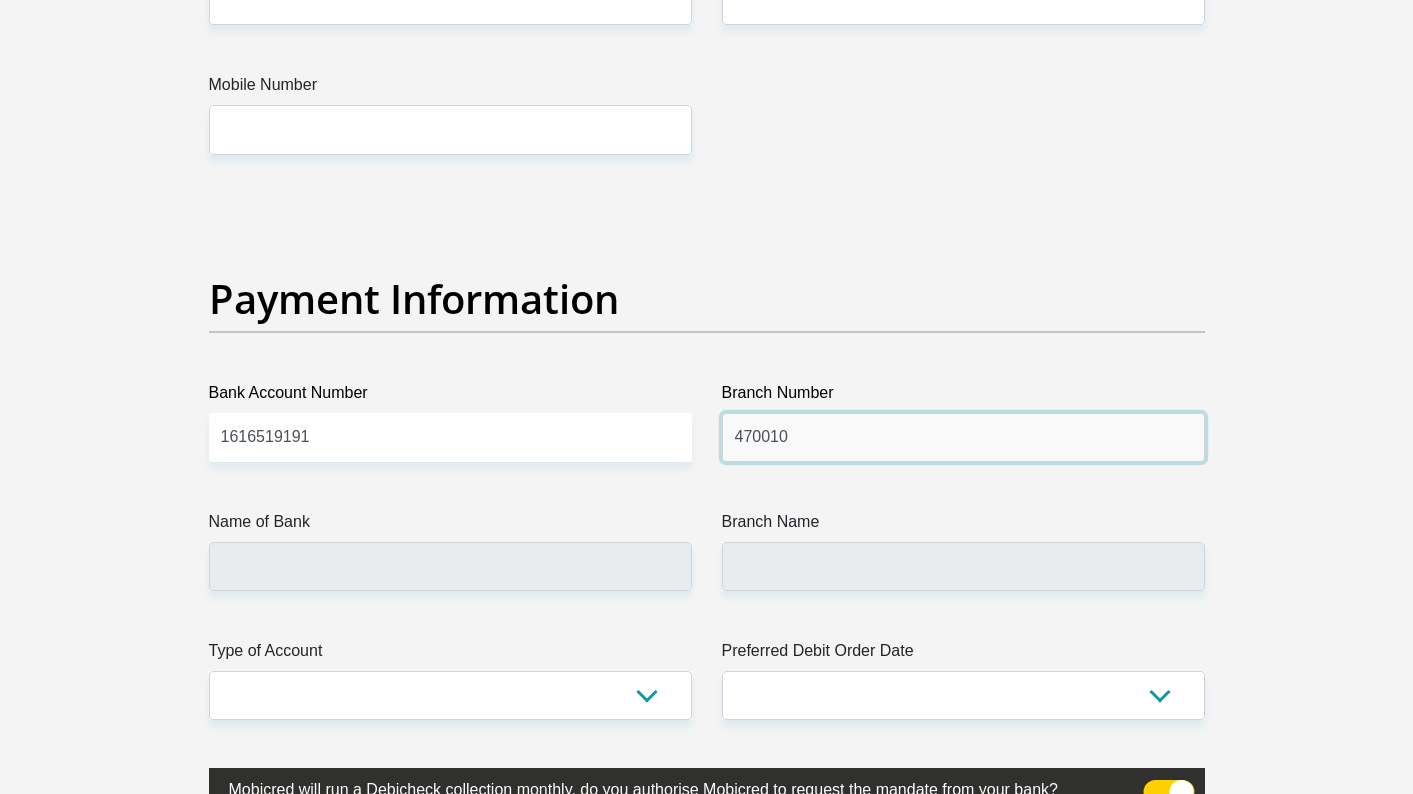 type on "470010" 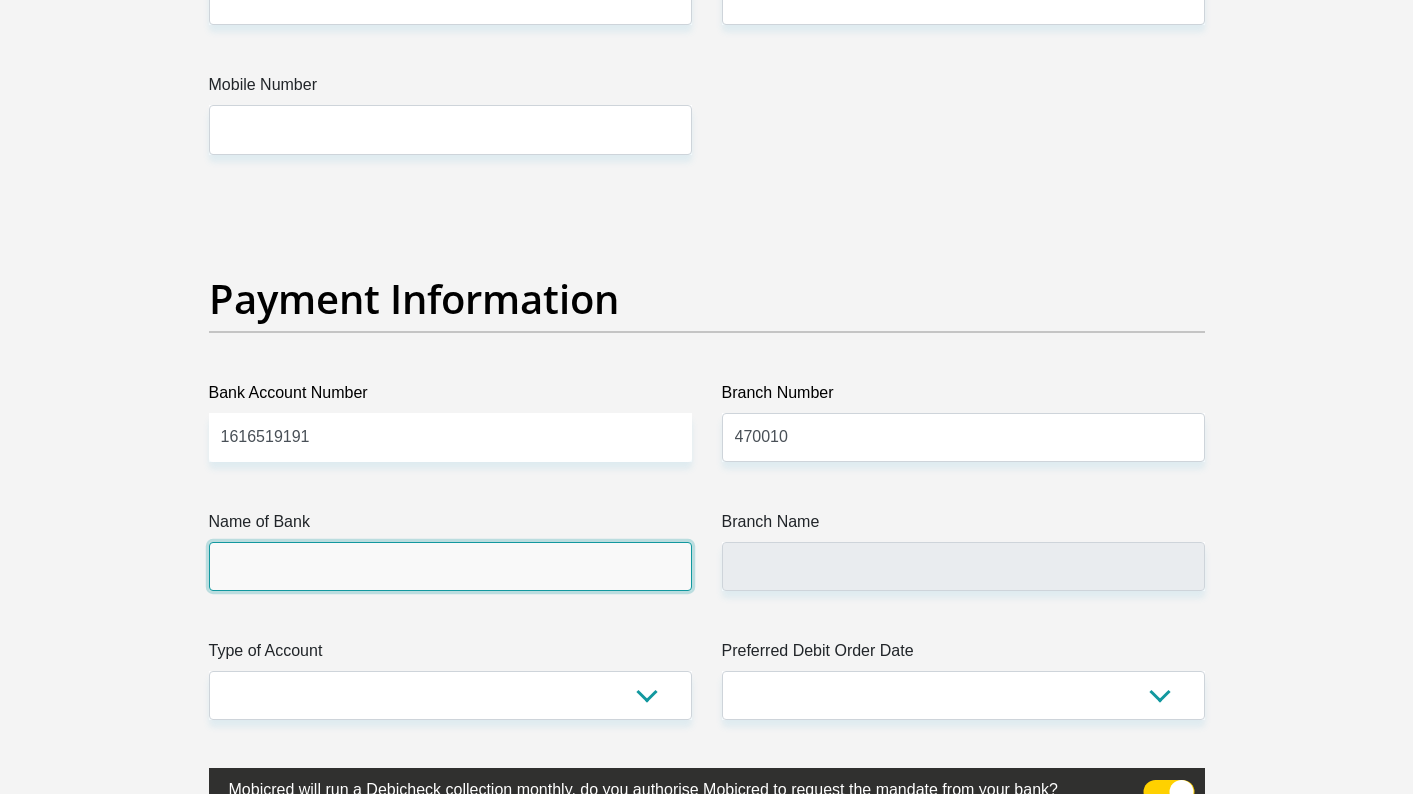 click on "Name of Bank" at bounding box center [450, 566] 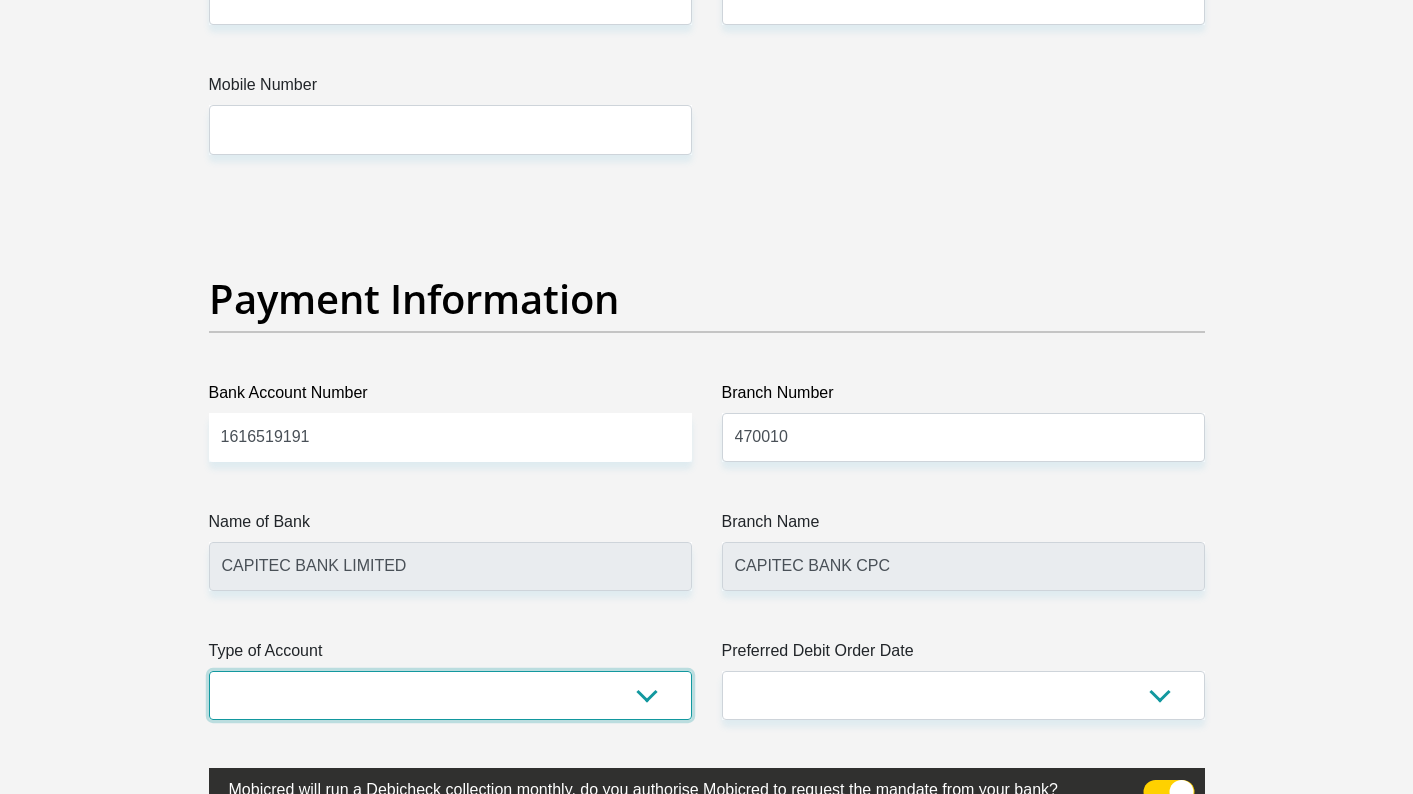 click on "Cheque
Savings" at bounding box center (450, 695) 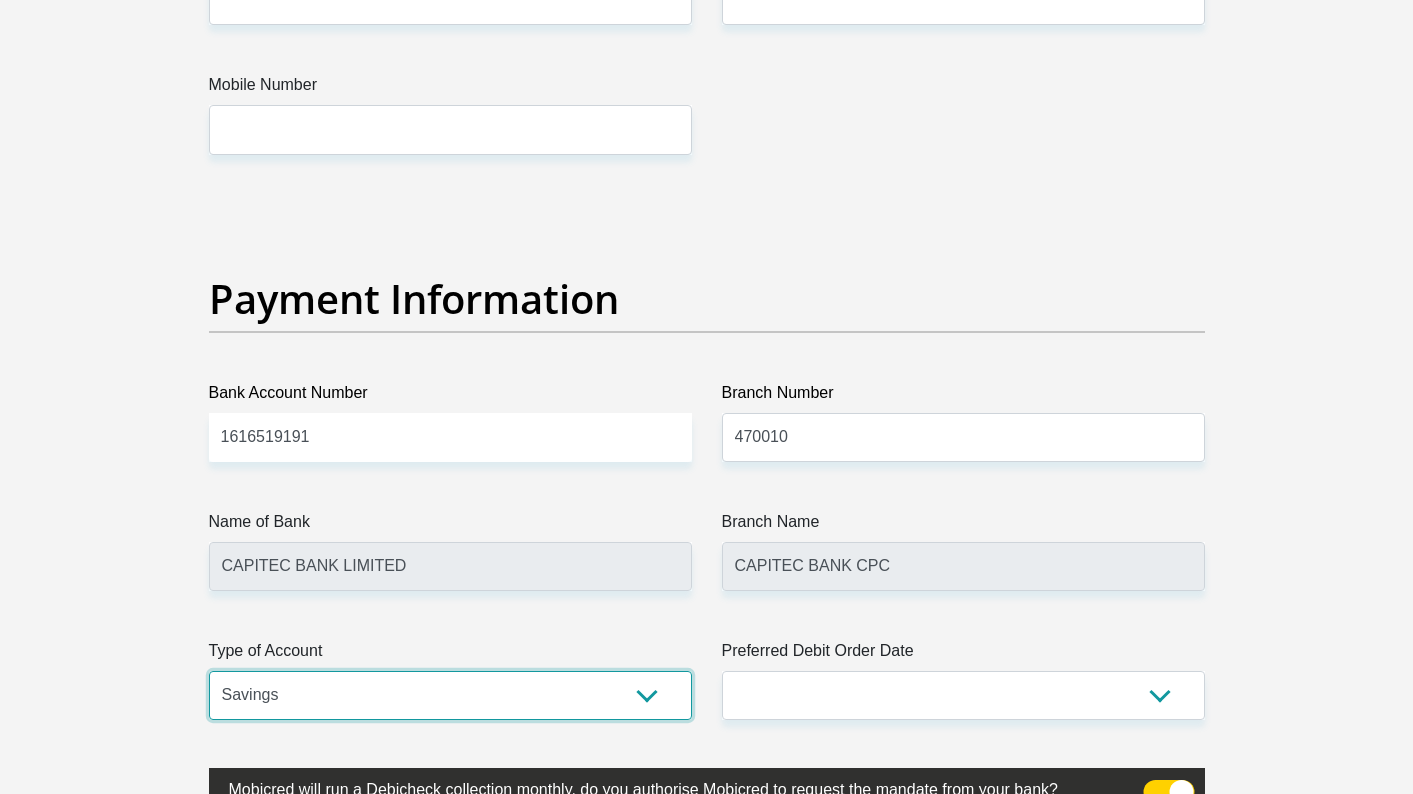 click on "Cheque
Savings" at bounding box center [450, 695] 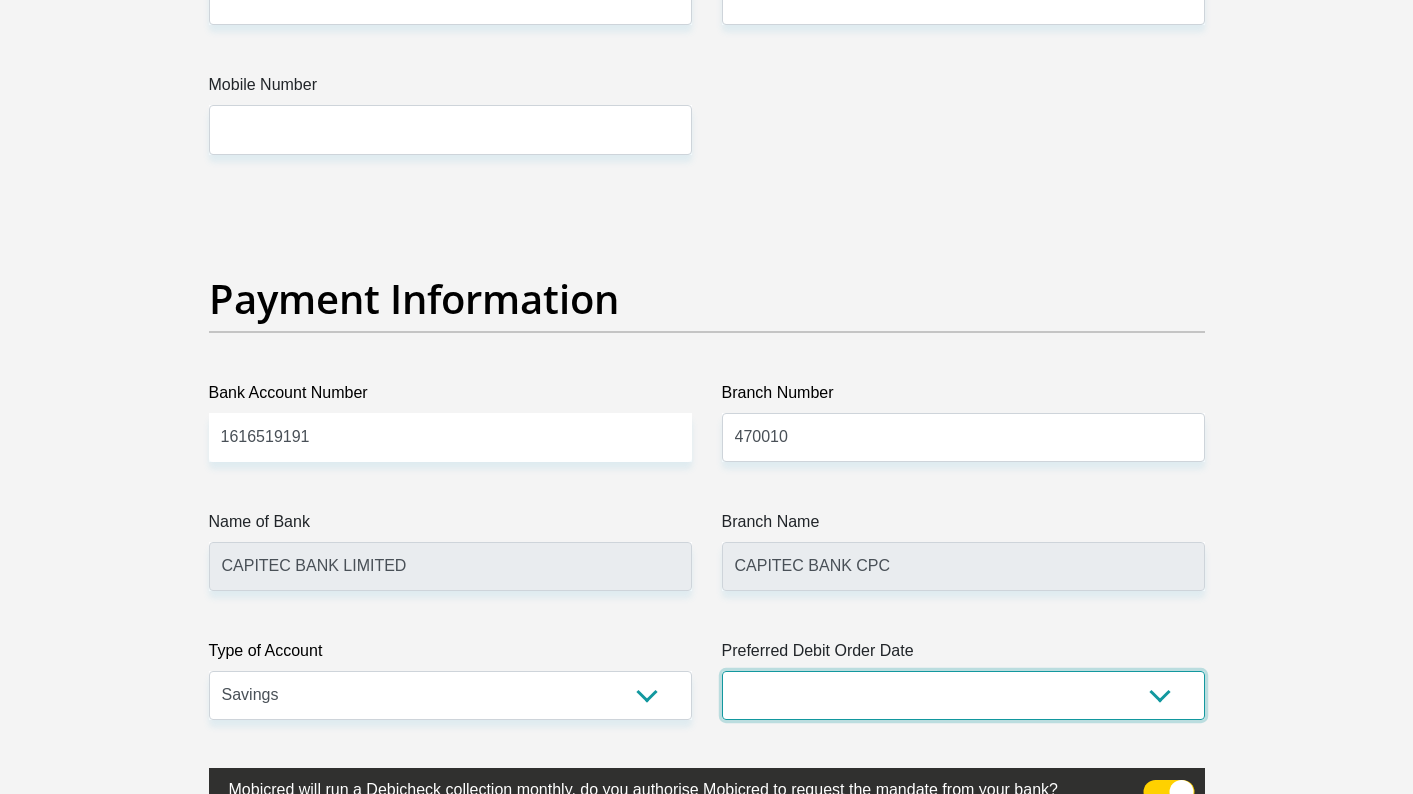 click on "1st
2nd
3rd
4th
5th
7th
18th
19th
20th
21st
22nd
23rd
24th
25th
26th
27th
28th
29th
30th" at bounding box center [963, 695] 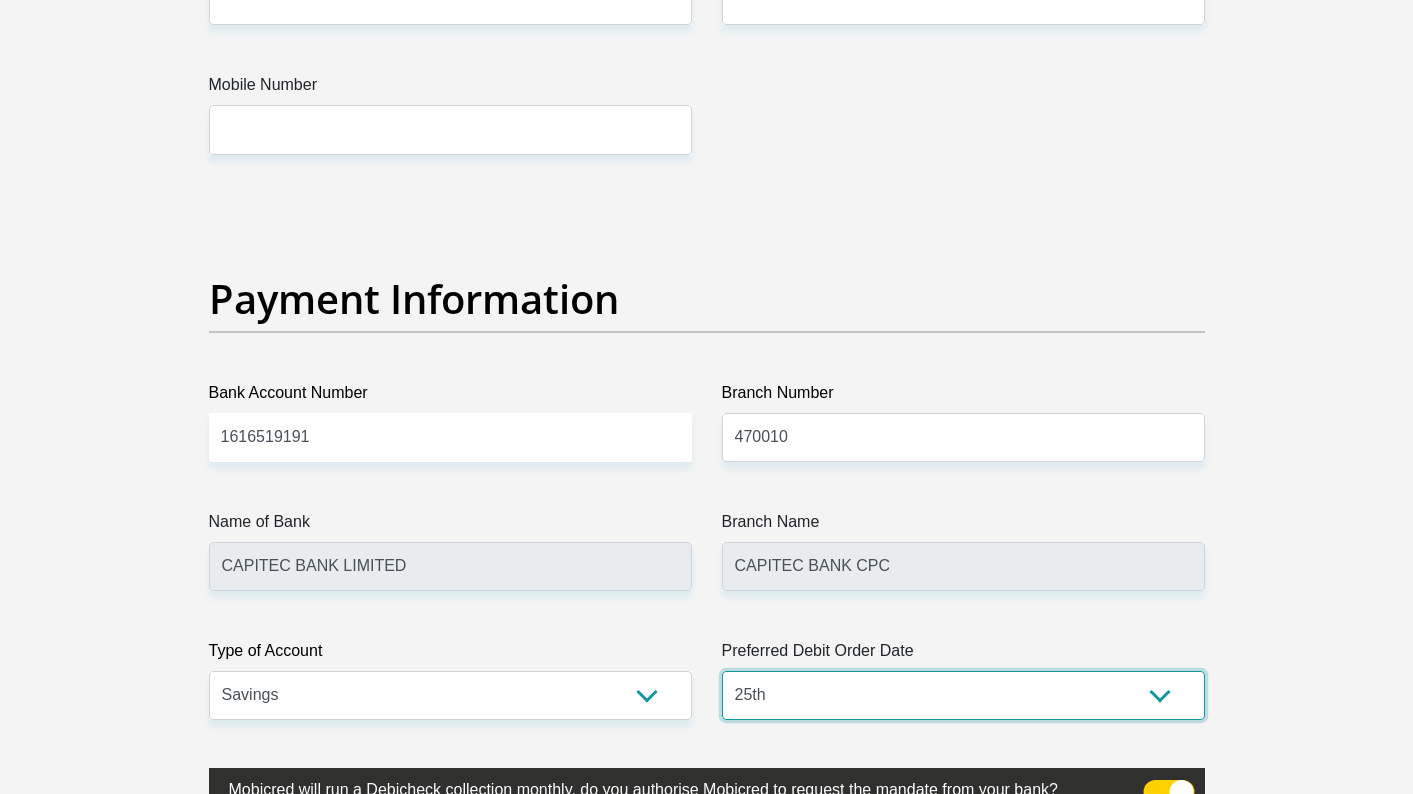 click on "1st
2nd
3rd
4th
5th
7th
18th
19th
20th
21st
22nd
23rd
24th
25th
26th
27th
28th
29th
30th" at bounding box center [963, 695] 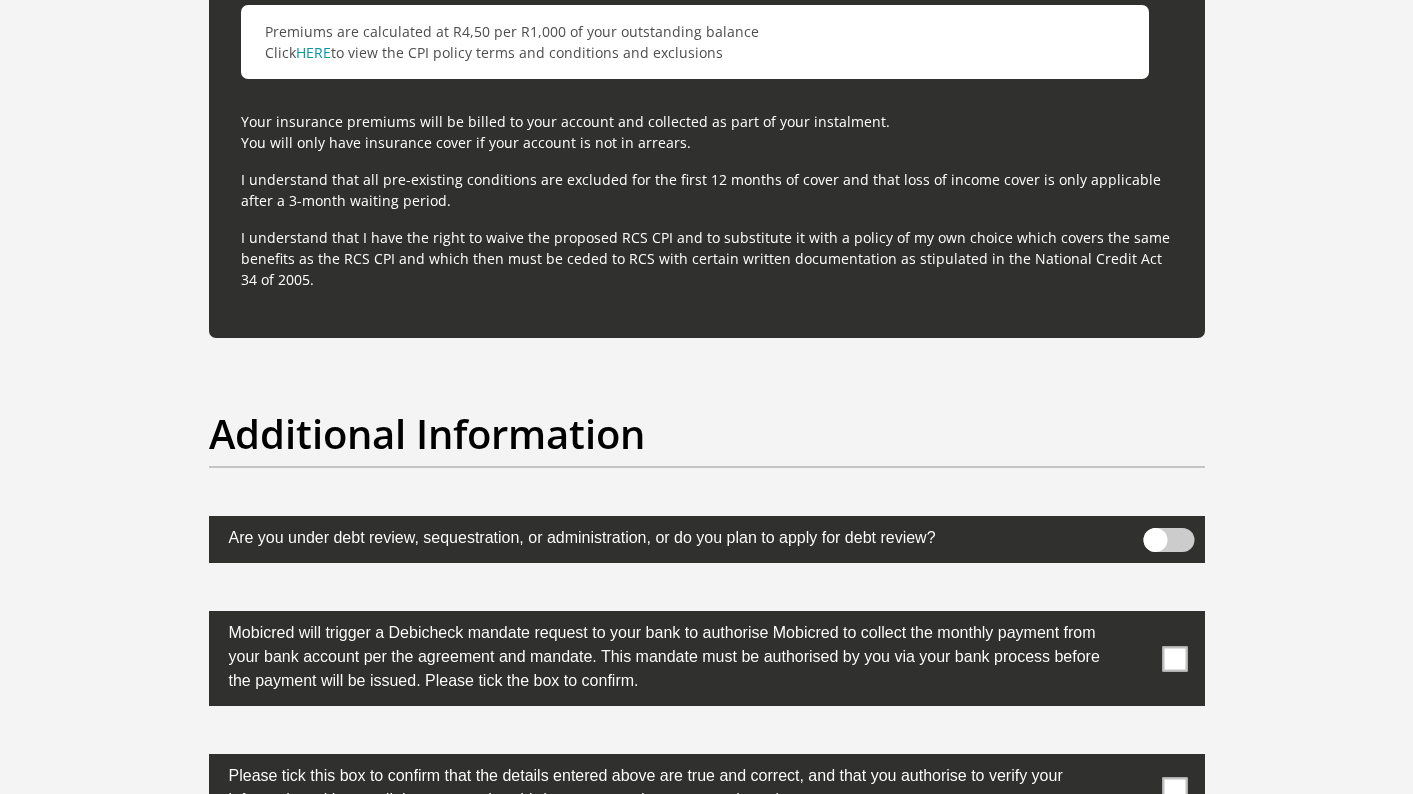 scroll, scrollTop: 5500, scrollLeft: 0, axis: vertical 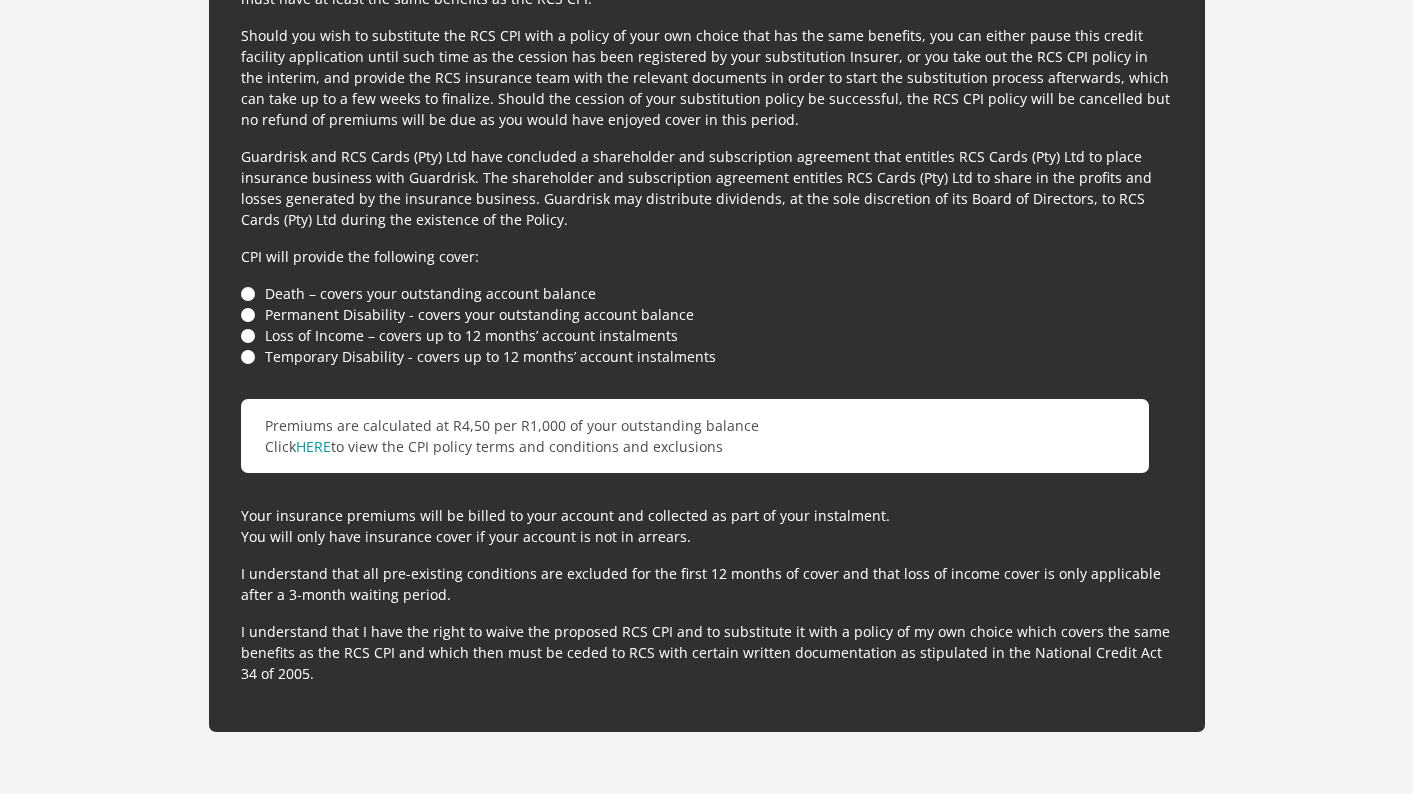 click on "Death – covers your outstanding account balance" at bounding box center [707, 293] 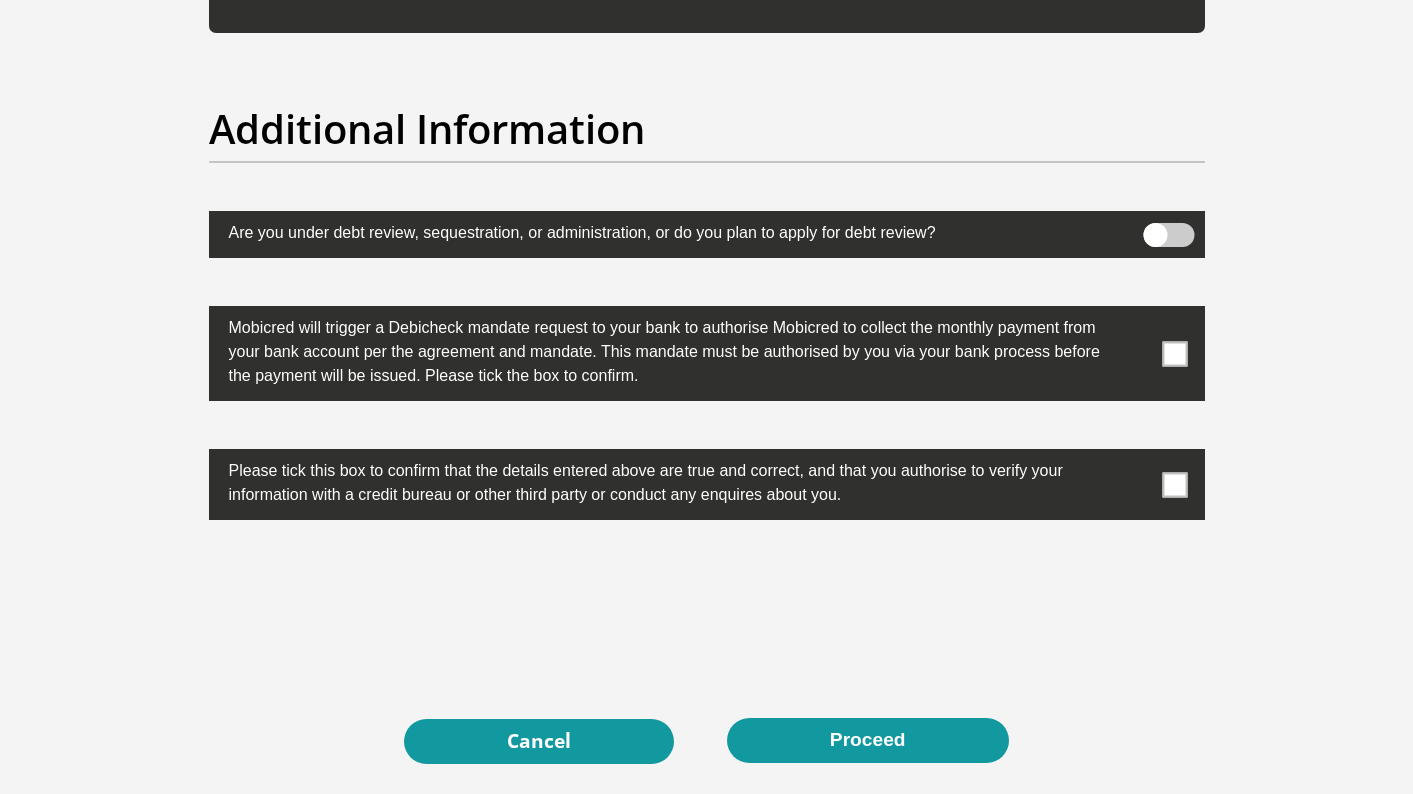 scroll, scrollTop: 6200, scrollLeft: 0, axis: vertical 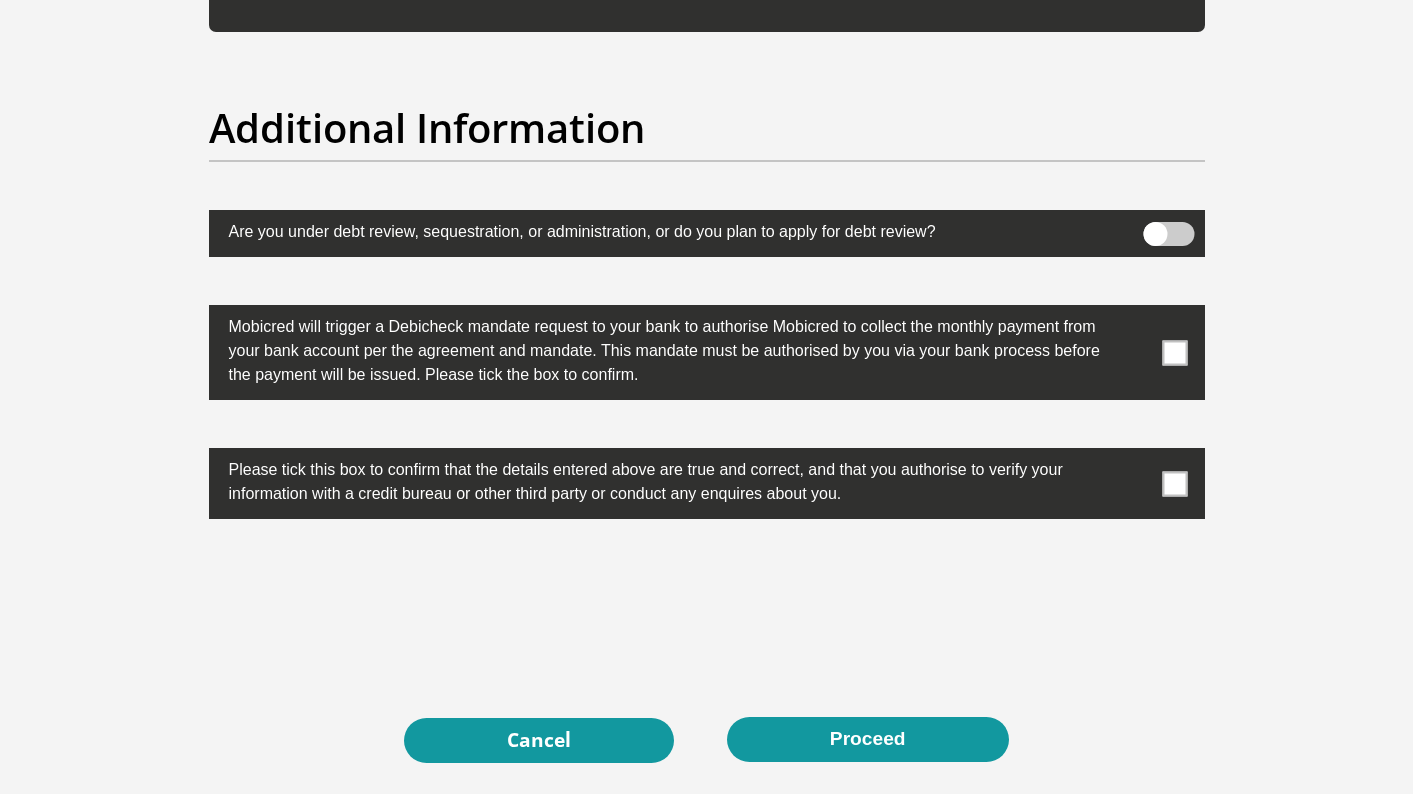 click at bounding box center [1174, 352] 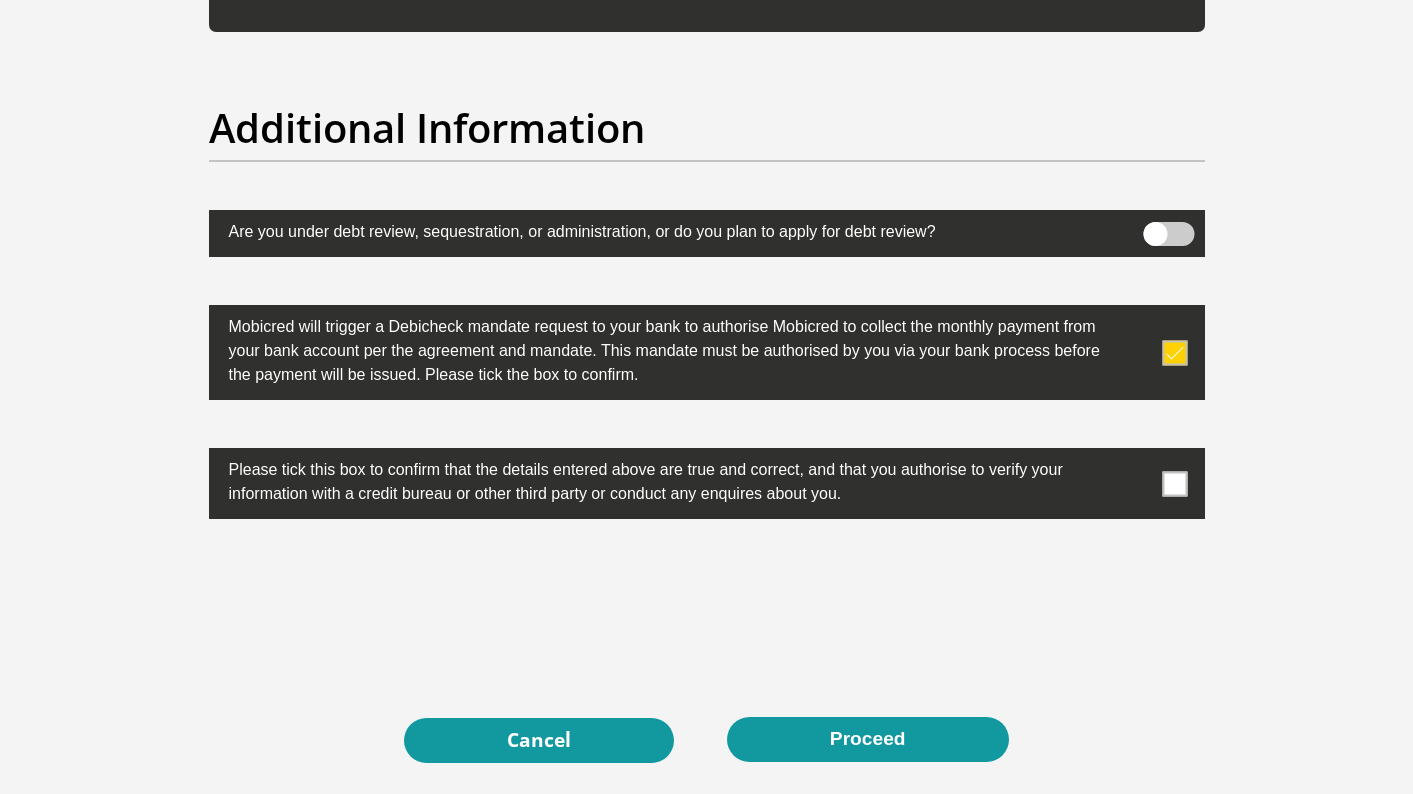 click at bounding box center (1174, 483) 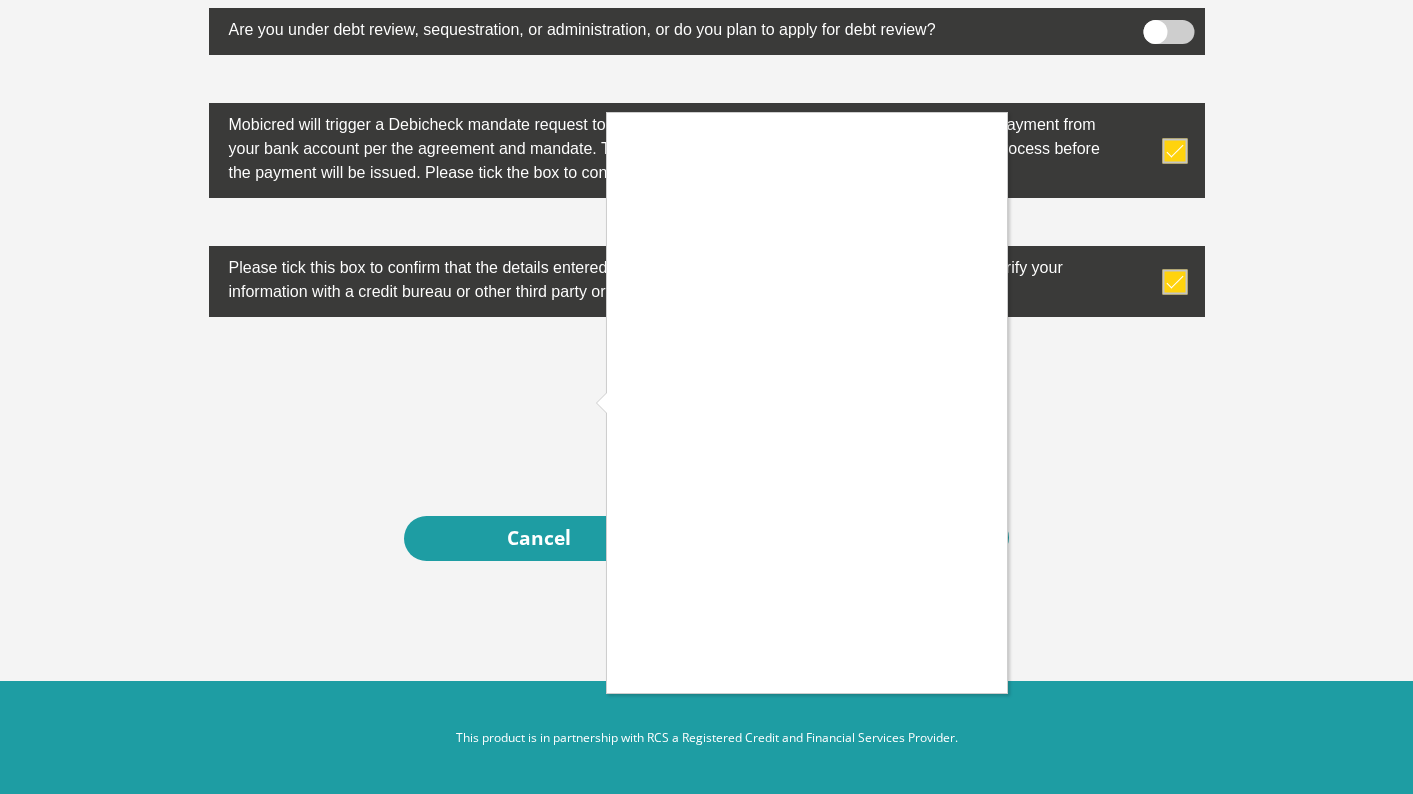 scroll, scrollTop: 6405, scrollLeft: 0, axis: vertical 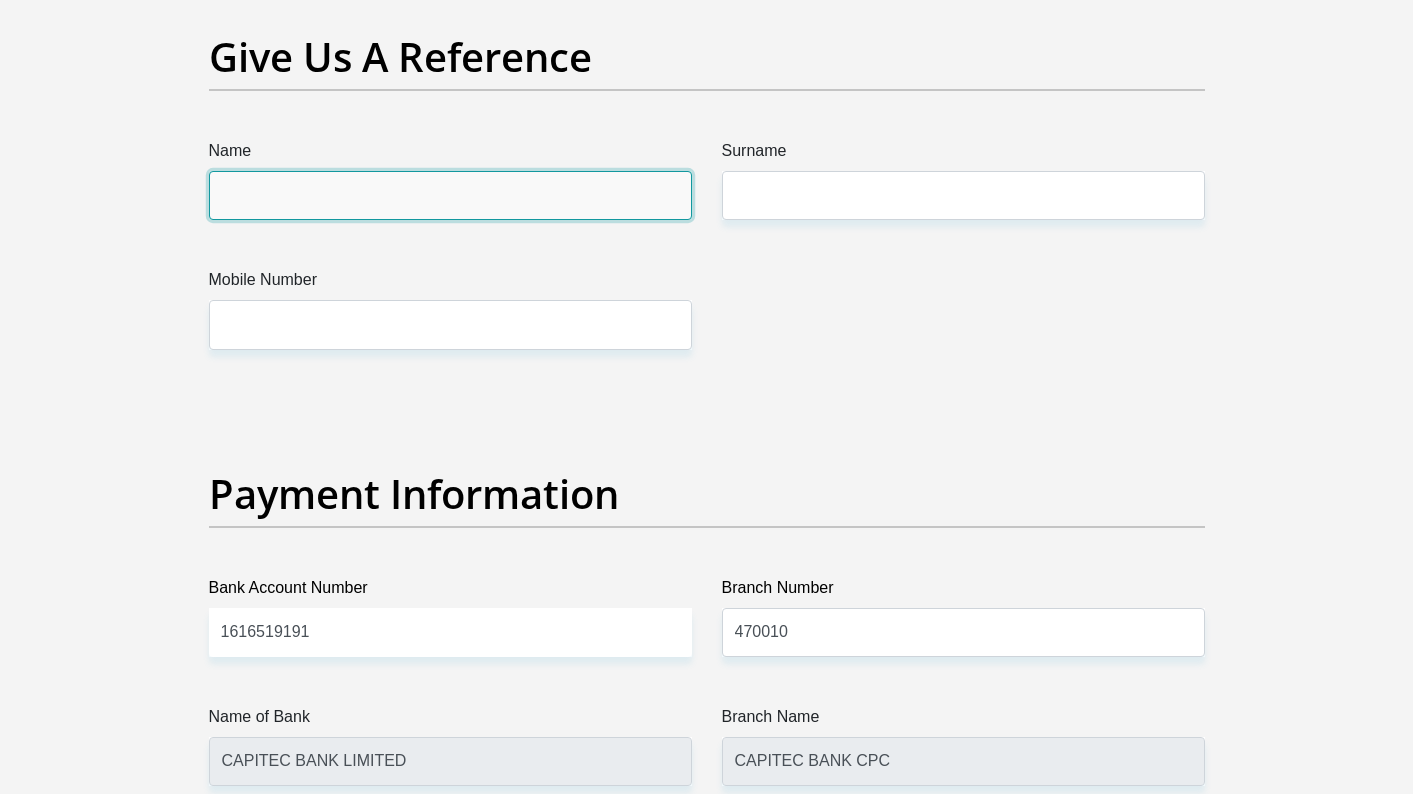 click on "Name" at bounding box center (450, 195) 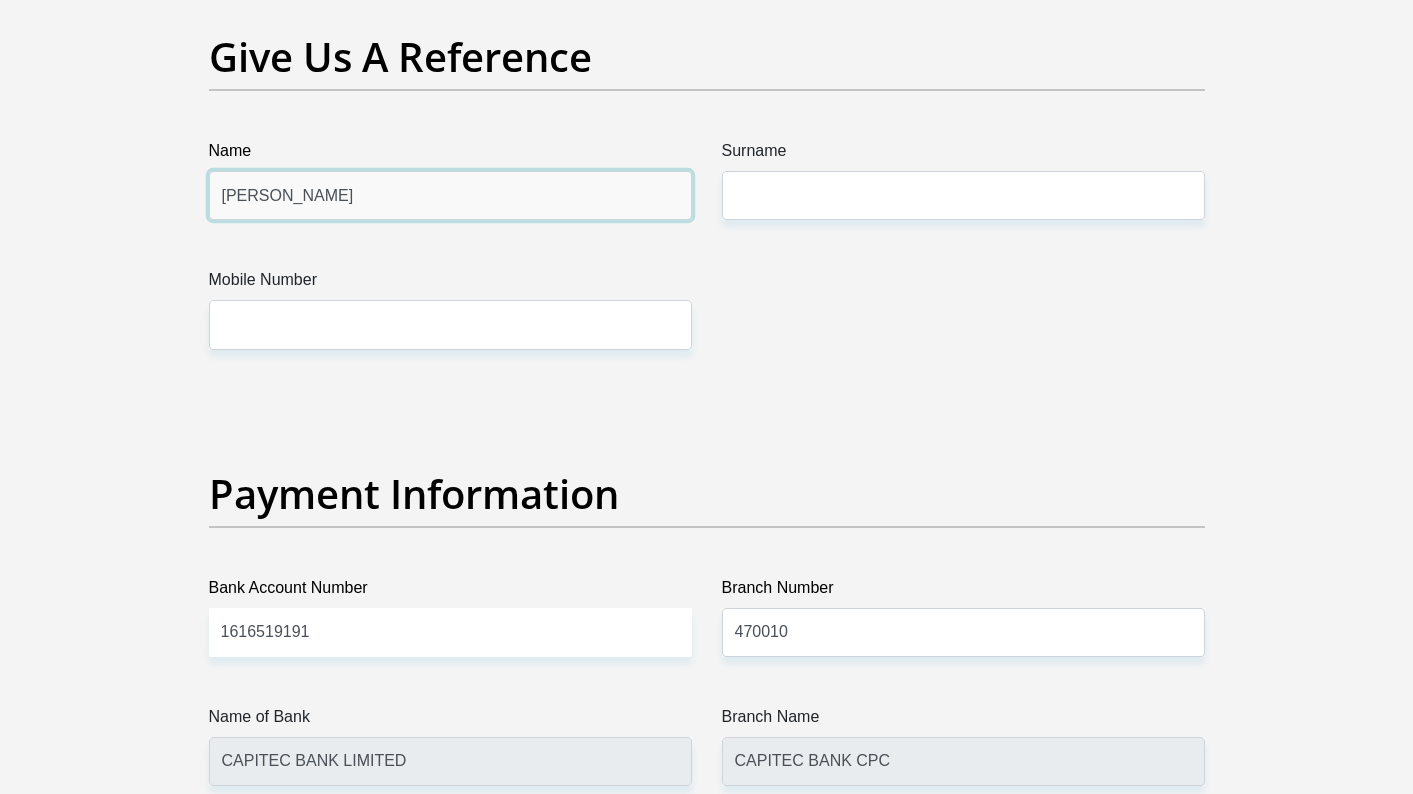drag, startPoint x: 401, startPoint y: 186, endPoint x: 294, endPoint y: 192, distance: 107.16809 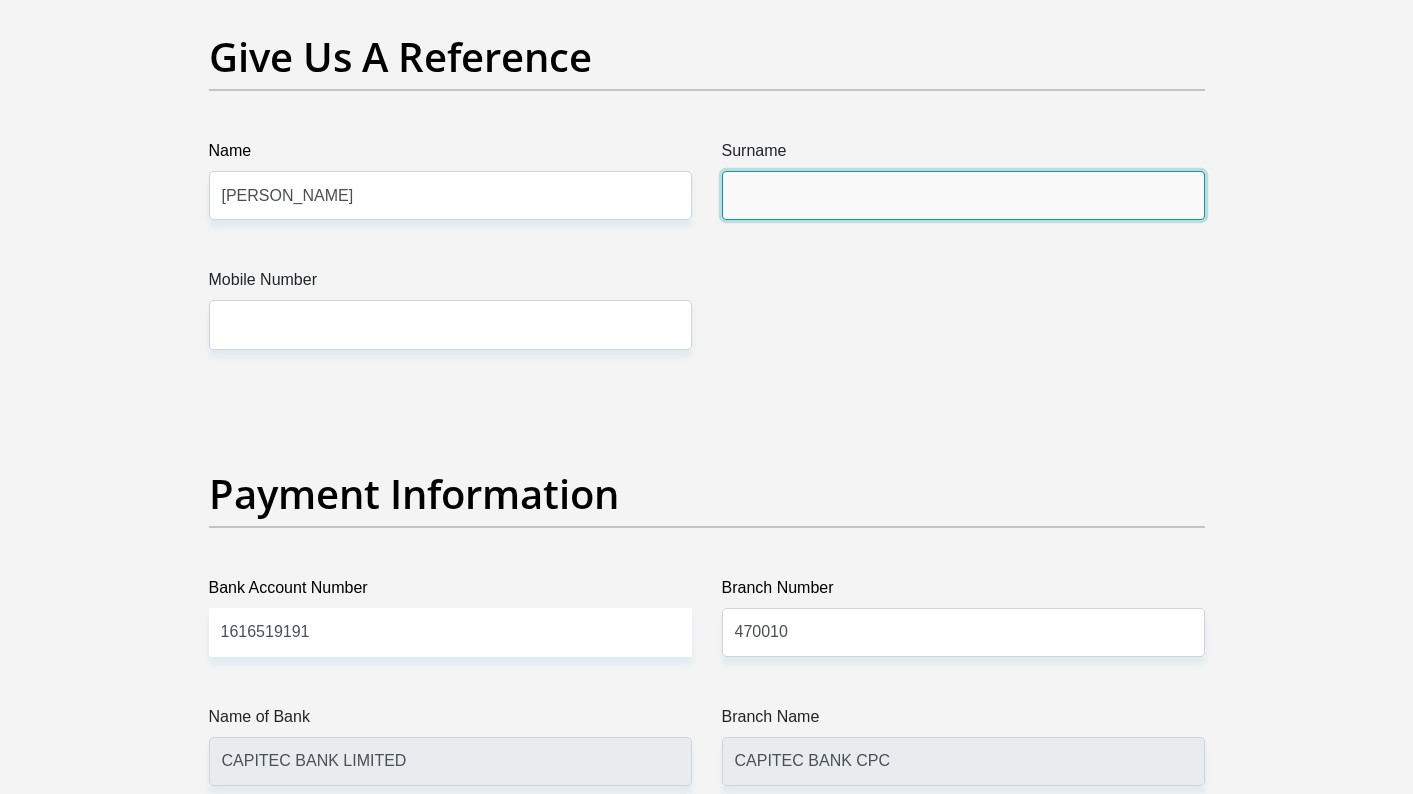 click on "Surname" at bounding box center [963, 195] 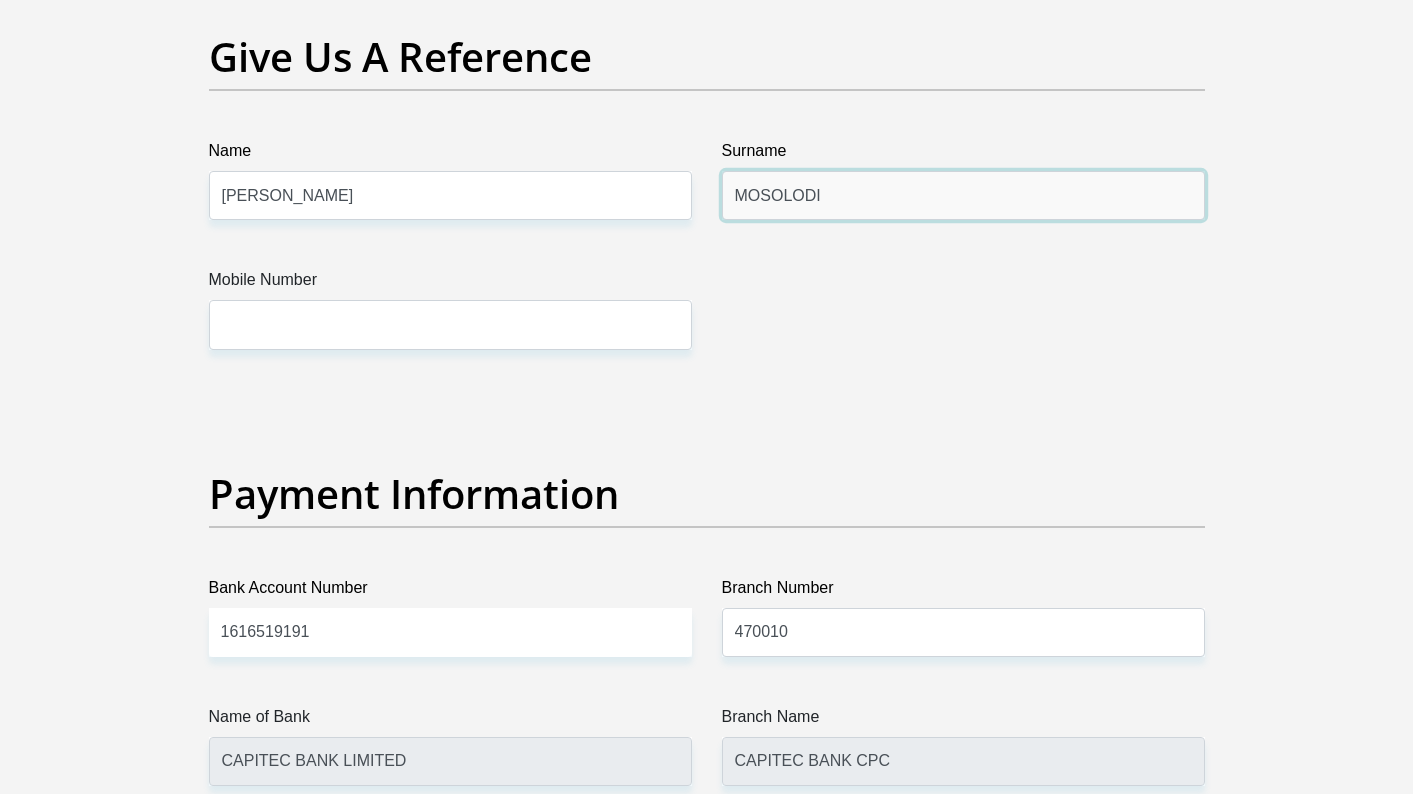 type on "MOSOLODI" 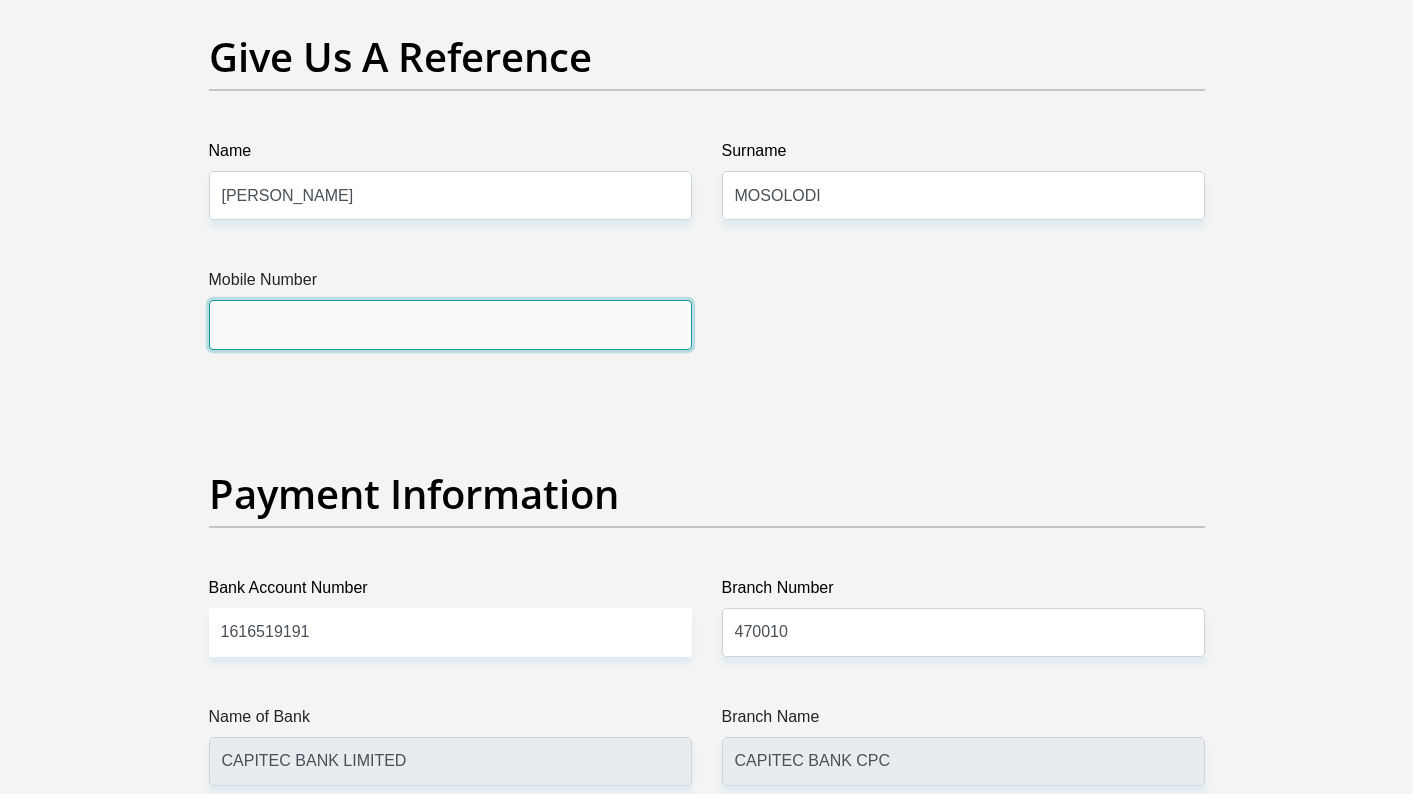 click on "Mobile Number" at bounding box center [450, 324] 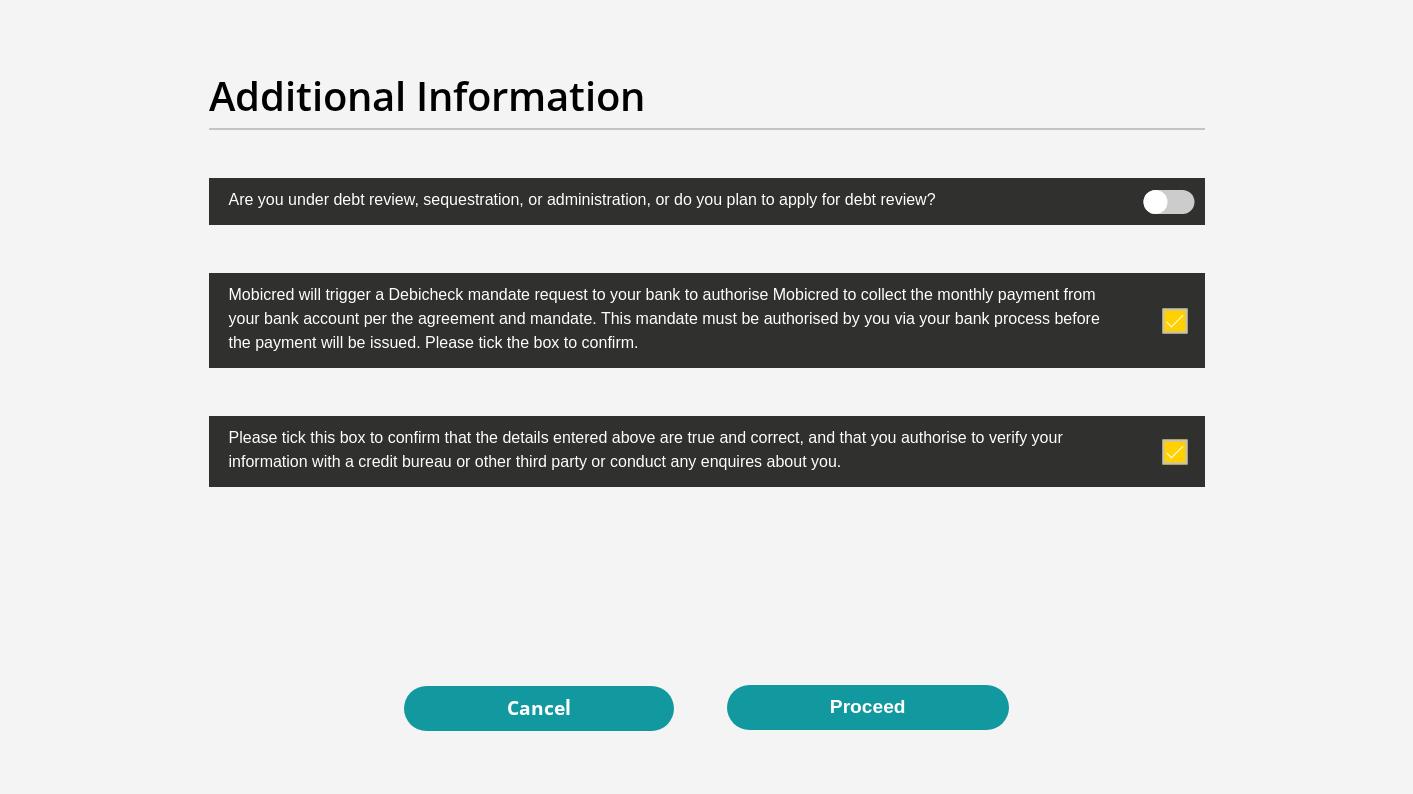 scroll, scrollTop: 6405, scrollLeft: 0, axis: vertical 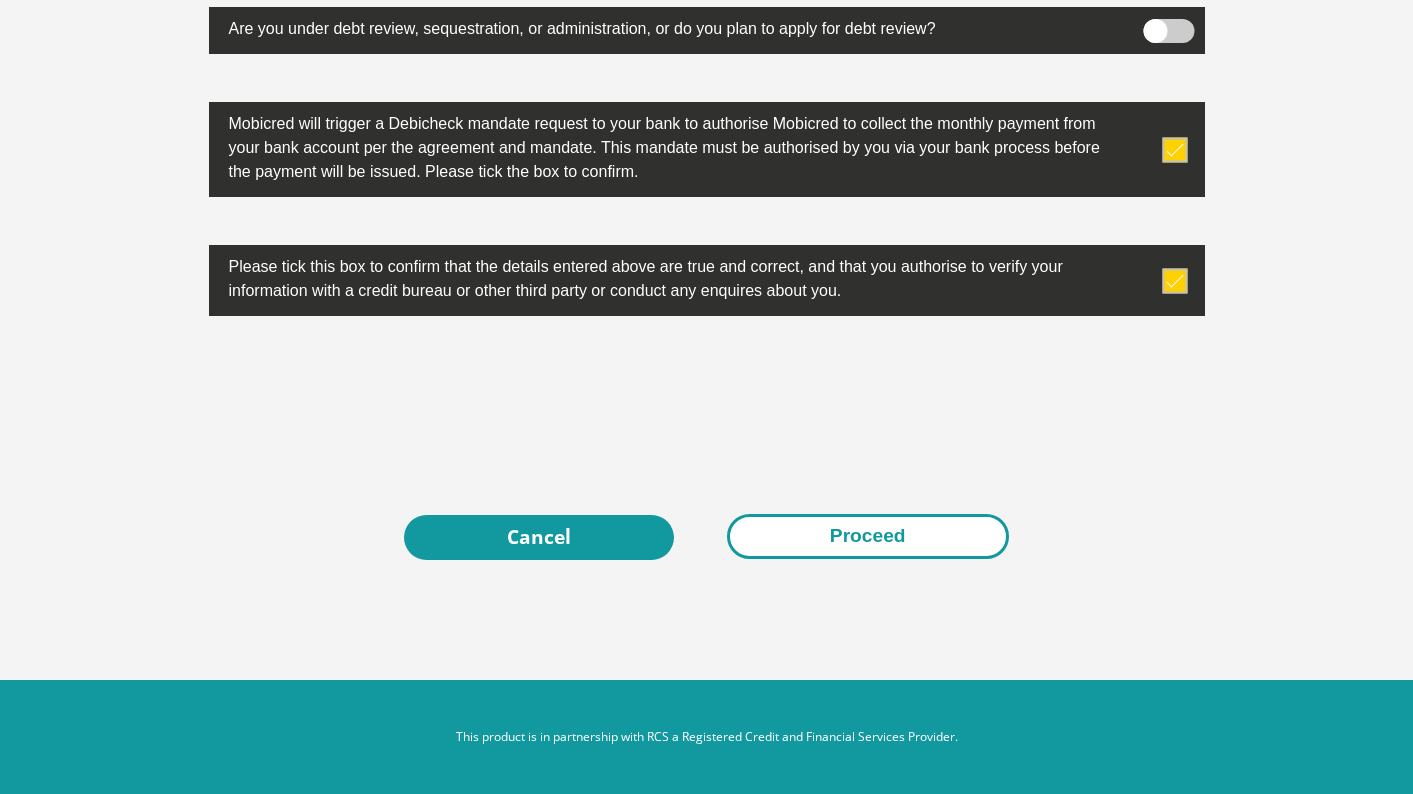 type on "0631518916" 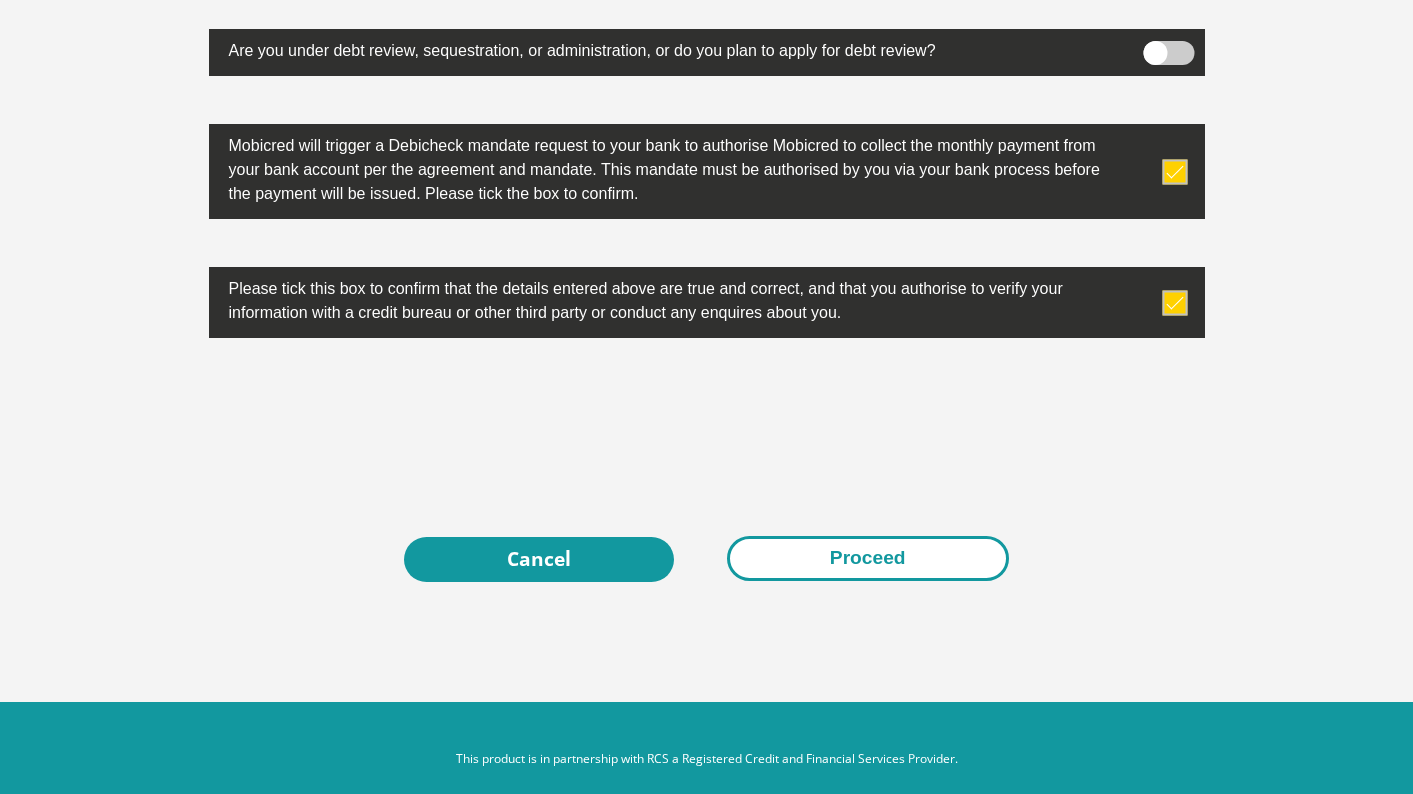 scroll, scrollTop: 6429, scrollLeft: 0, axis: vertical 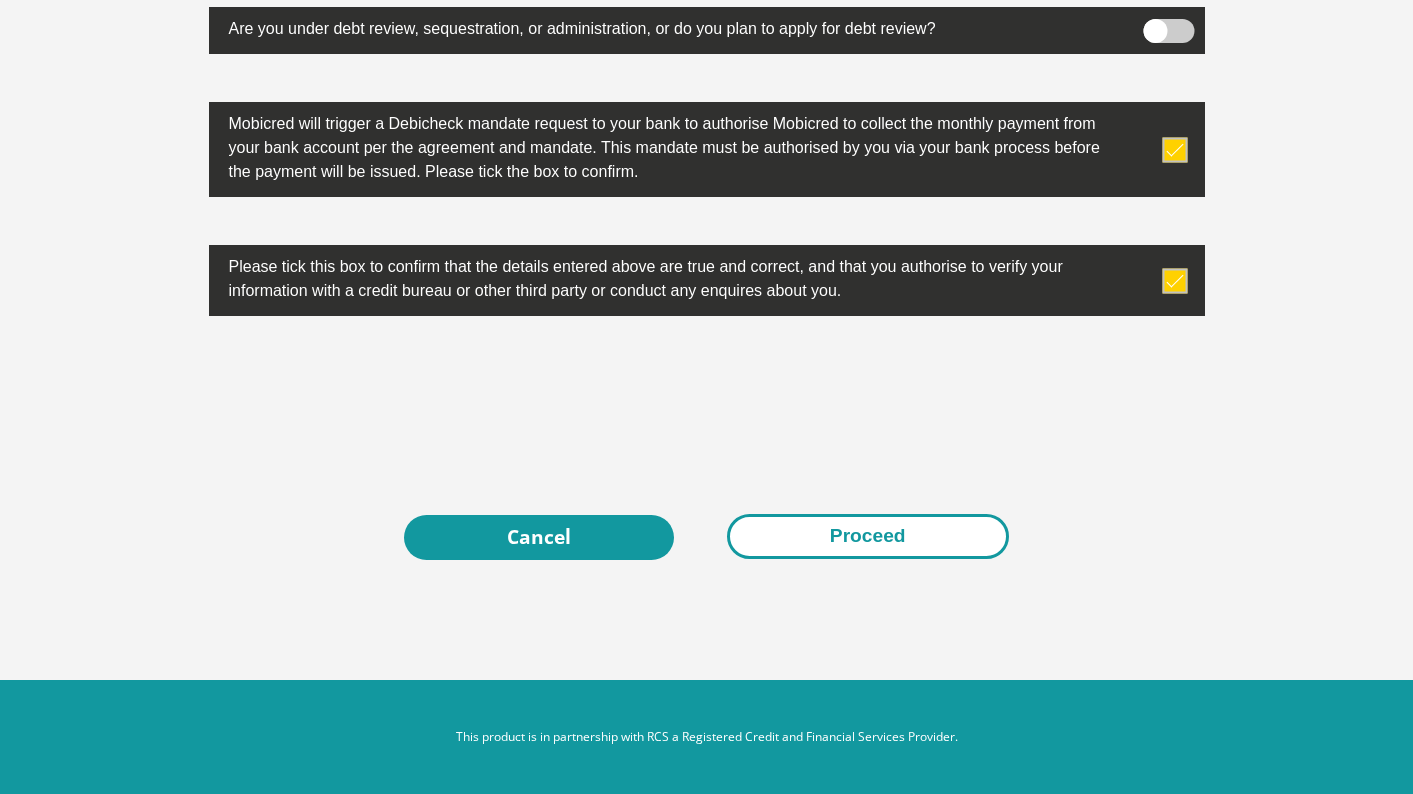 click on "Proceed" at bounding box center [868, 536] 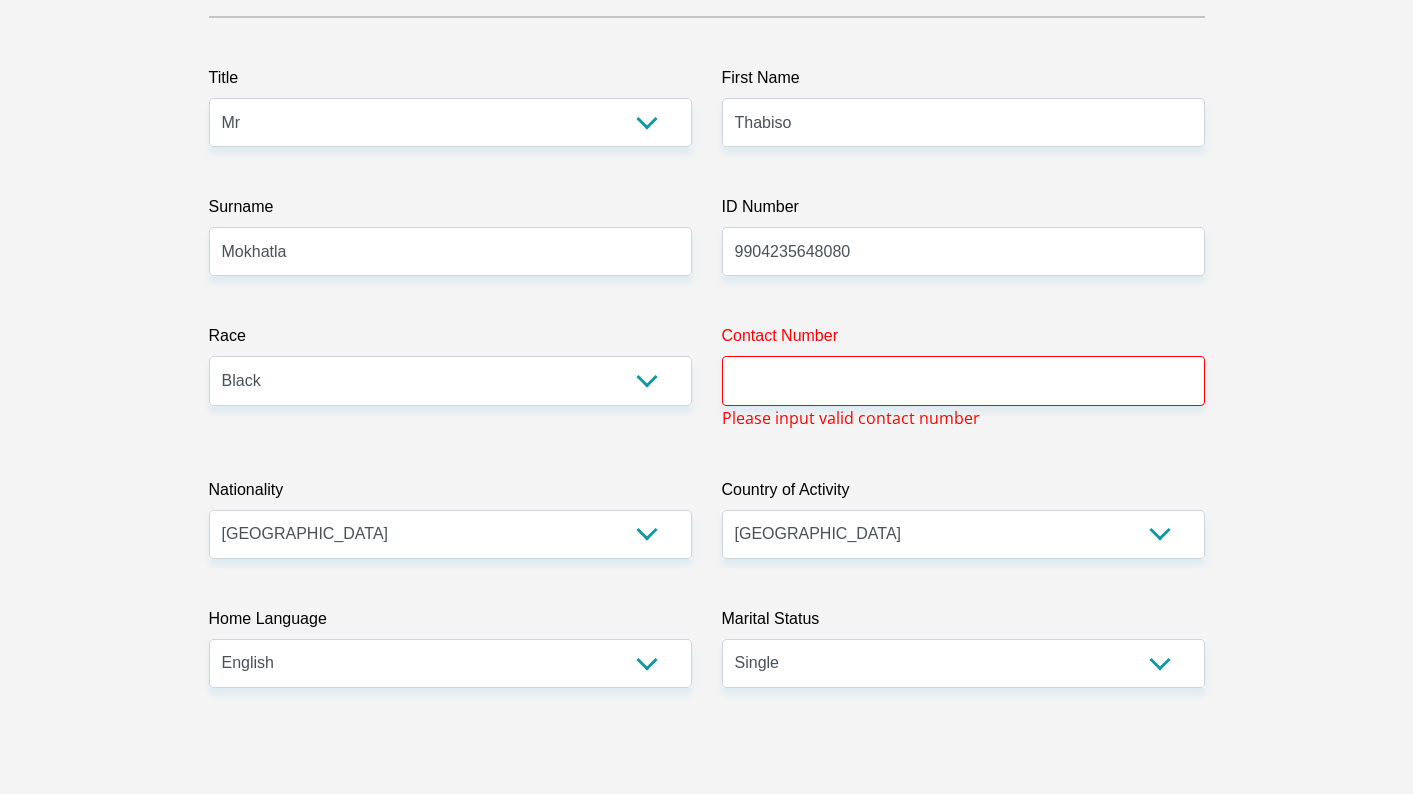 scroll, scrollTop: 229, scrollLeft: 0, axis: vertical 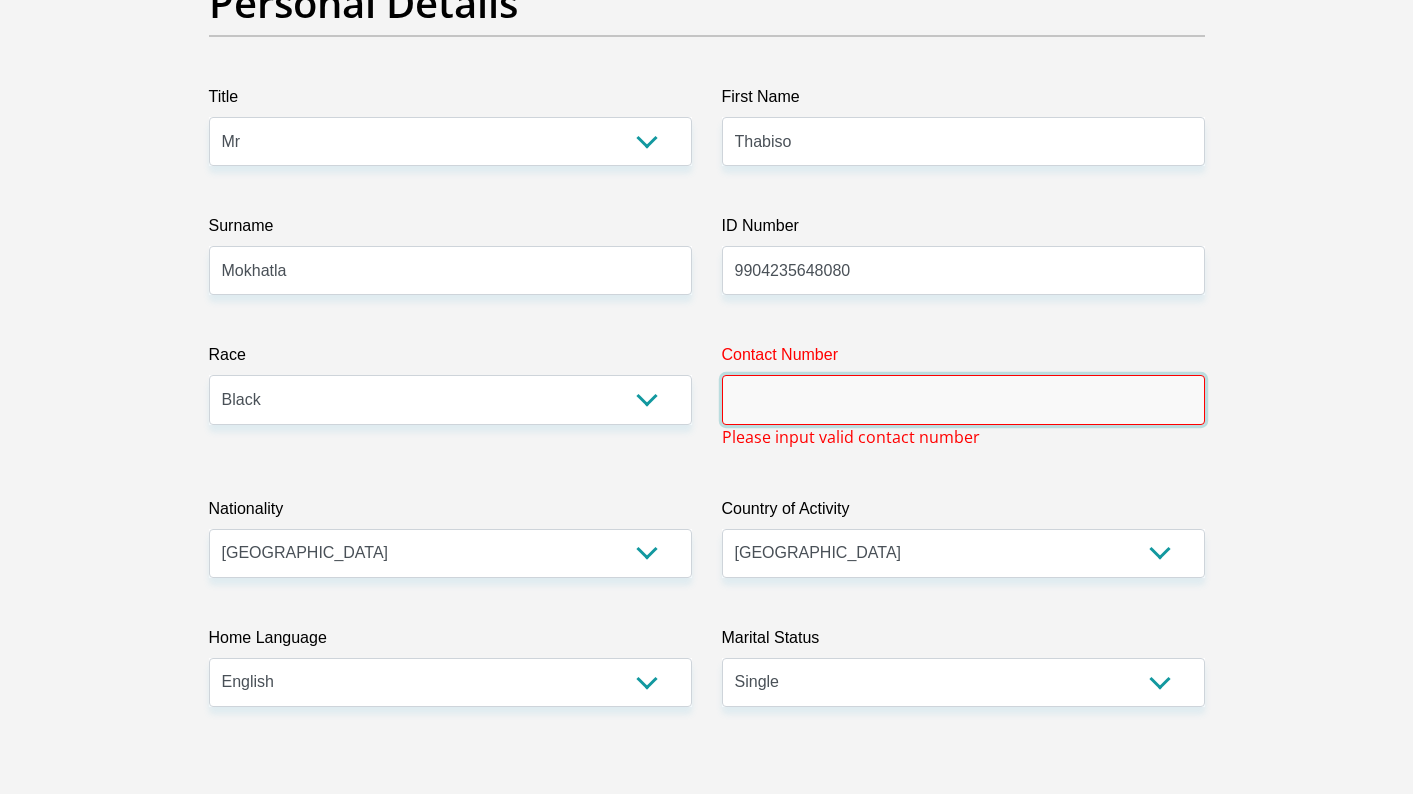 click on "Contact Number" at bounding box center (963, 399) 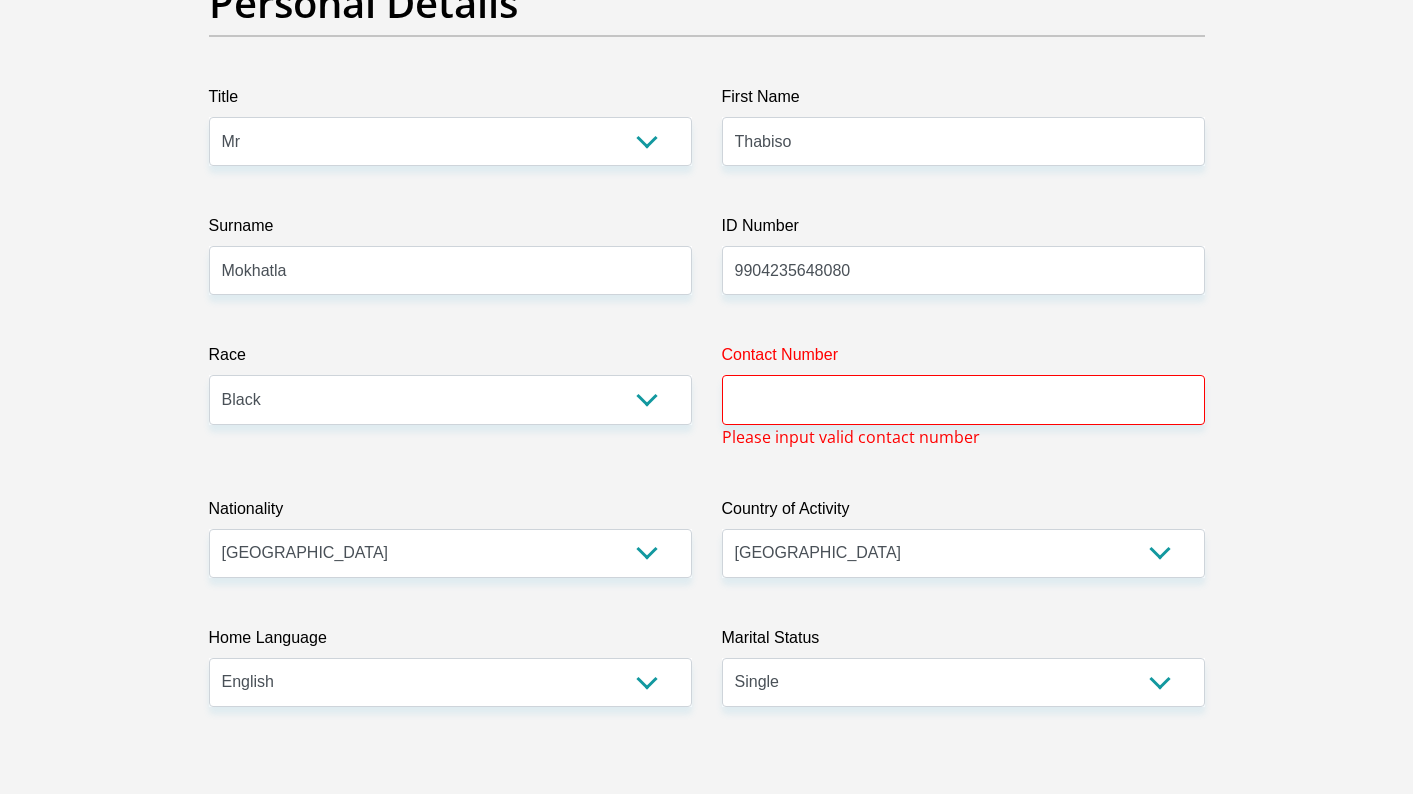 scroll, scrollTop: 6429, scrollLeft: 0, axis: vertical 